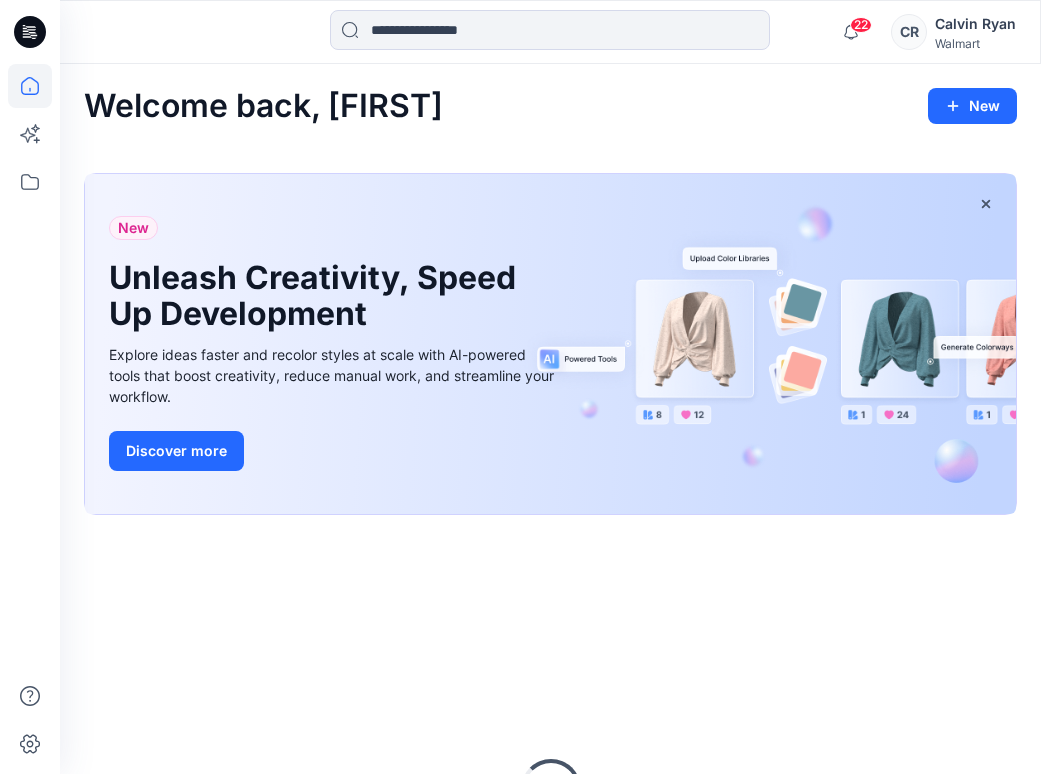 scroll, scrollTop: 0, scrollLeft: 0, axis: both 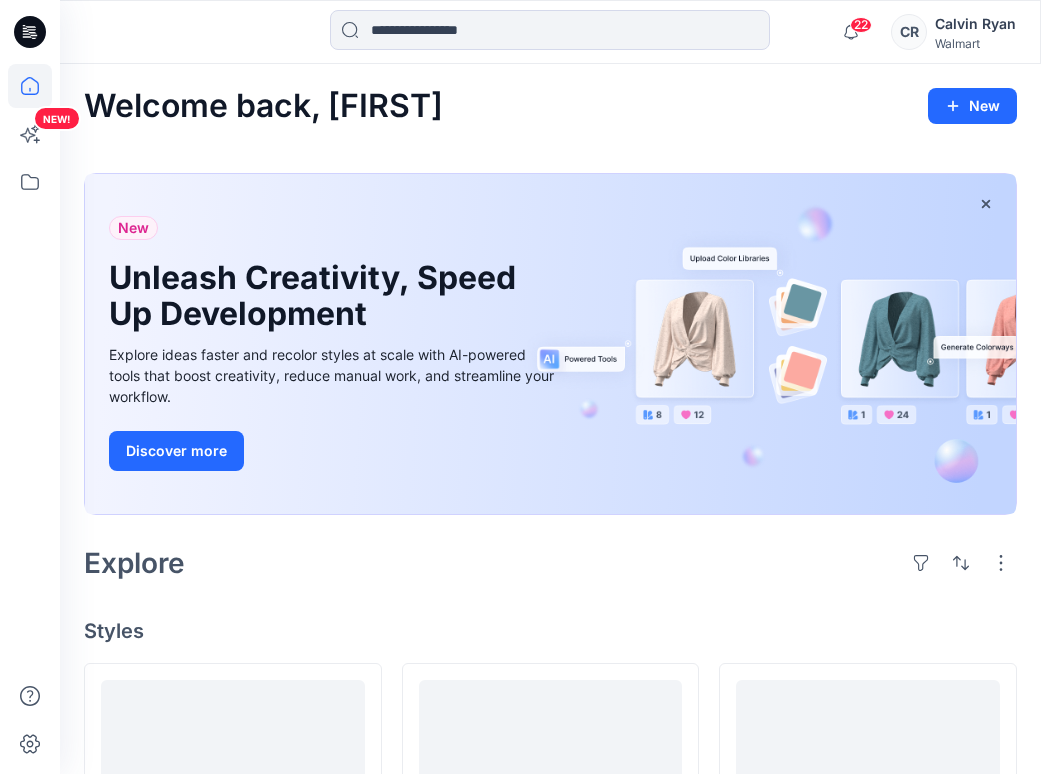 click on "Explore" at bounding box center [550, 563] 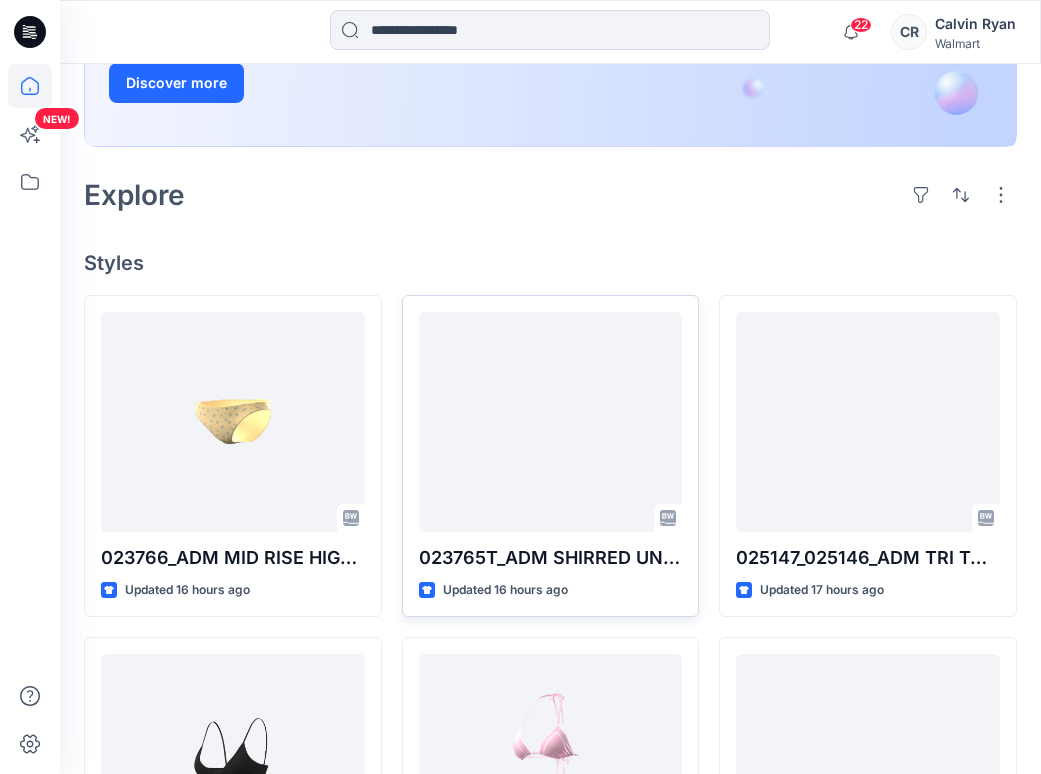scroll, scrollTop: 400, scrollLeft: 0, axis: vertical 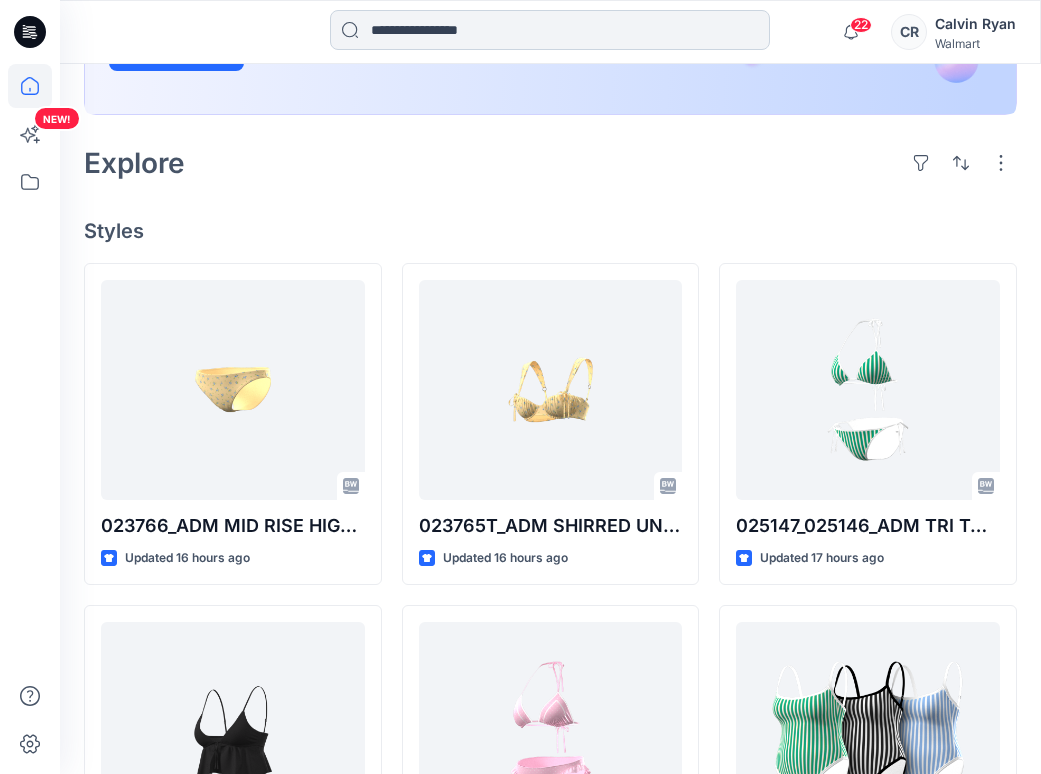 click at bounding box center [550, 30] 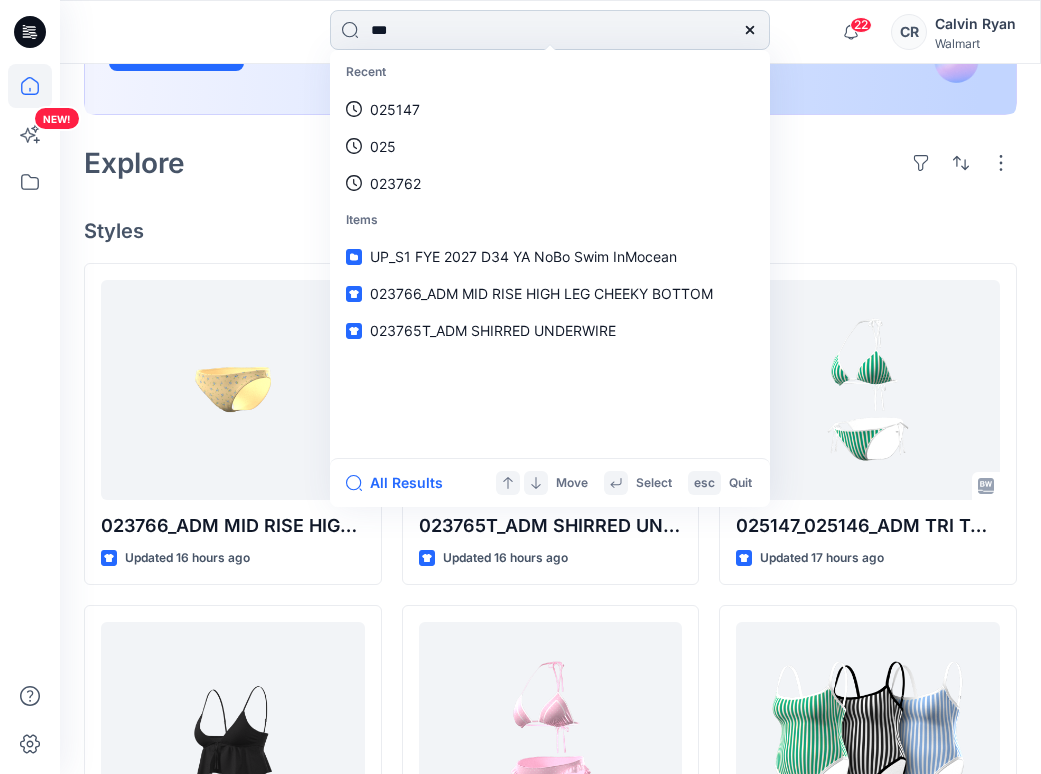 type on "****" 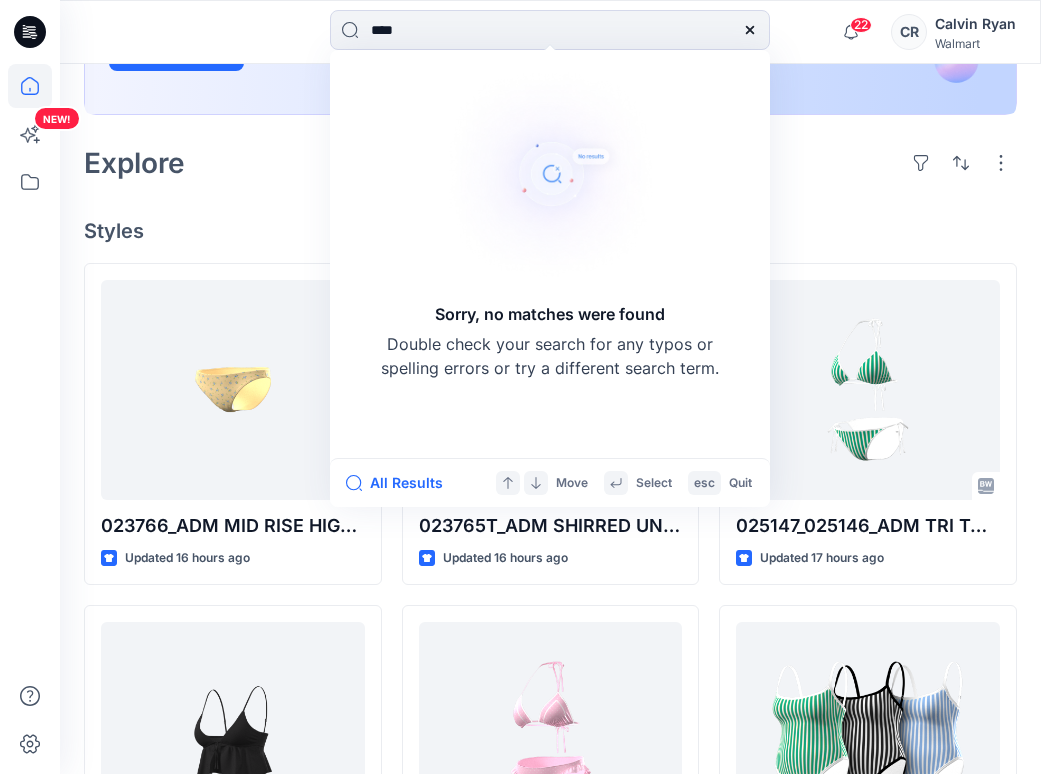 drag, startPoint x: 421, startPoint y: 36, endPoint x: 312, endPoint y: 31, distance: 109.11462 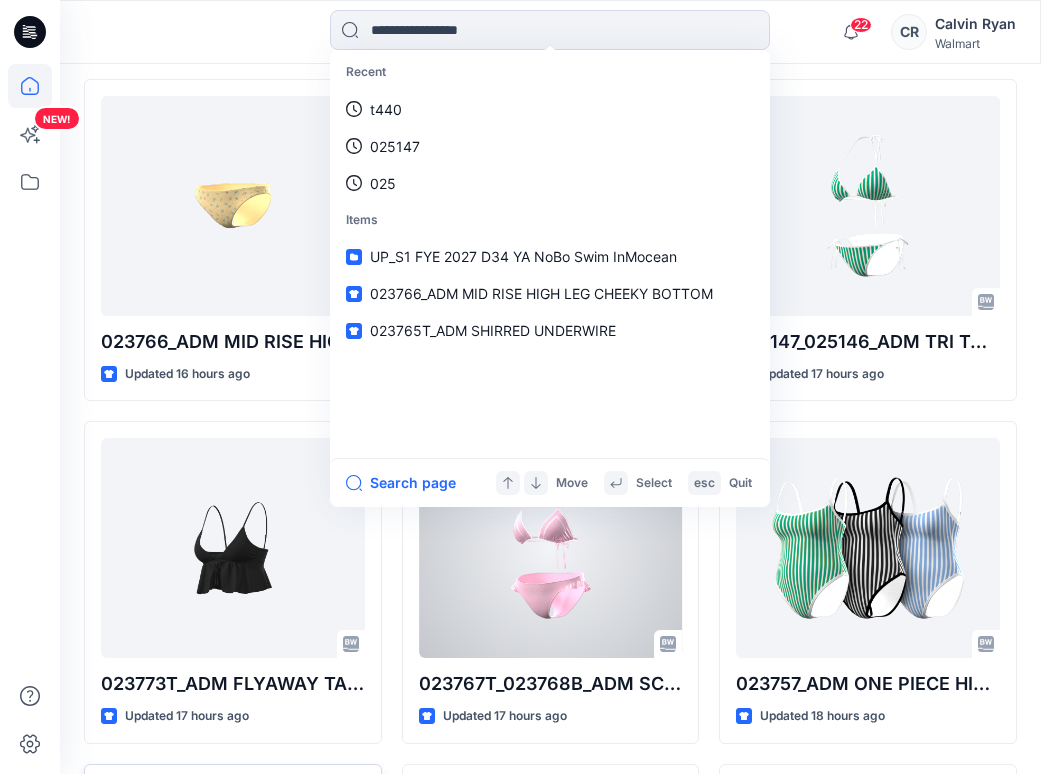 scroll, scrollTop: 800, scrollLeft: 0, axis: vertical 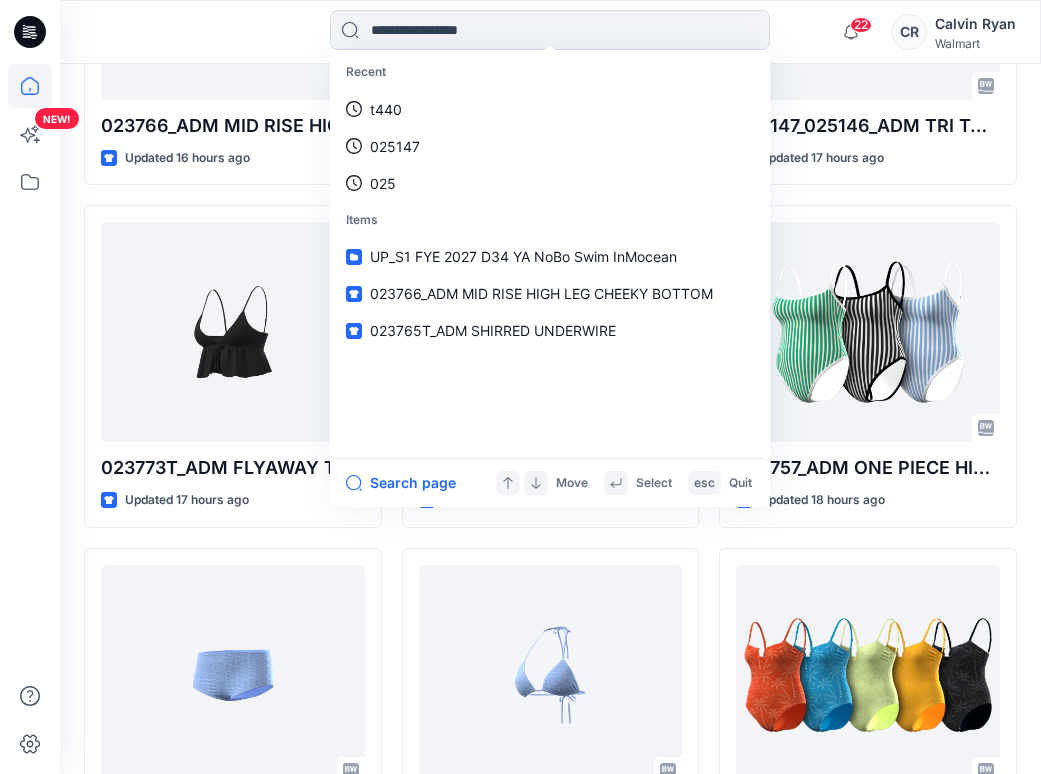 click on "NEW!" at bounding box center [30, 387] 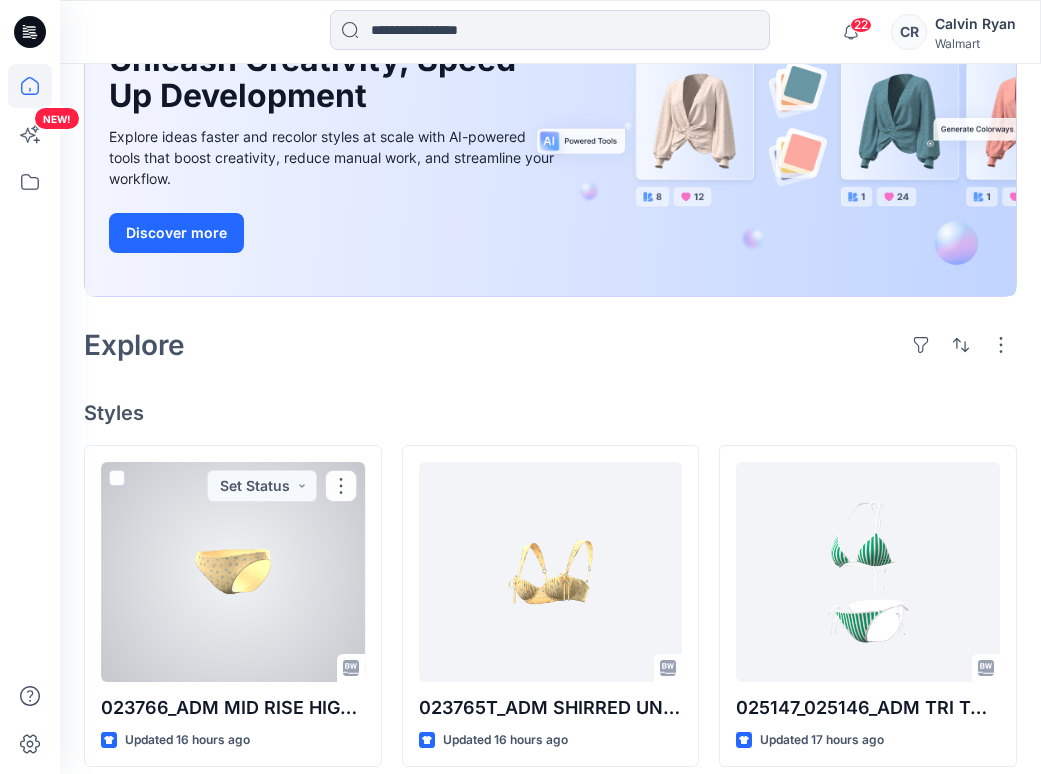 scroll, scrollTop: 0, scrollLeft: 0, axis: both 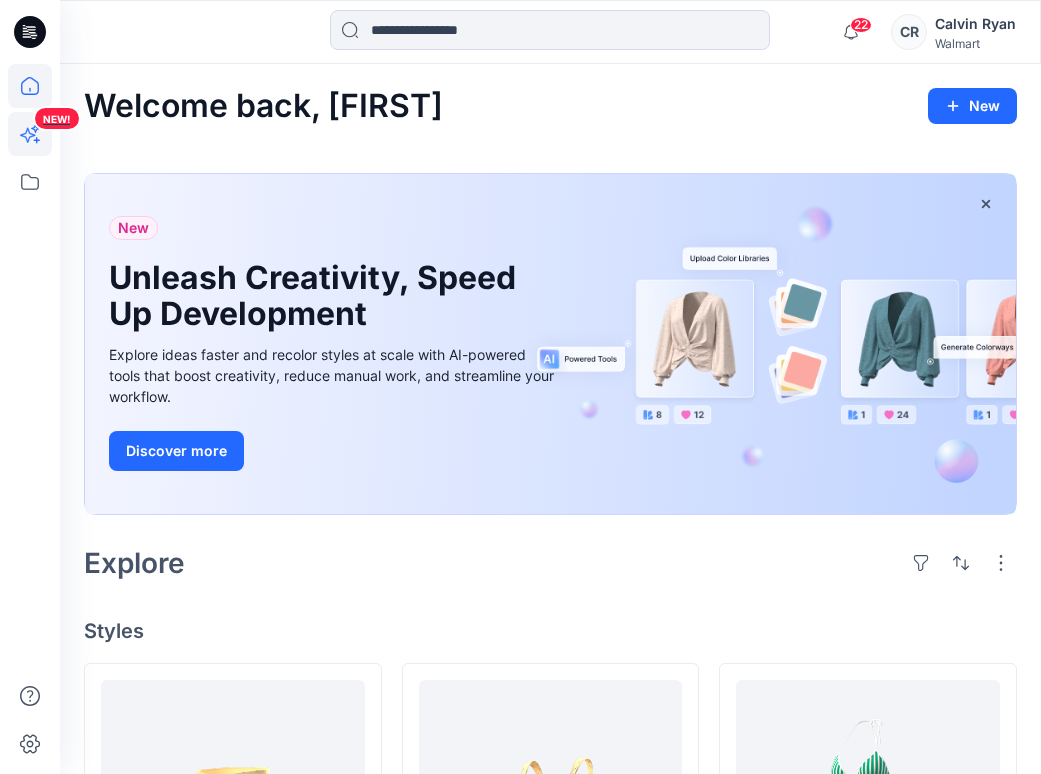 click on "NEW!" at bounding box center [32, 168] 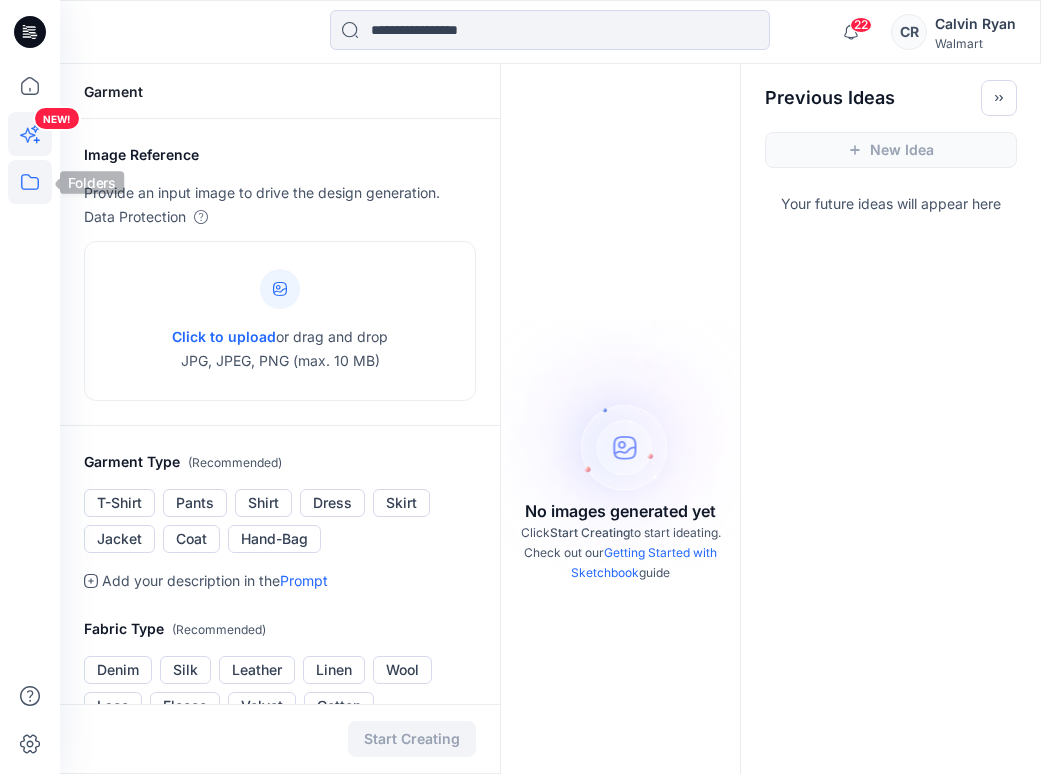 click 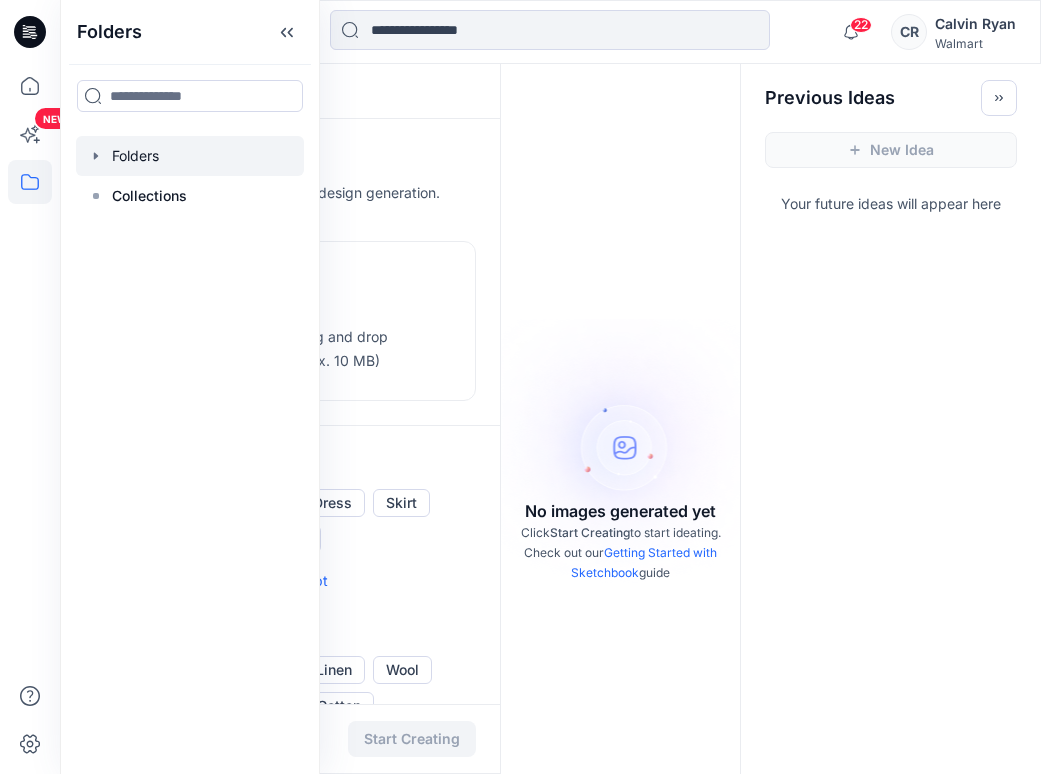click at bounding box center [190, 156] 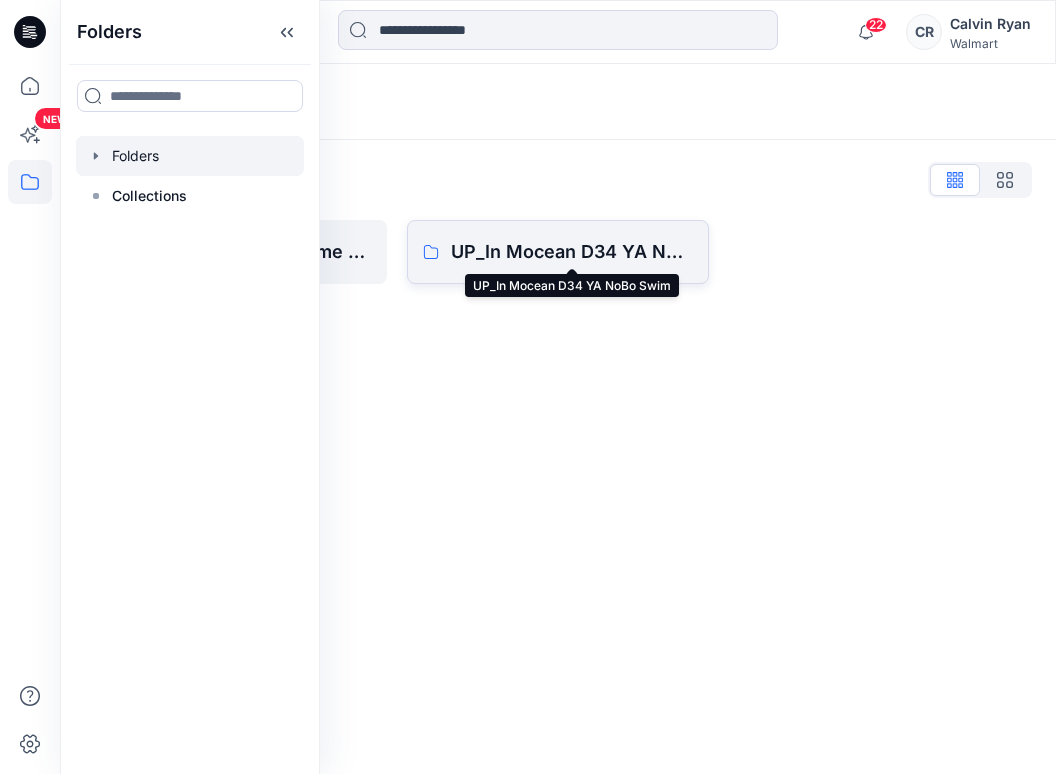 click on "UP_In Mocean D34 YA NoBo Swim" at bounding box center (572, 252) 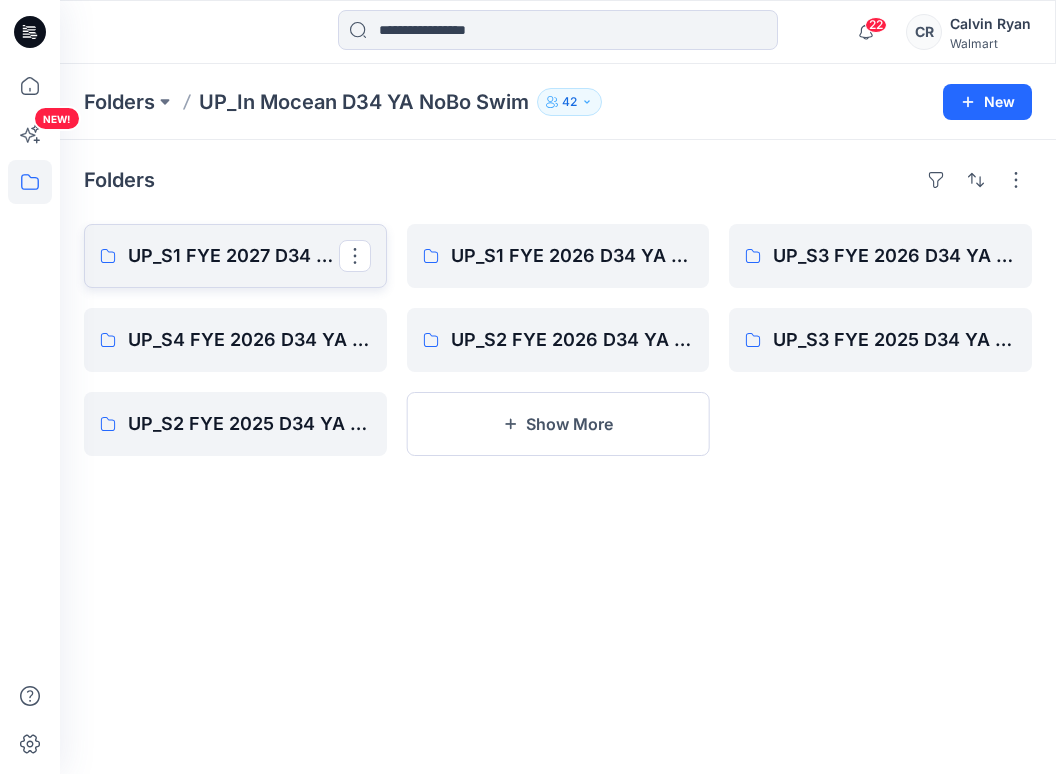 click on "UP_S1 FYE 2027 D34 YA NoBo Swim InMocean" at bounding box center [233, 256] 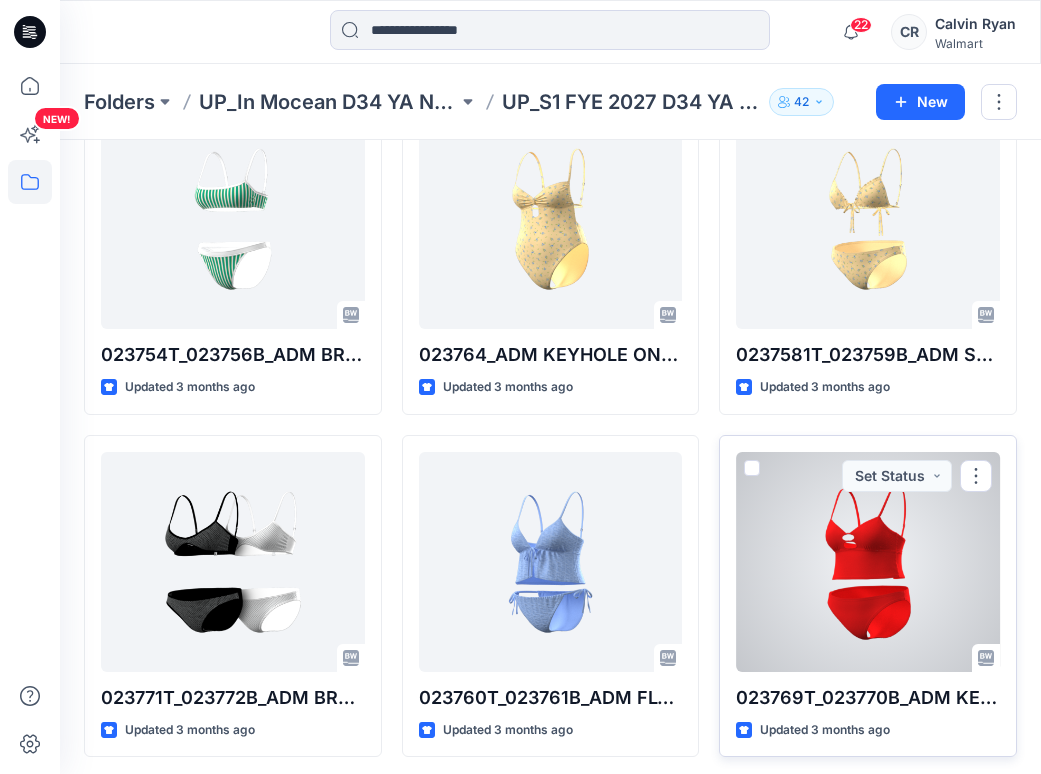 scroll, scrollTop: 1494, scrollLeft: 0, axis: vertical 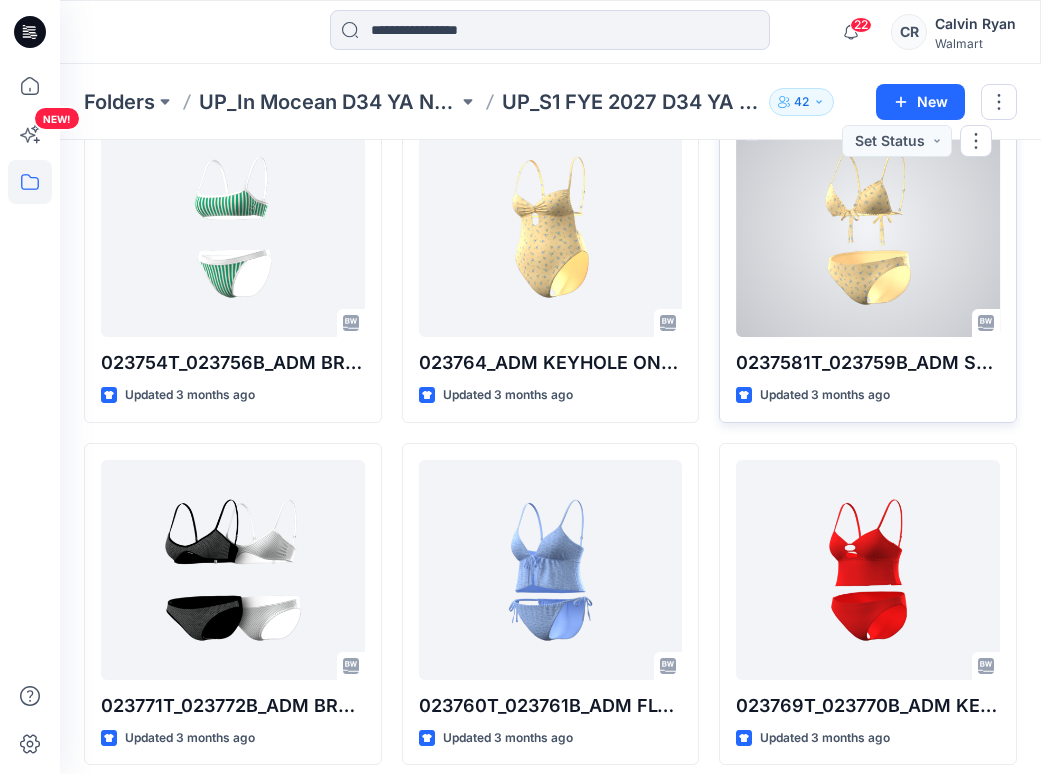 click at bounding box center (868, 227) 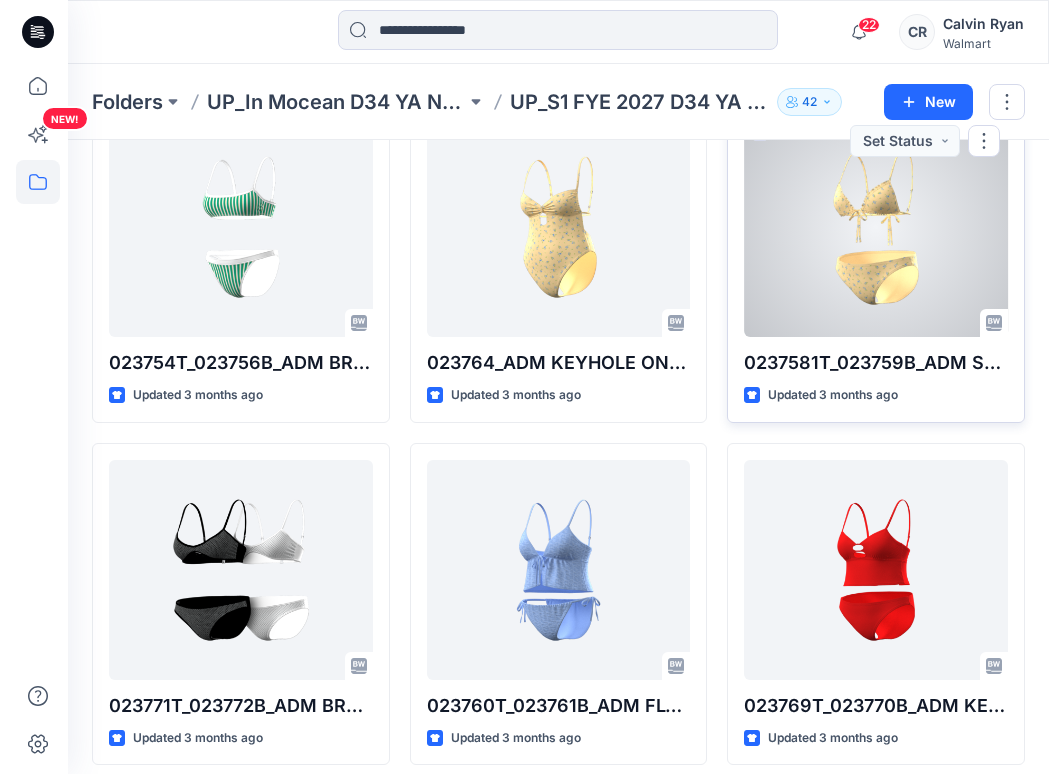scroll, scrollTop: 0, scrollLeft: 0, axis: both 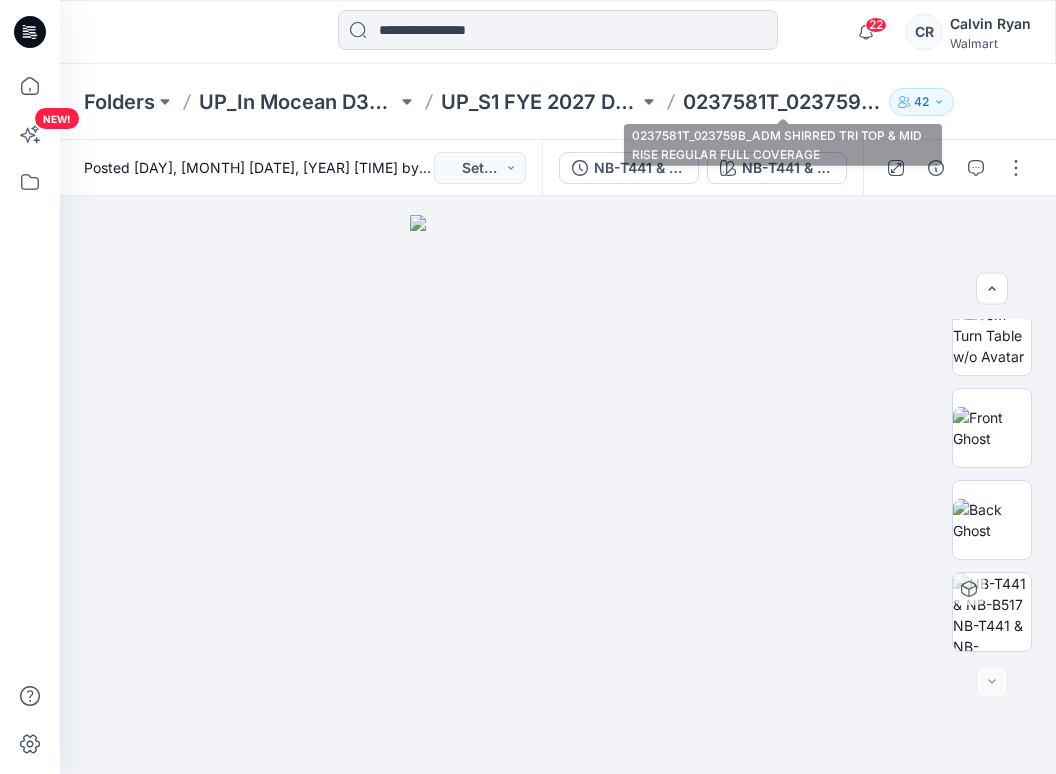 drag, startPoint x: 770, startPoint y: 93, endPoint x: 812, endPoint y: 108, distance: 44.598206 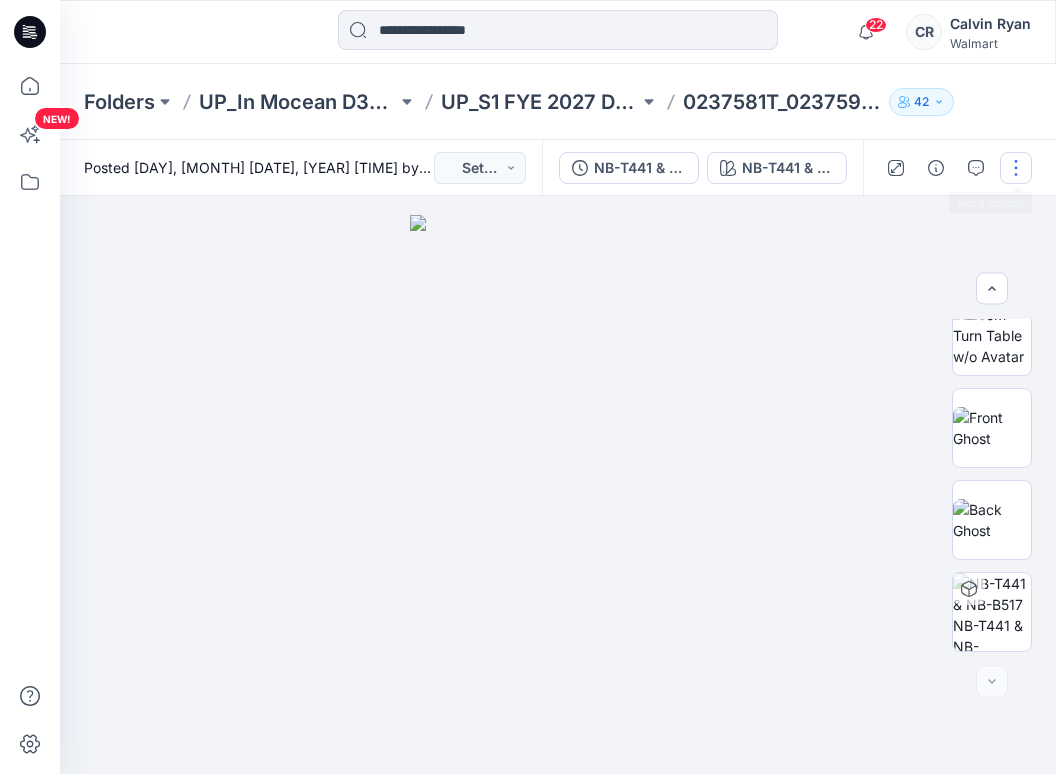click at bounding box center (1016, 168) 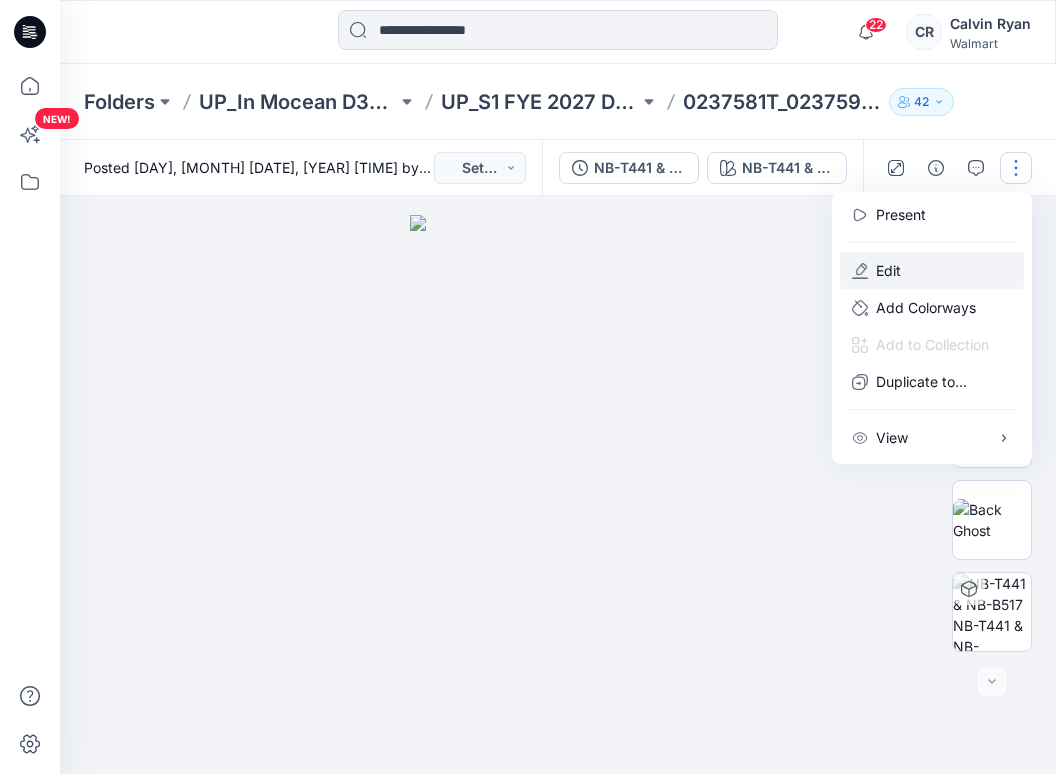 click on "Edit" at bounding box center [932, 270] 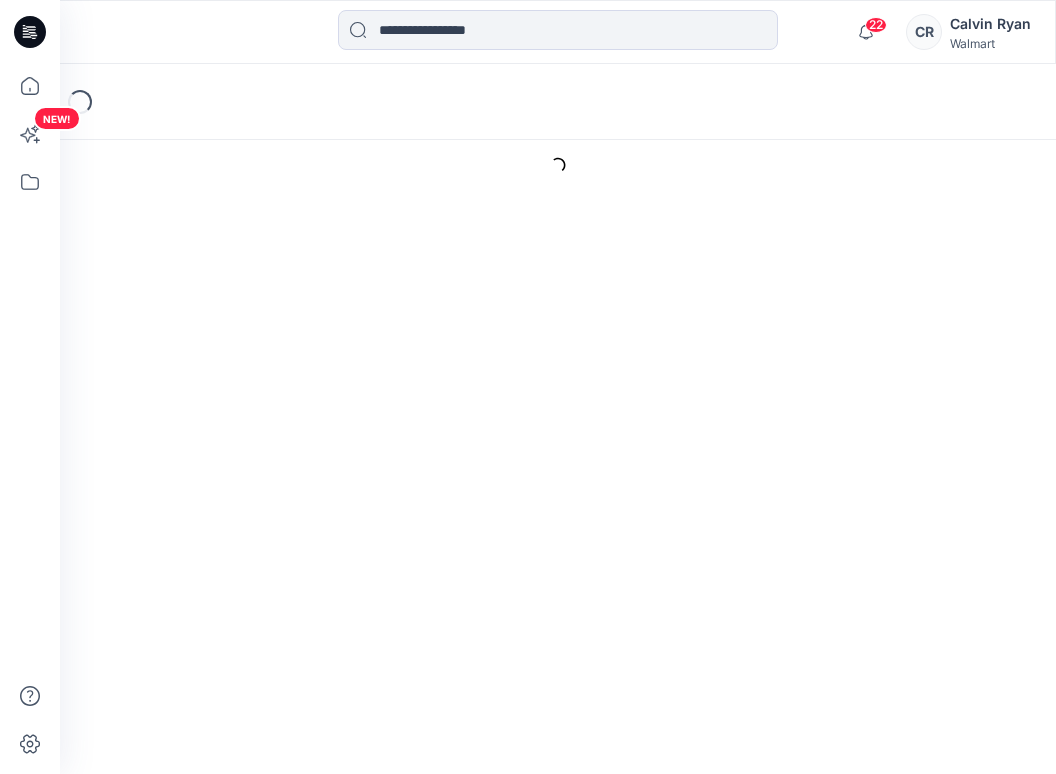 scroll, scrollTop: 0, scrollLeft: 0, axis: both 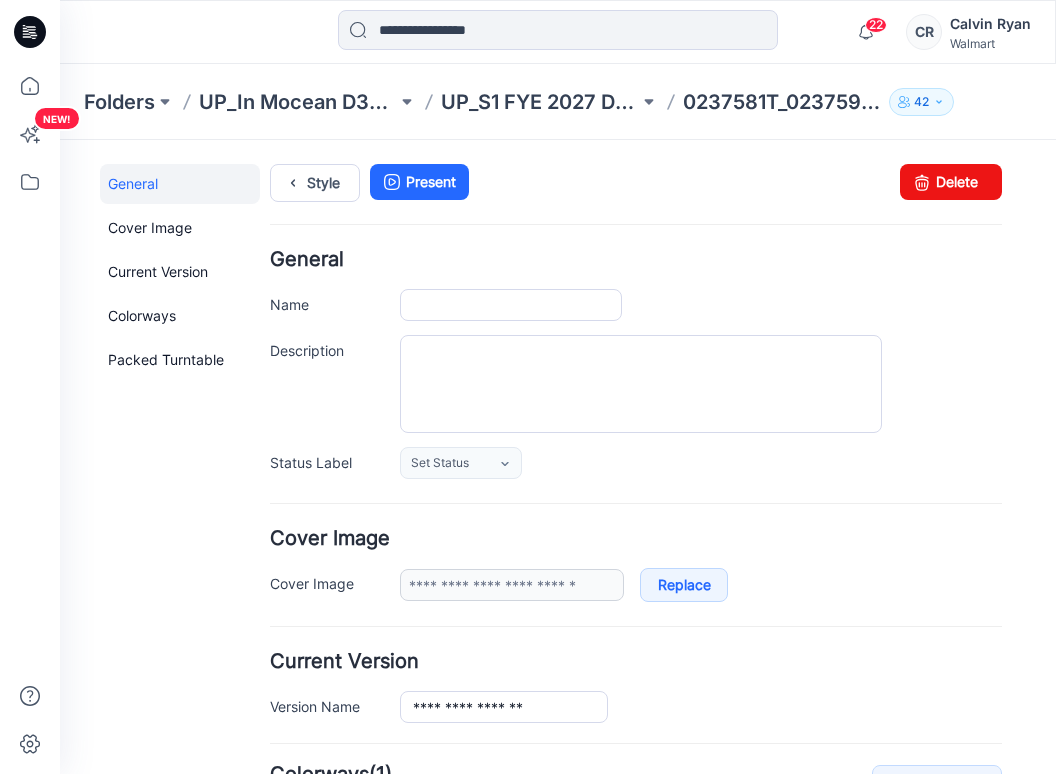 type on "**********" 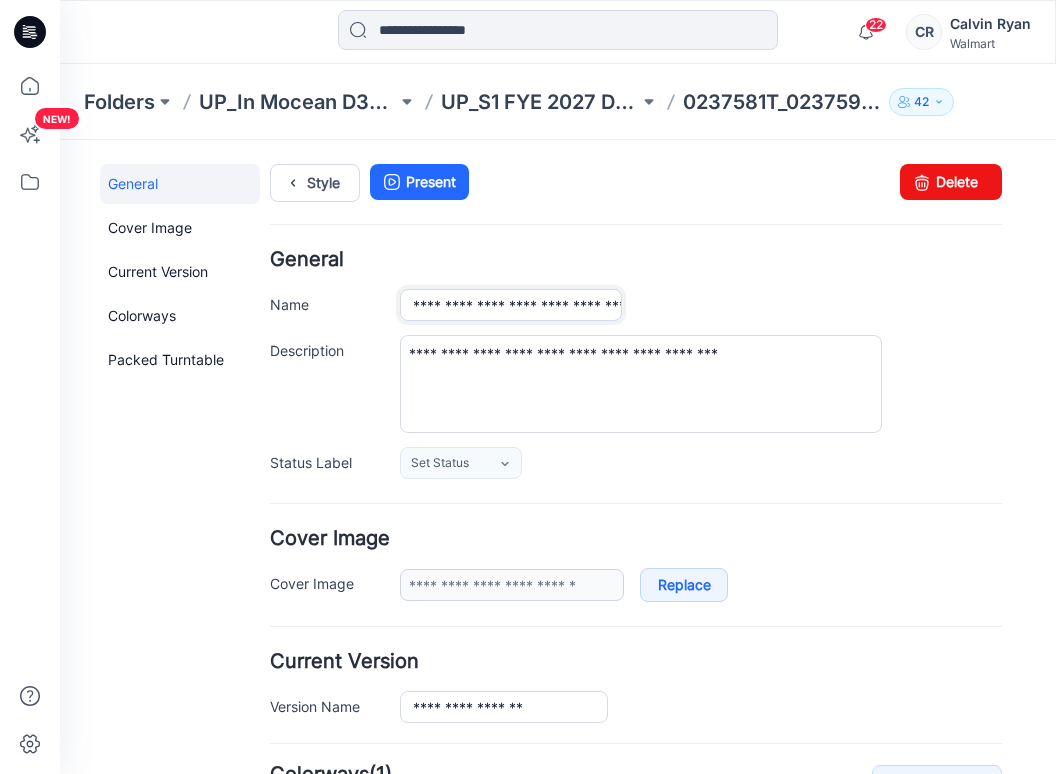scroll, scrollTop: 0, scrollLeft: 346, axis: horizontal 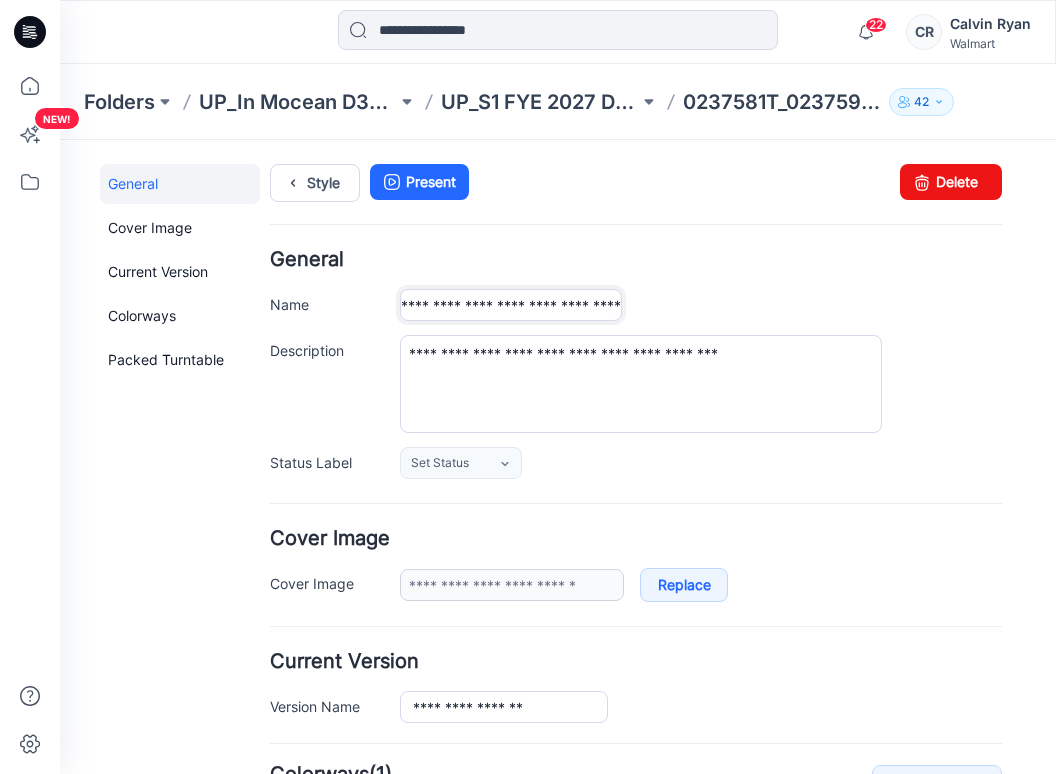 drag, startPoint x: 408, startPoint y: 310, endPoint x: 765, endPoint y: 293, distance: 357.40454 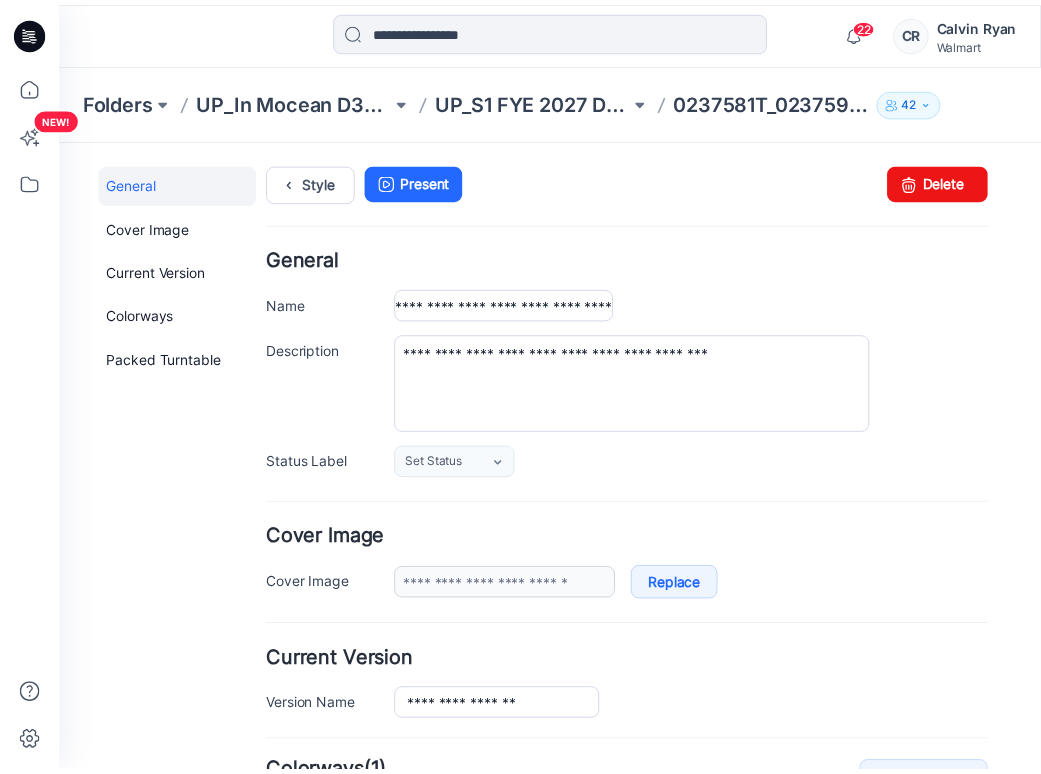 scroll, scrollTop: 0, scrollLeft: 0, axis: both 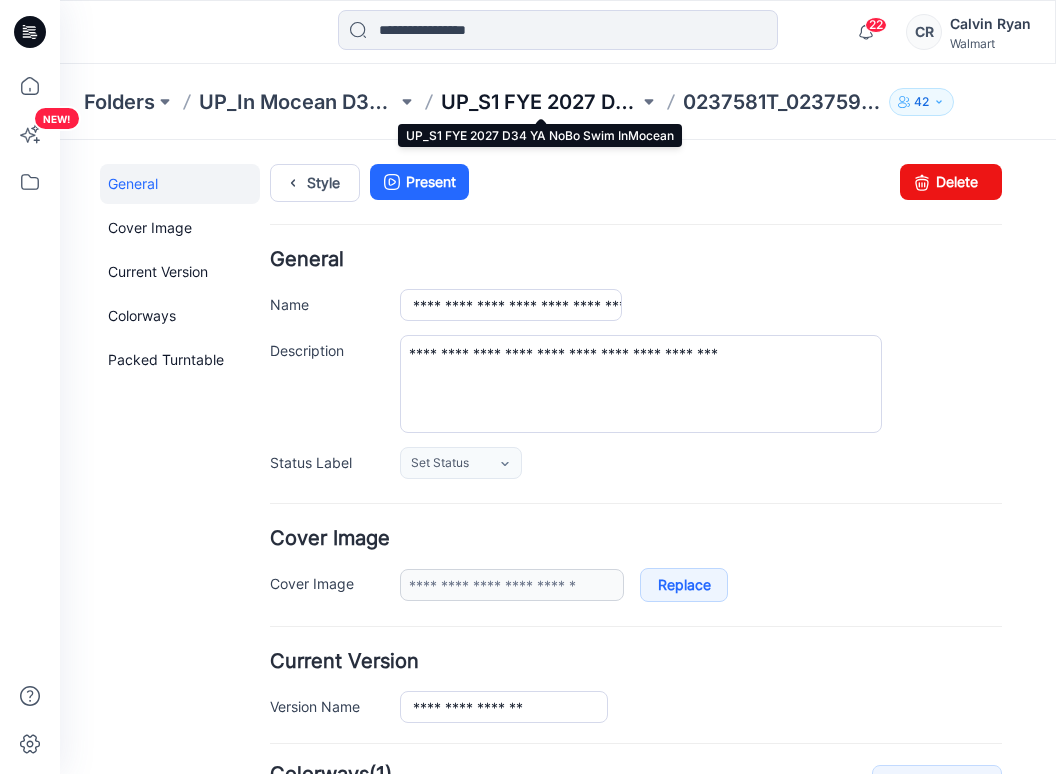 click on "UP_S1 FYE 2027 D34 YA NoBo Swim InMocean" at bounding box center [540, 102] 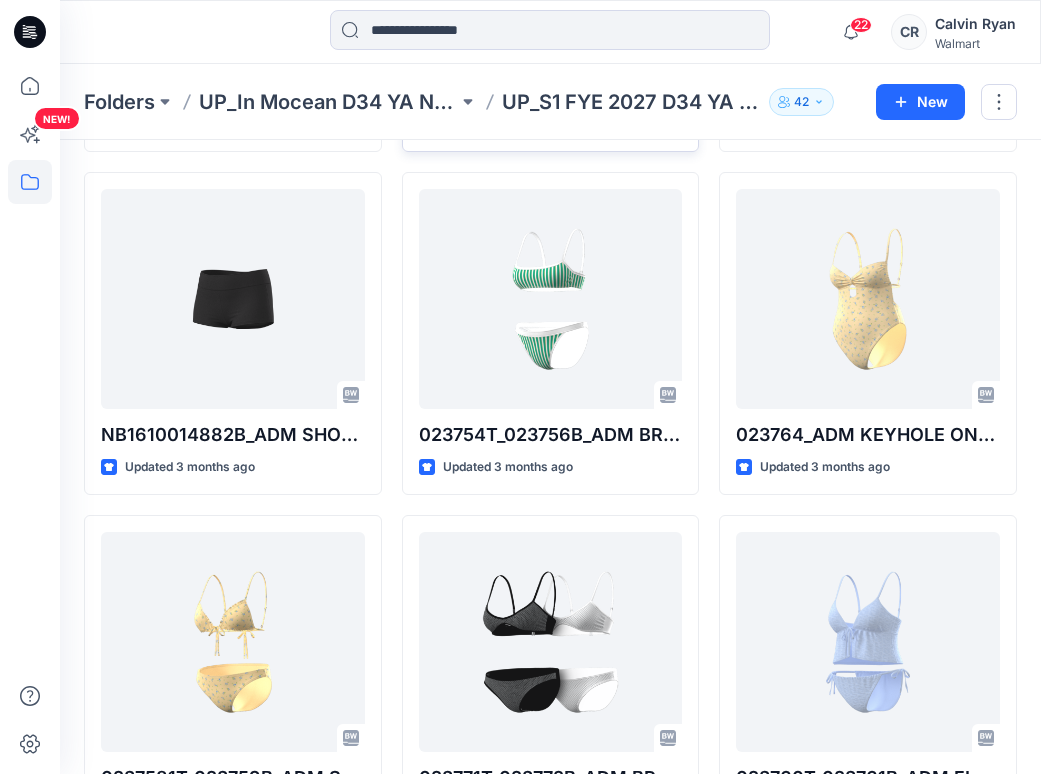 scroll, scrollTop: 1496, scrollLeft: 0, axis: vertical 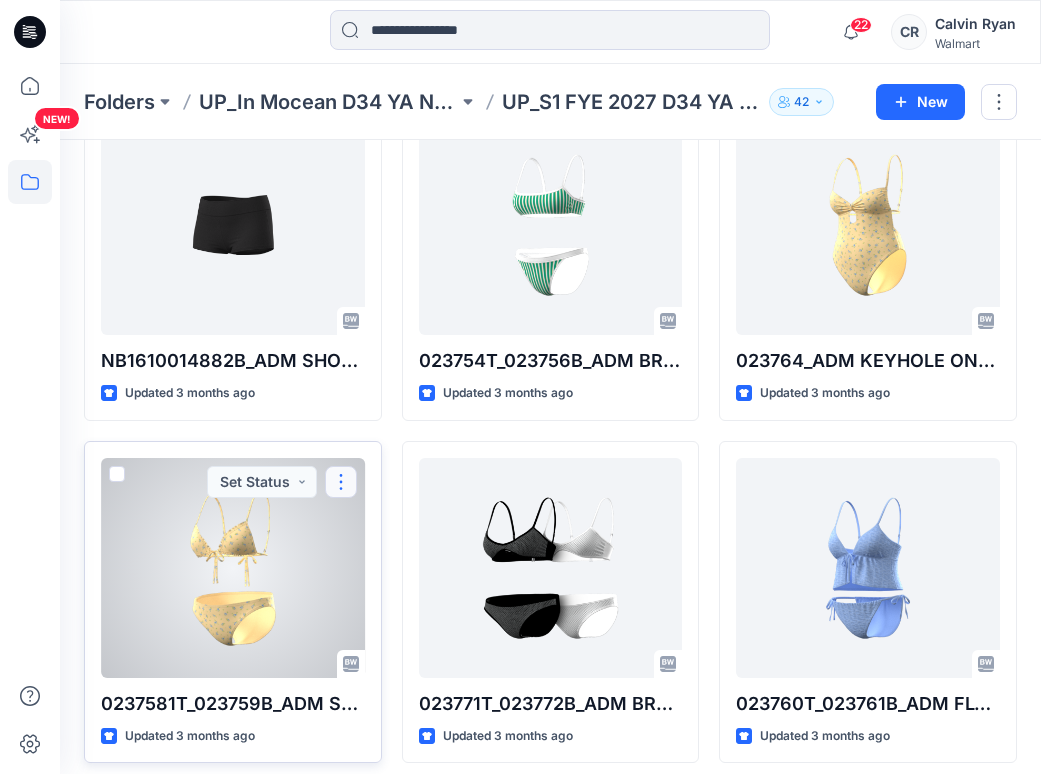 click at bounding box center [341, 482] 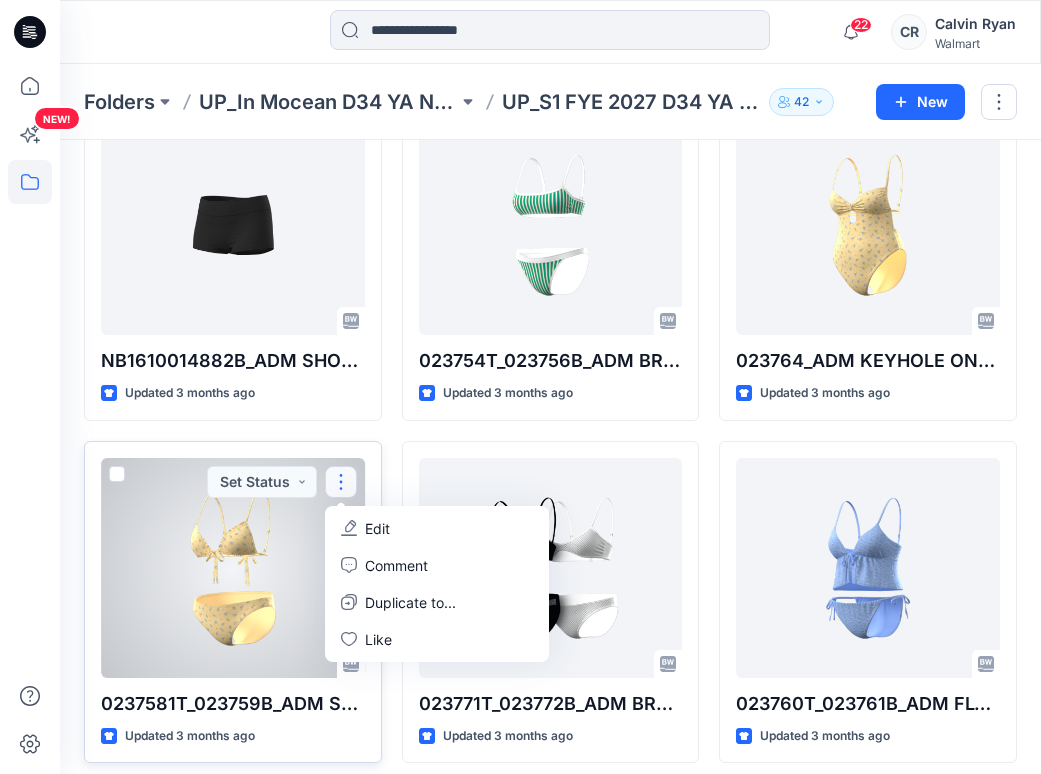 click on "Edit" at bounding box center [437, 528] 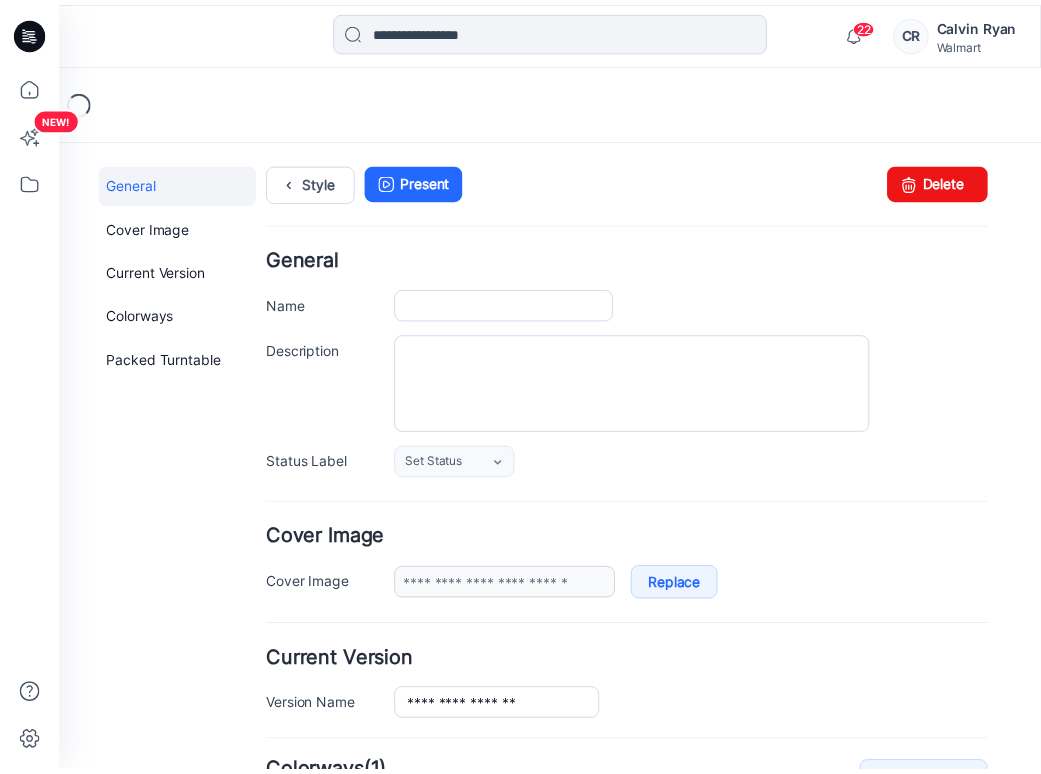 scroll, scrollTop: 0, scrollLeft: 0, axis: both 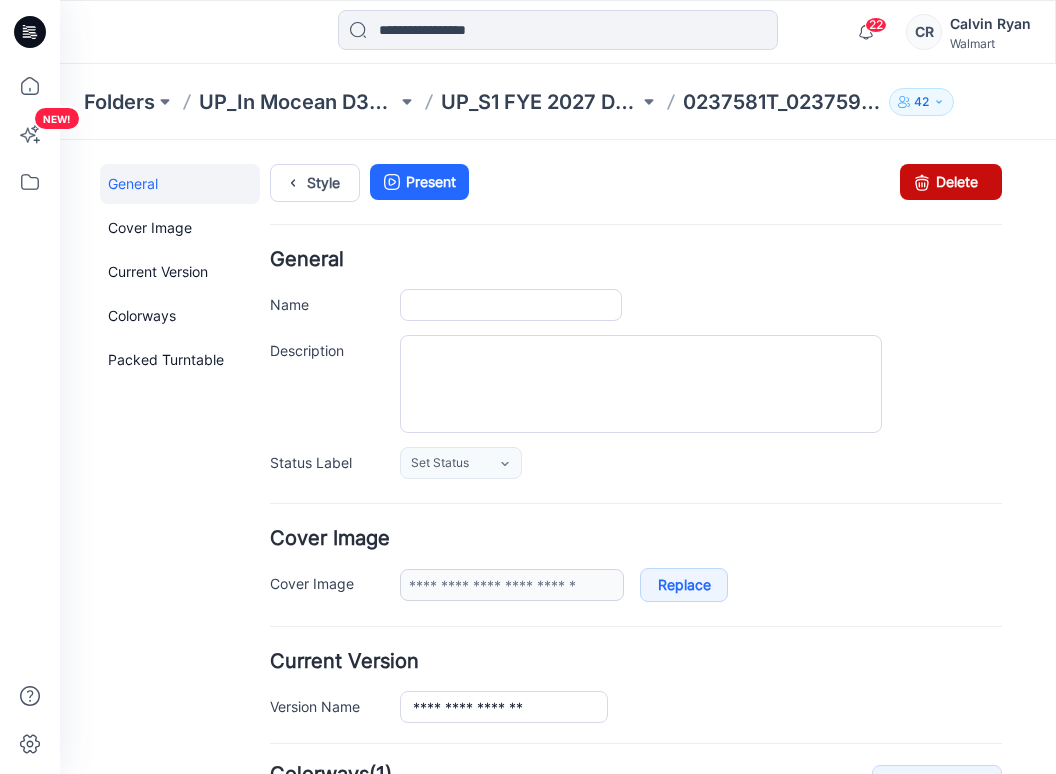 type on "**********" 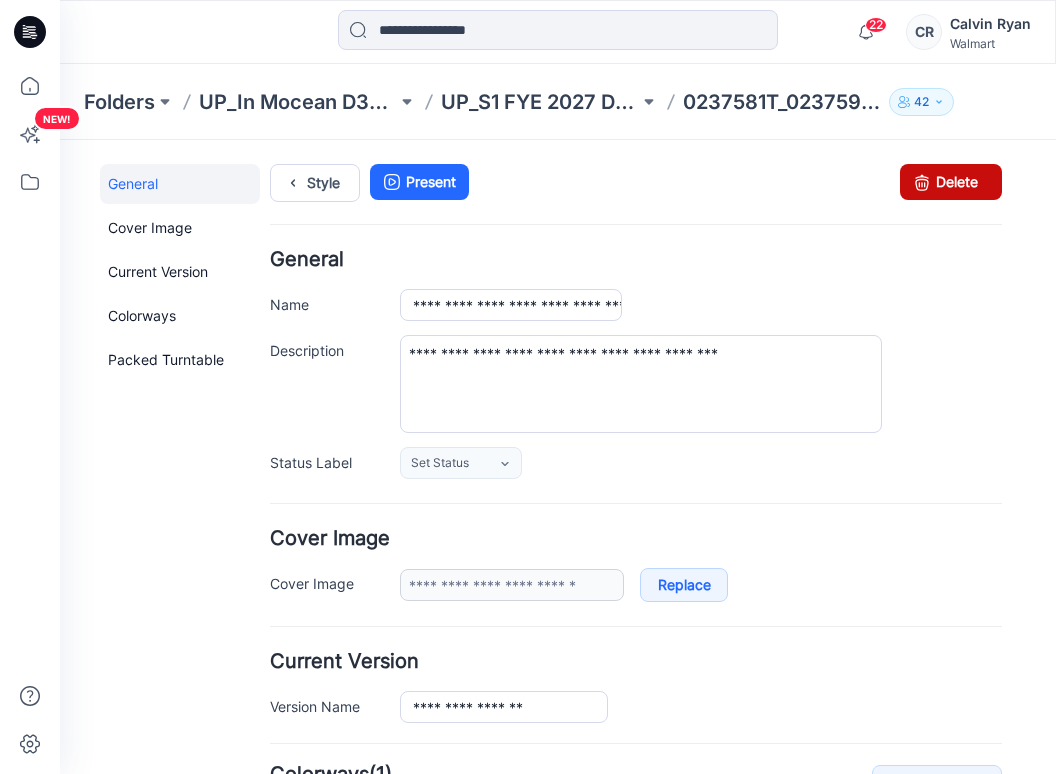 click on "Delete" at bounding box center (951, 182) 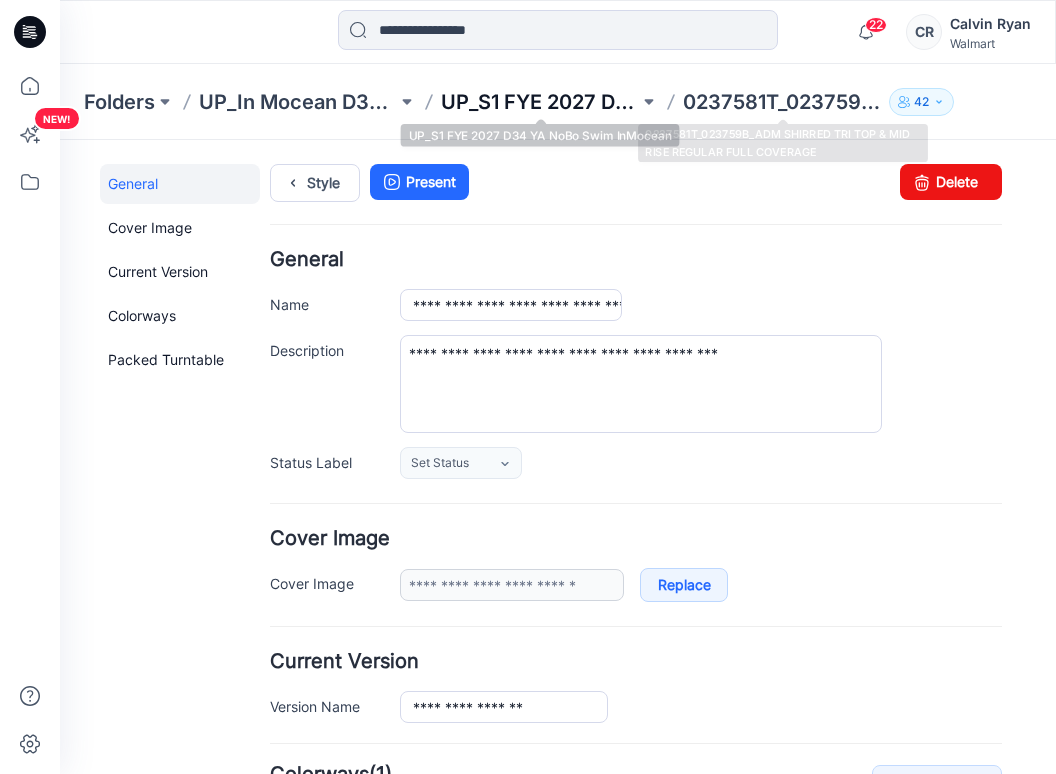 click on "UP_S1 FYE 2027 D34 YA NoBo Swim InMocean" at bounding box center [540, 102] 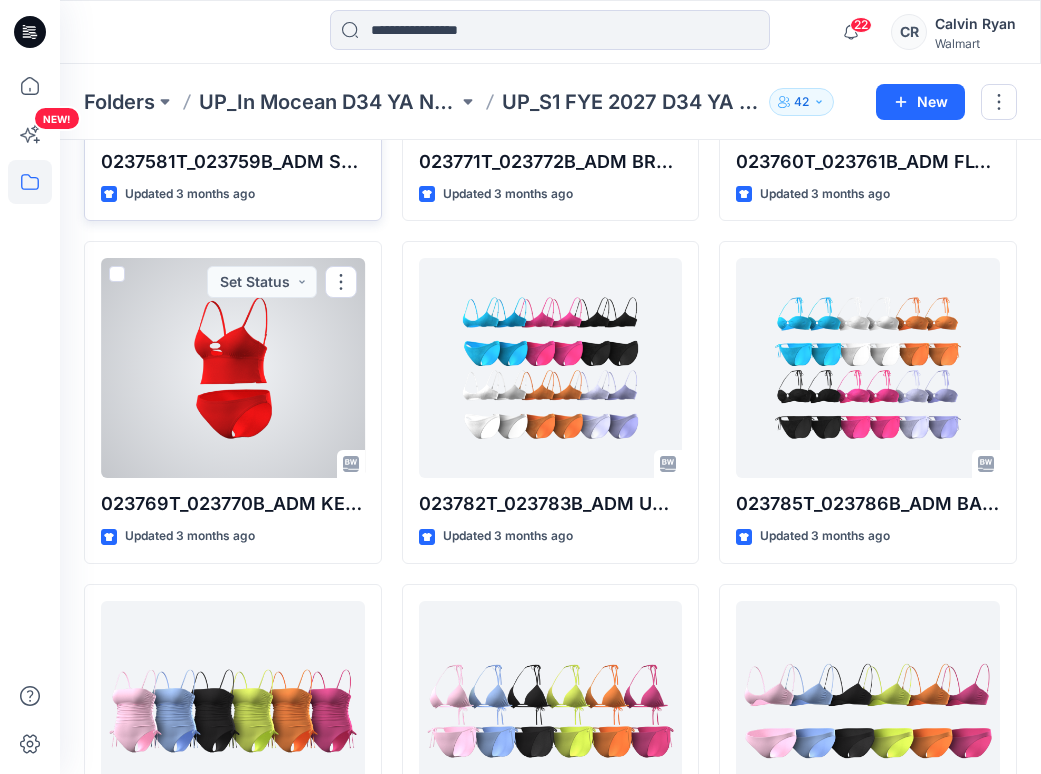 scroll, scrollTop: 1800, scrollLeft: 0, axis: vertical 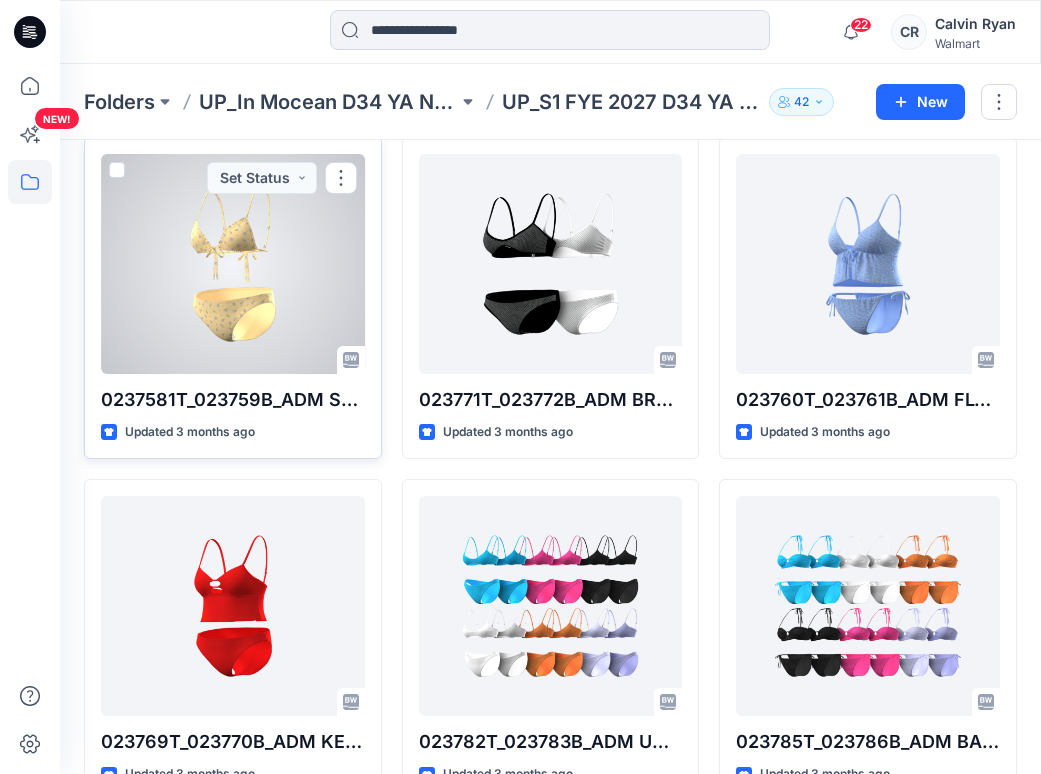 click at bounding box center [233, 264] 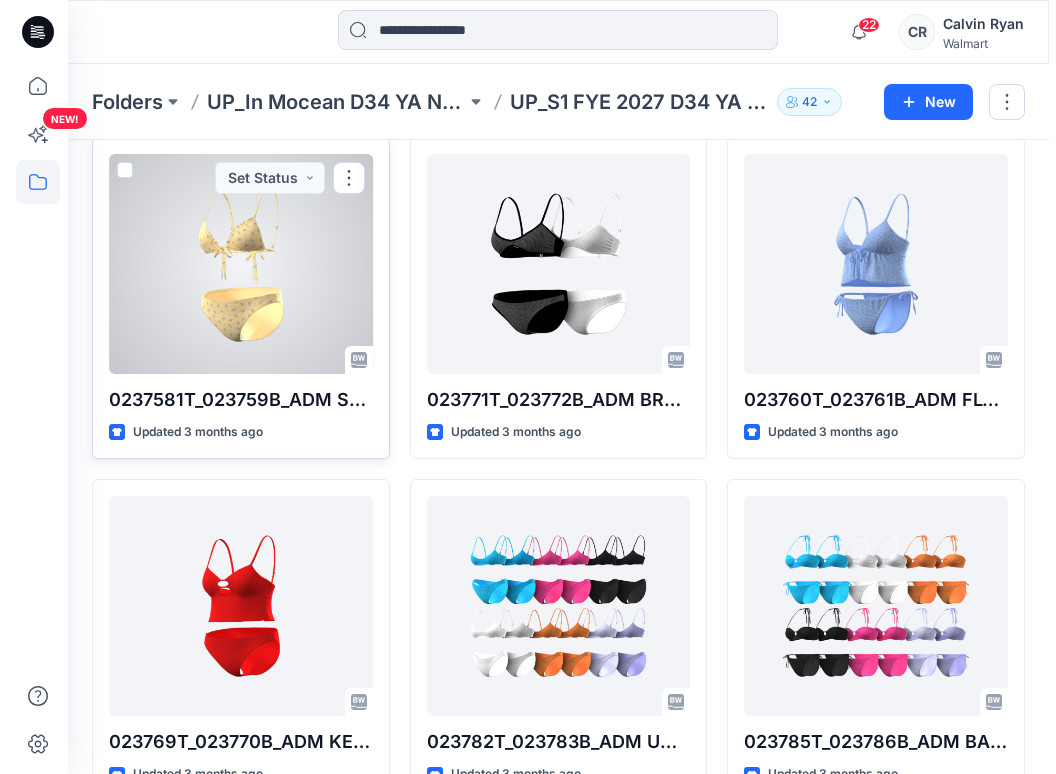 scroll, scrollTop: 0, scrollLeft: 0, axis: both 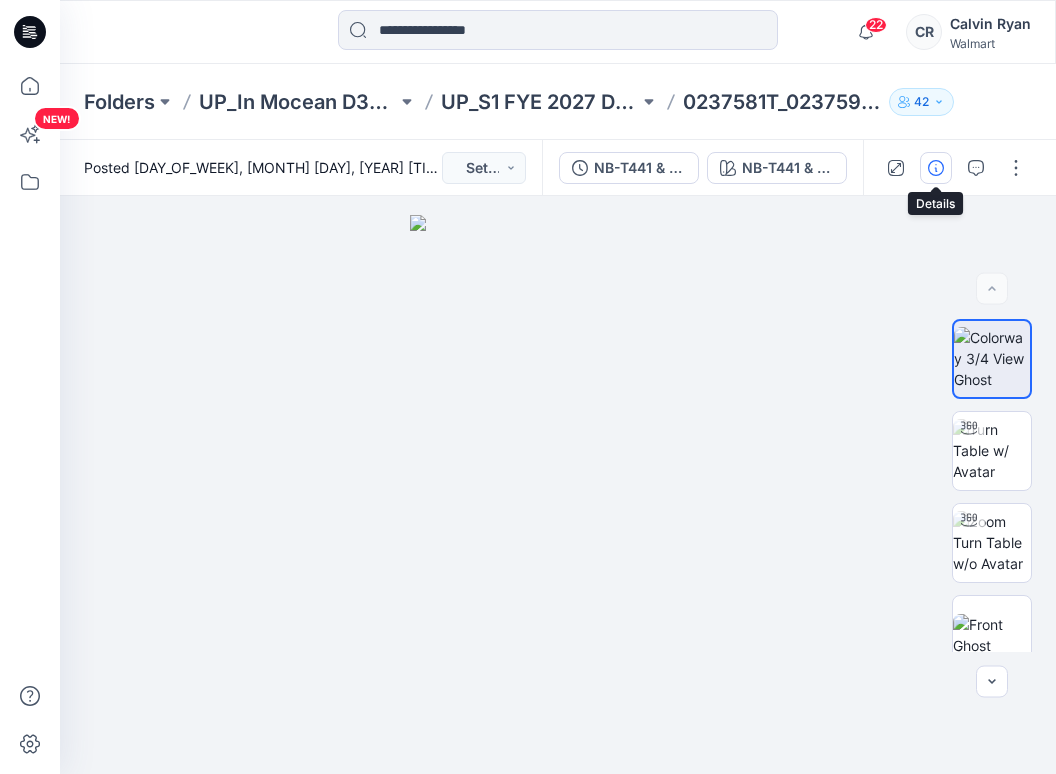 click 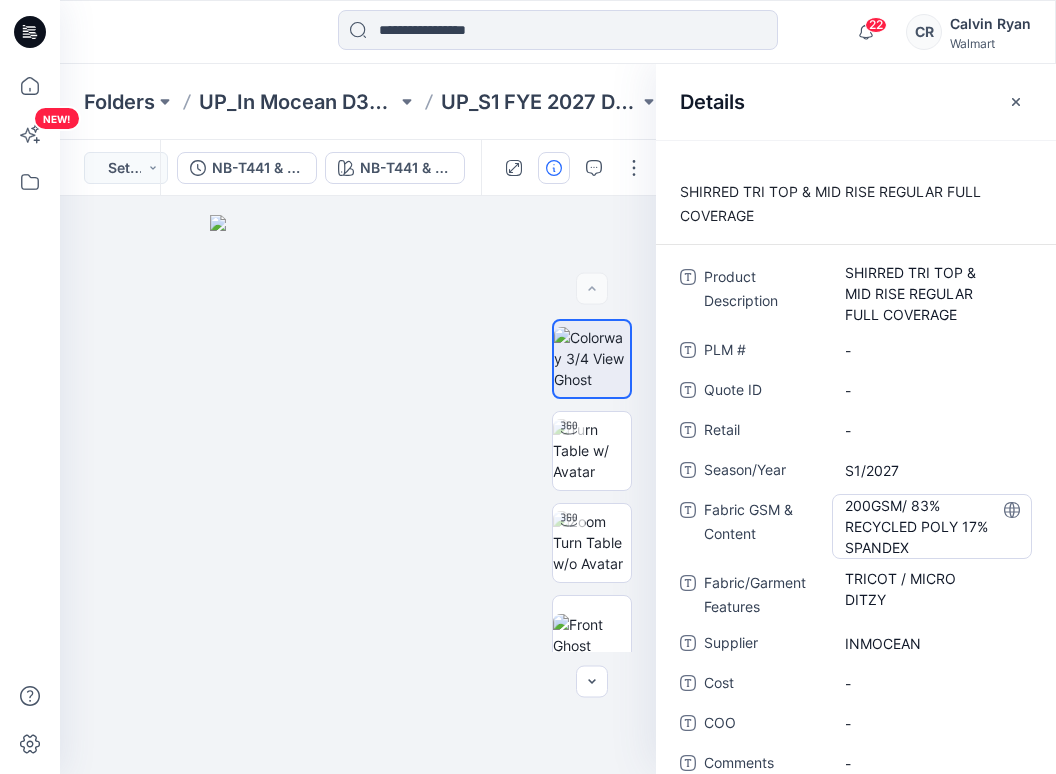 click on "200GSM/ 83% RECYCLED POLY 17% SPANDEX" at bounding box center (932, 526) 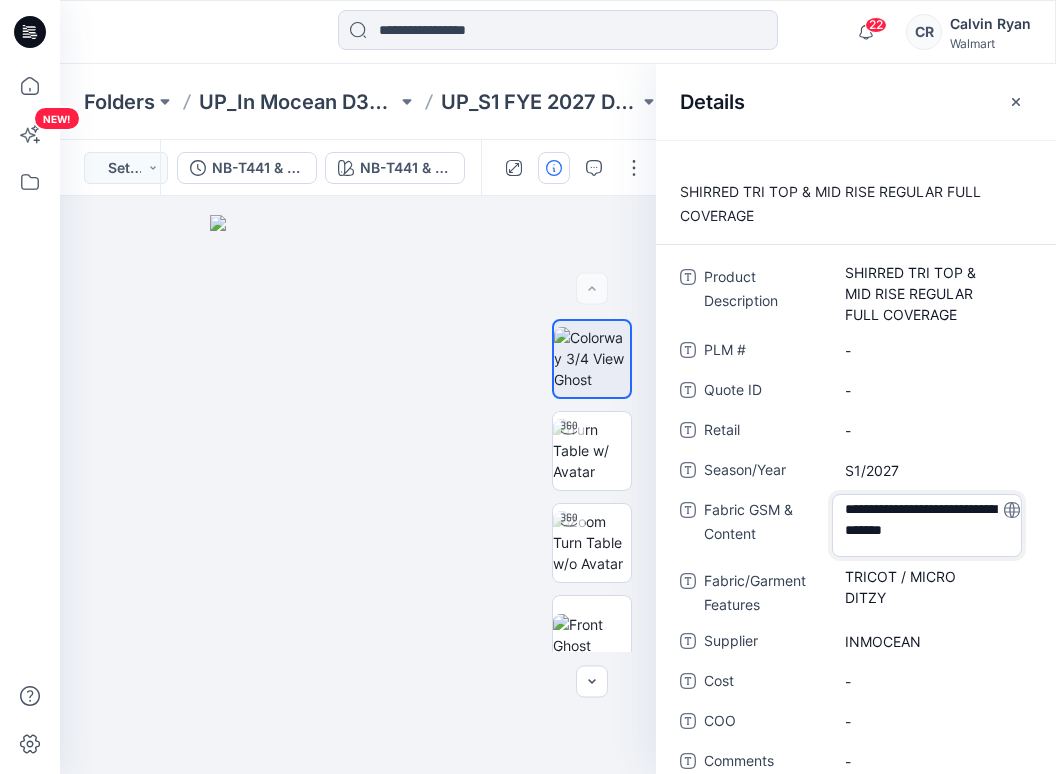 click on "**********" at bounding box center [927, 525] 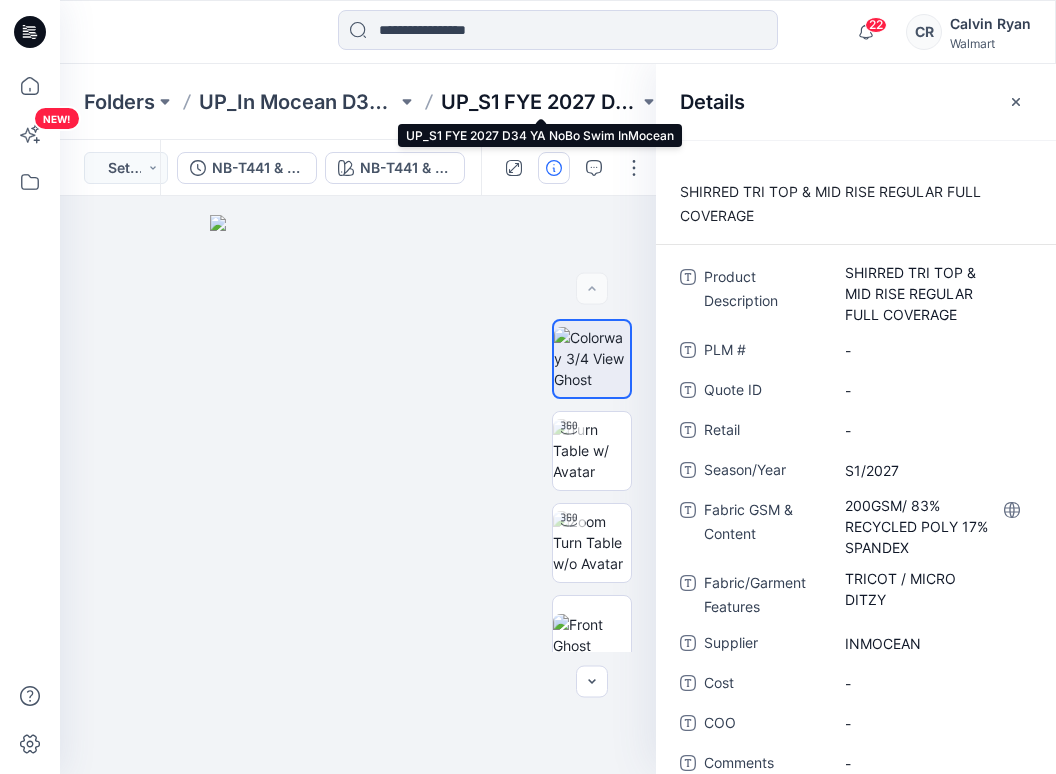 click on "UP_S1 FYE 2027 D34 YA NoBo Swim InMocean" at bounding box center [540, 102] 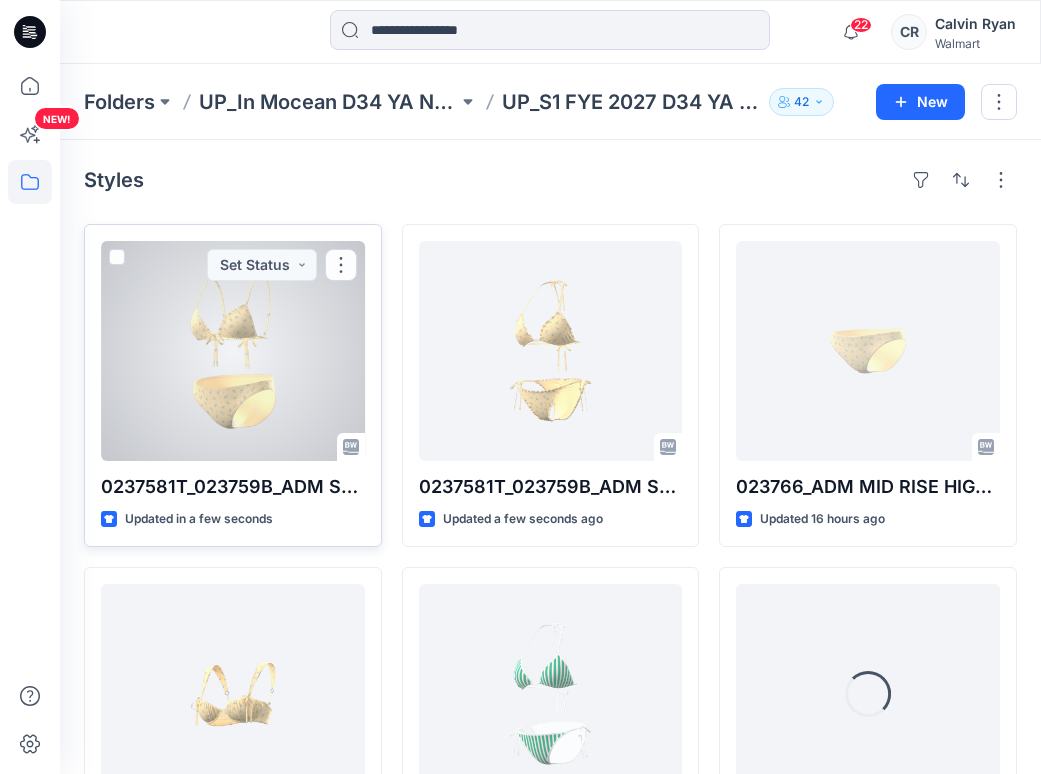 click at bounding box center (233, 351) 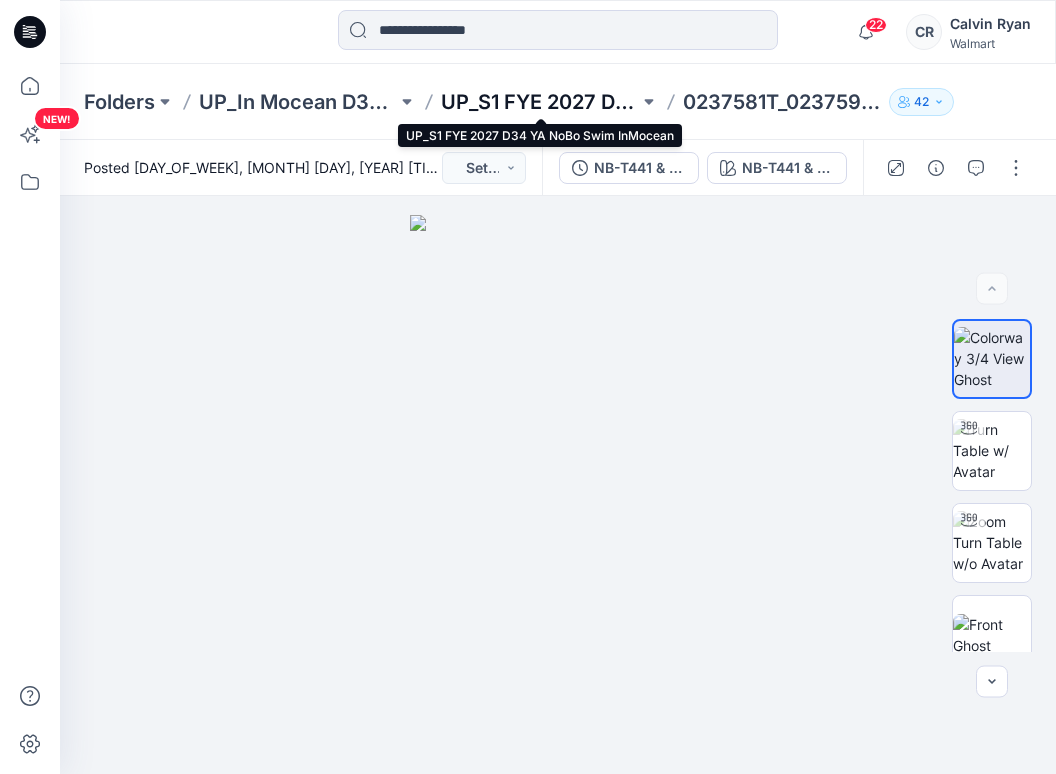 click on "UP_S1 FYE 2027 D34 YA NoBo Swim InMocean" at bounding box center (540, 102) 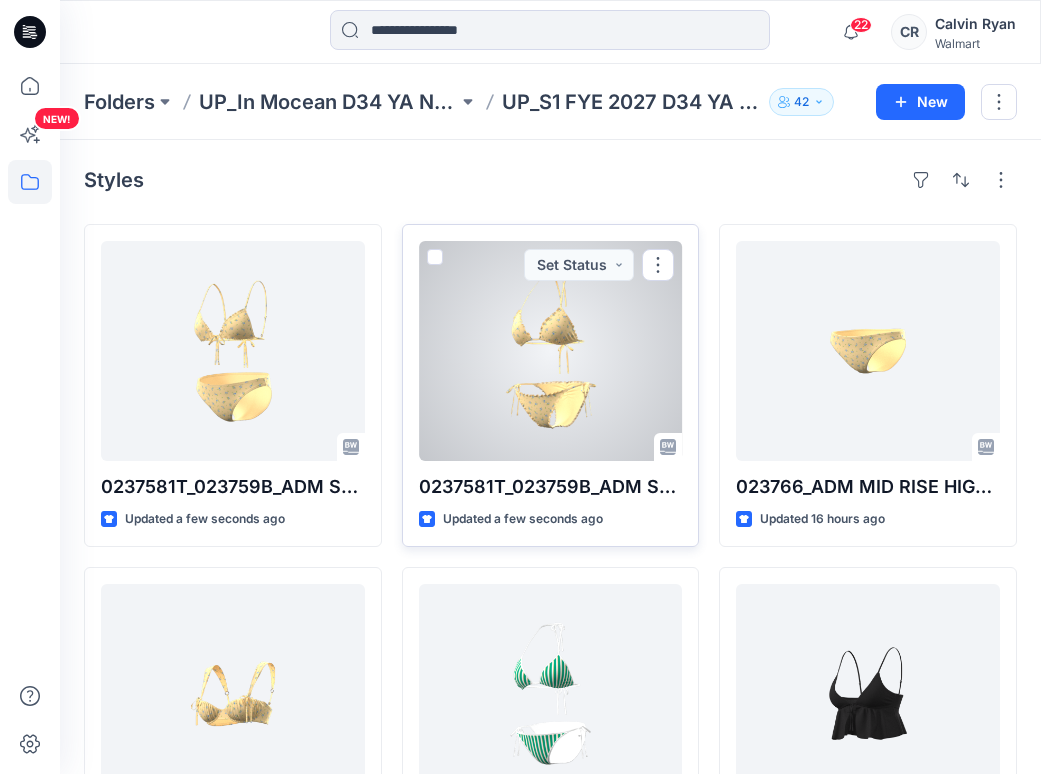 click at bounding box center [551, 351] 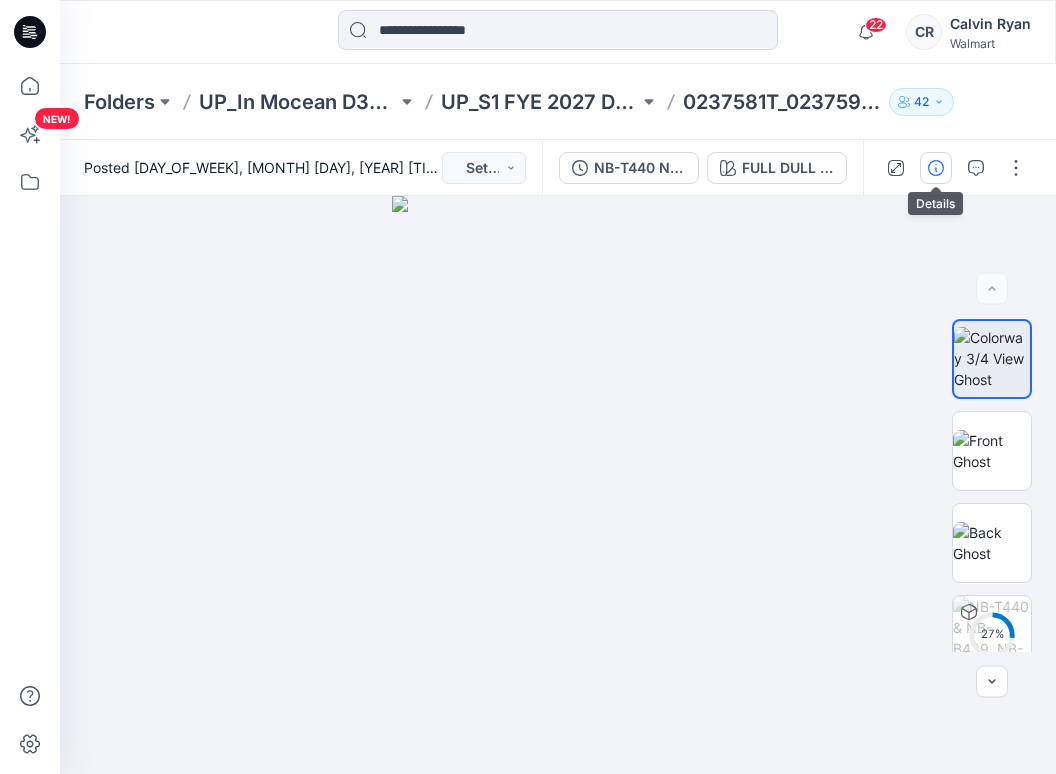 click 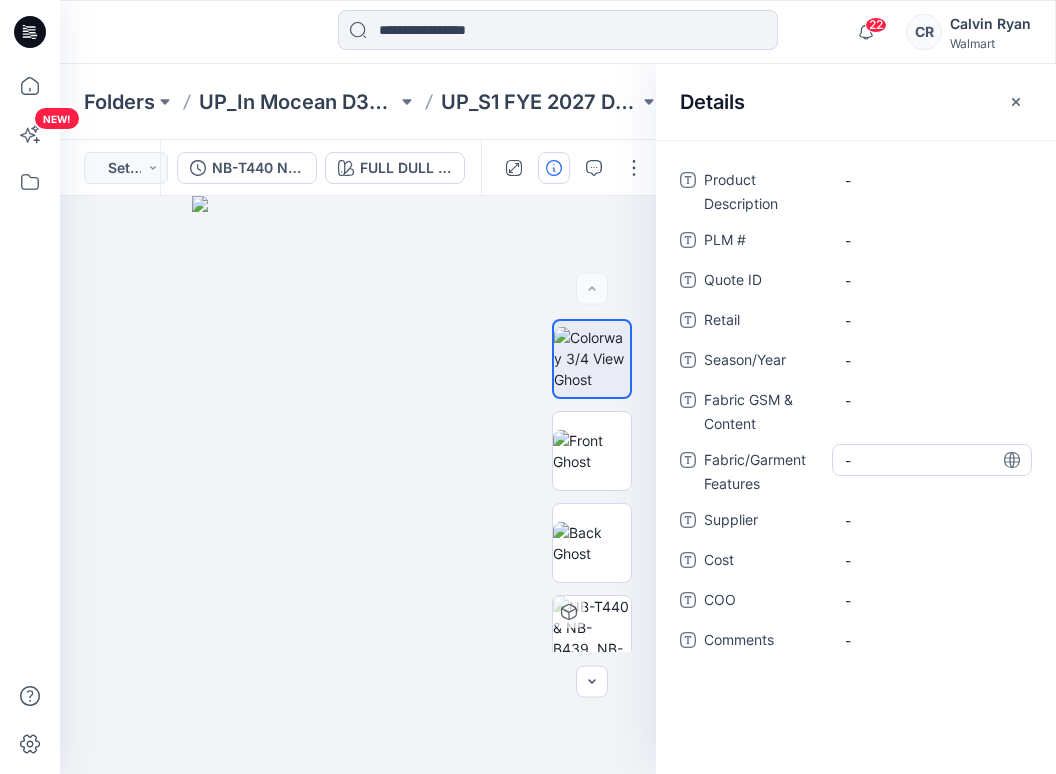 click on "-" at bounding box center [932, 460] 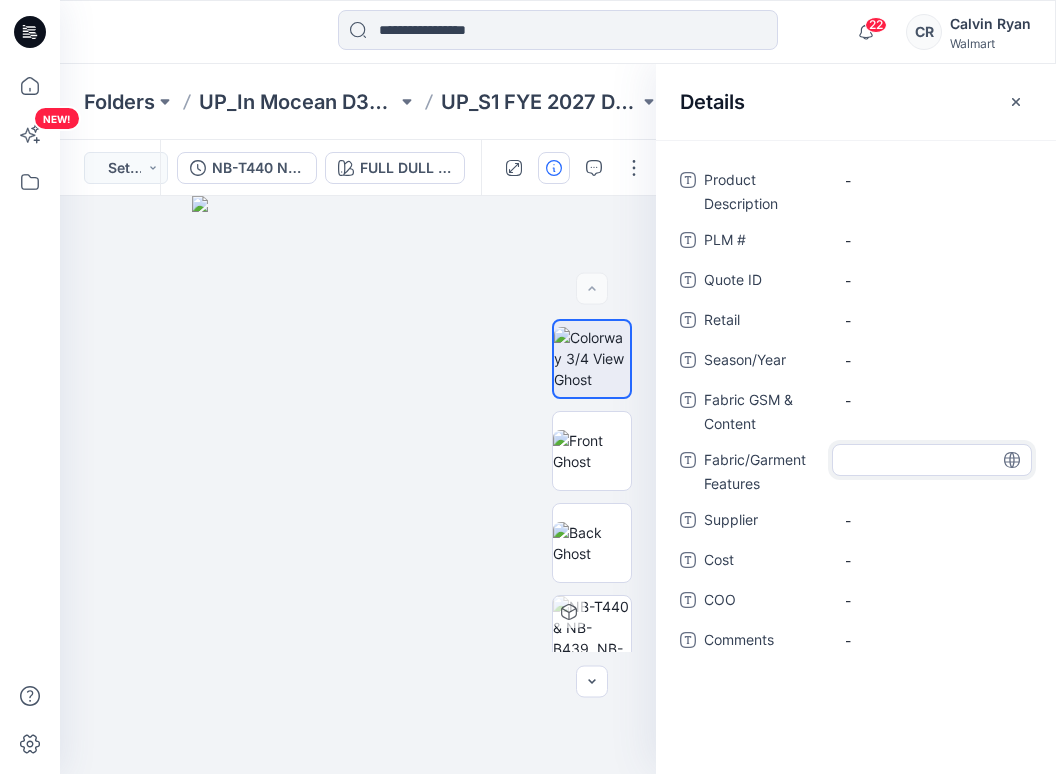 type on "**********" 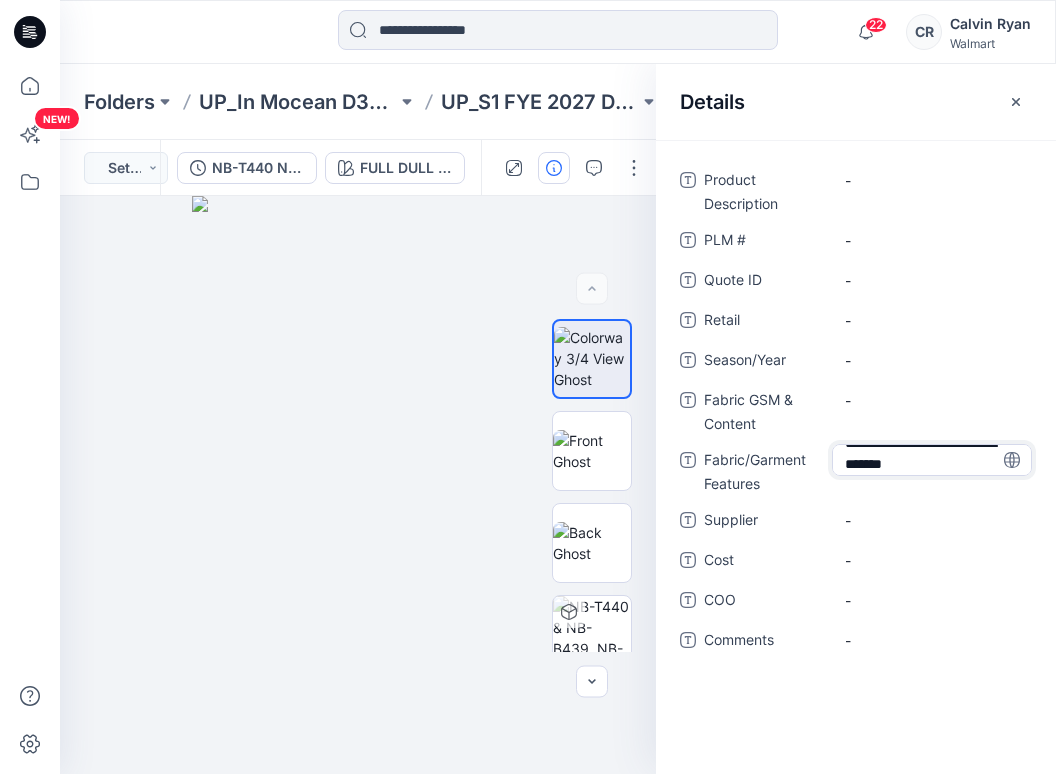 scroll, scrollTop: 0, scrollLeft: 0, axis: both 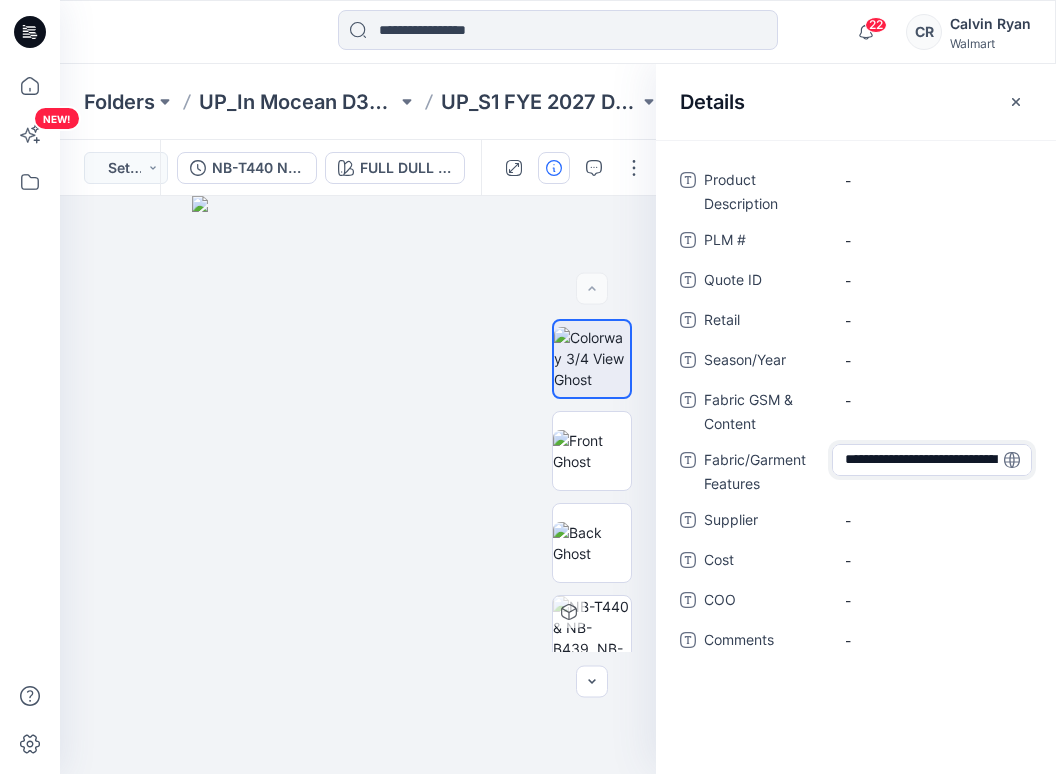 drag, startPoint x: 917, startPoint y: 465, endPoint x: 764, endPoint y: 400, distance: 166.23477 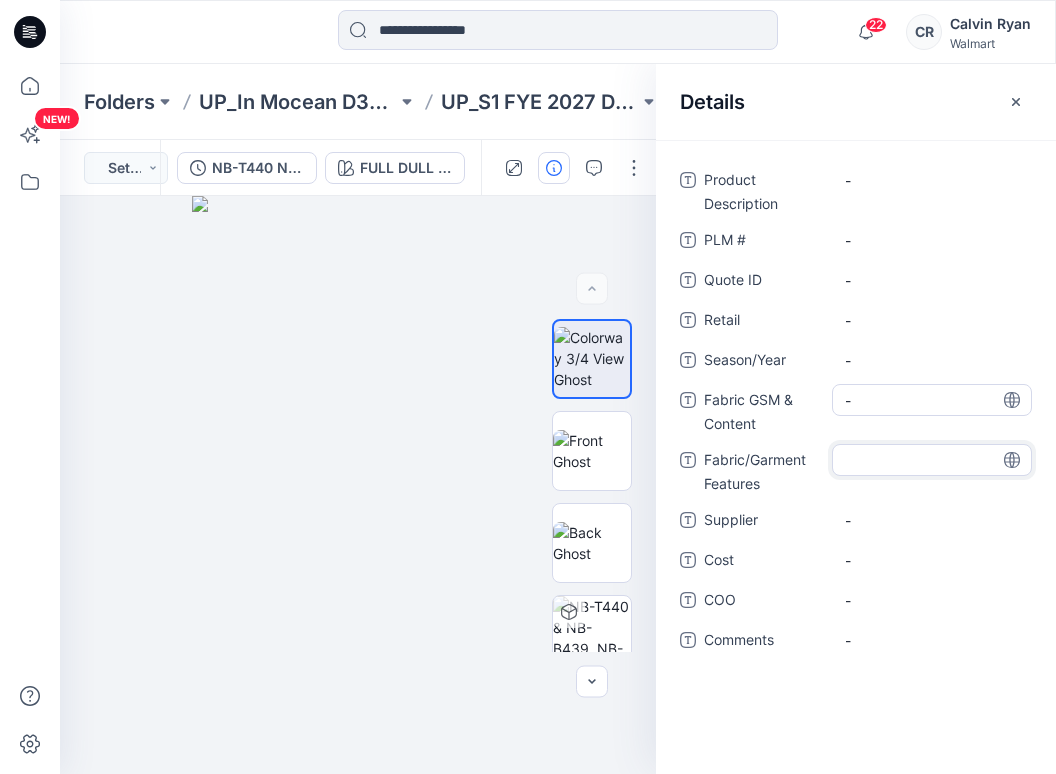 click on "-" at bounding box center (932, 400) 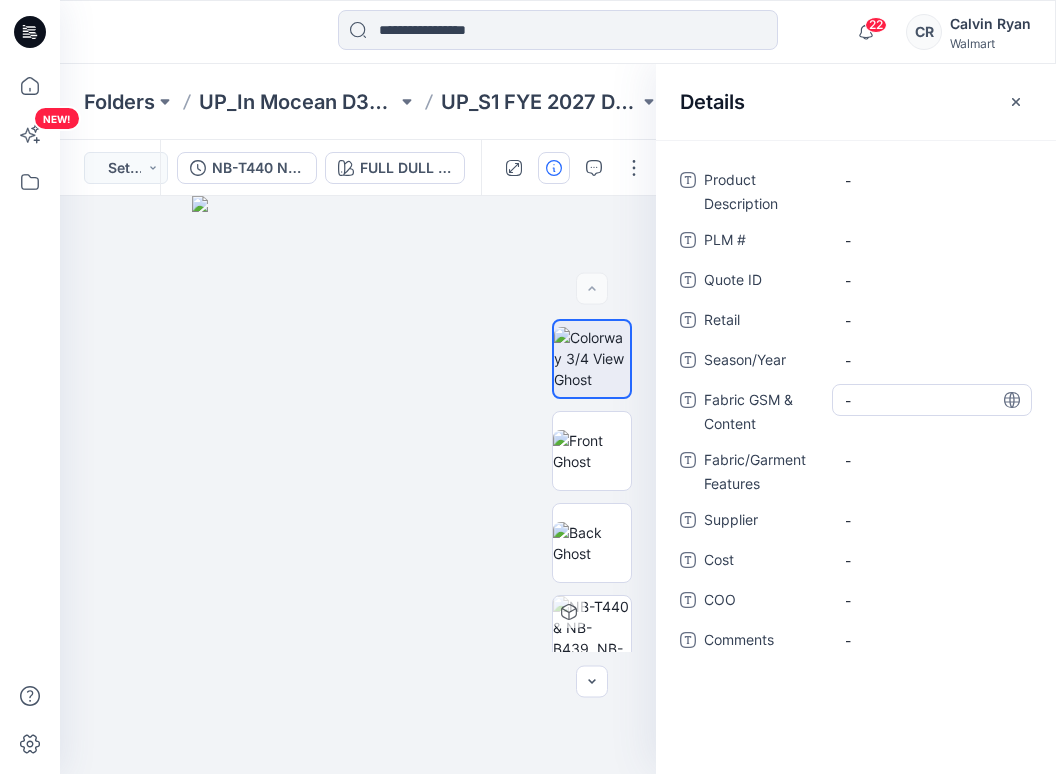 click on "-" at bounding box center [932, 400] 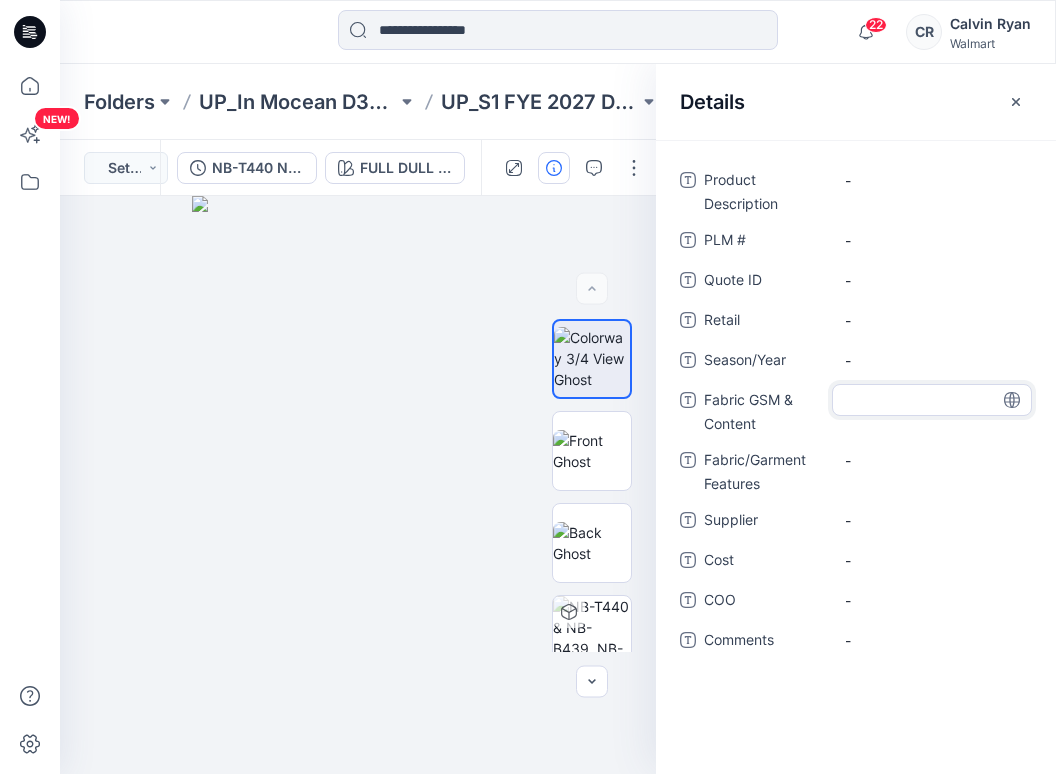 type on "**********" 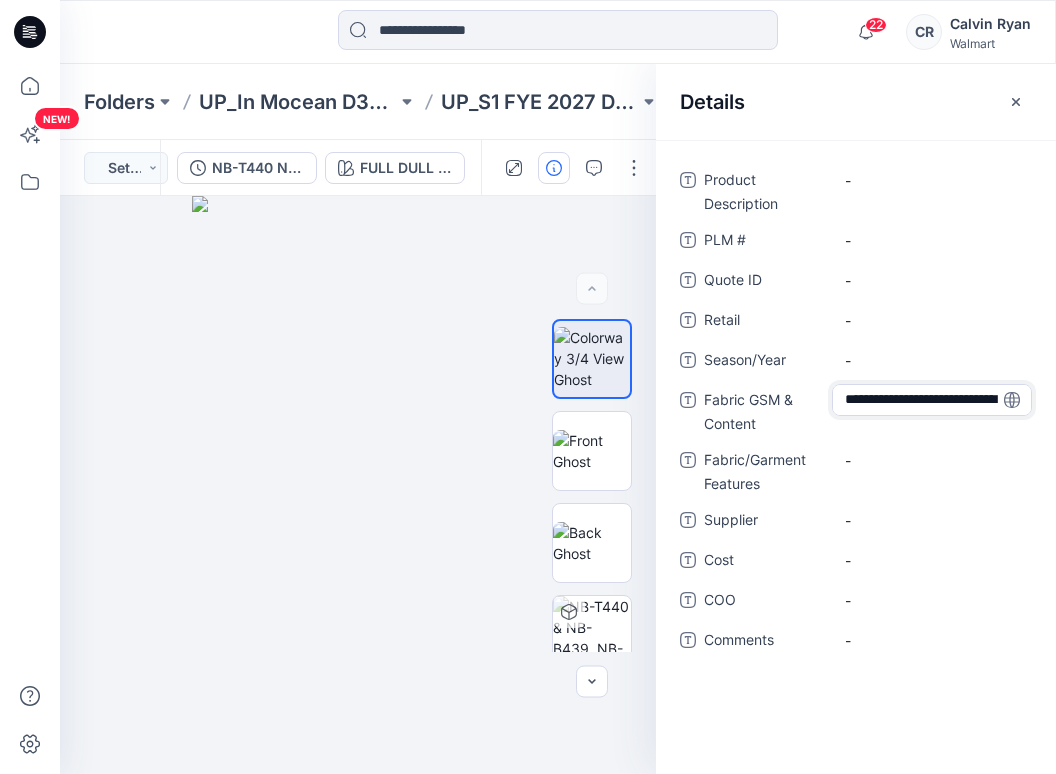 scroll, scrollTop: 35, scrollLeft: 0, axis: vertical 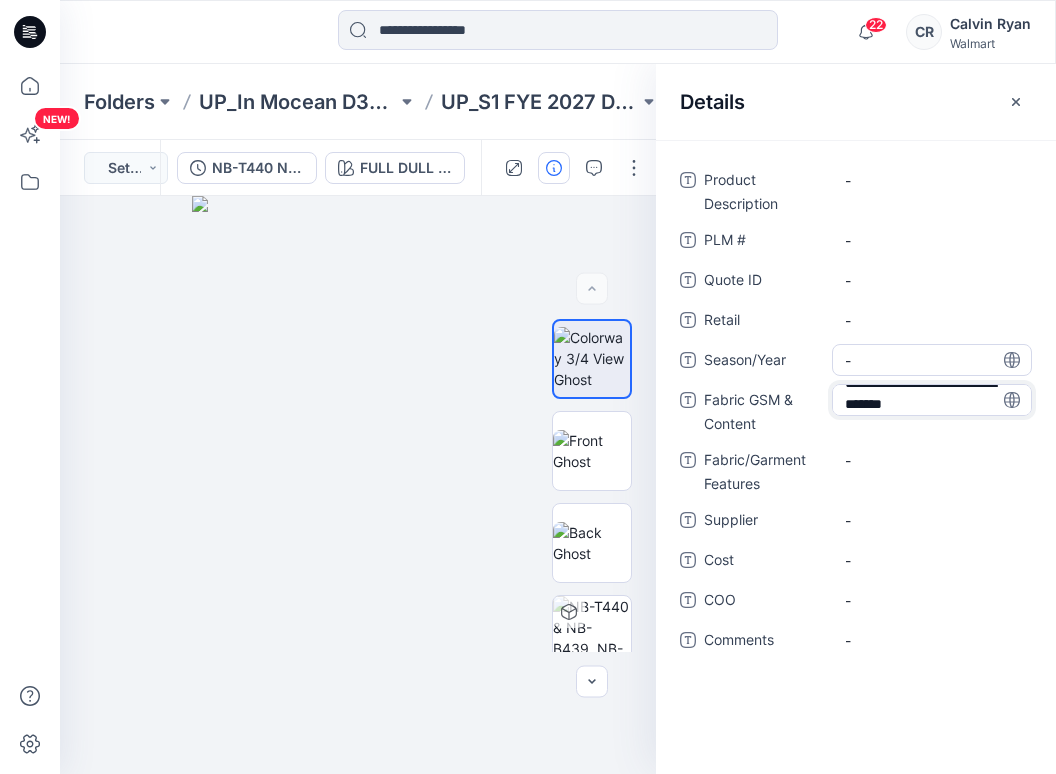 click on "-" at bounding box center [932, 360] 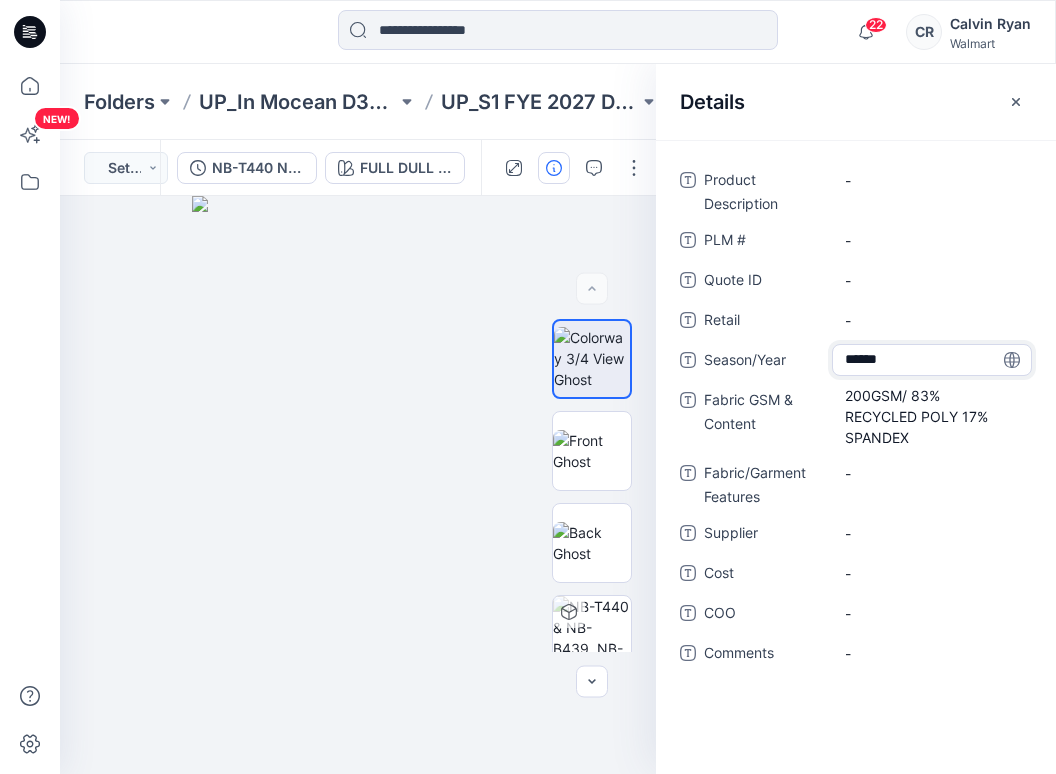 type on "*******" 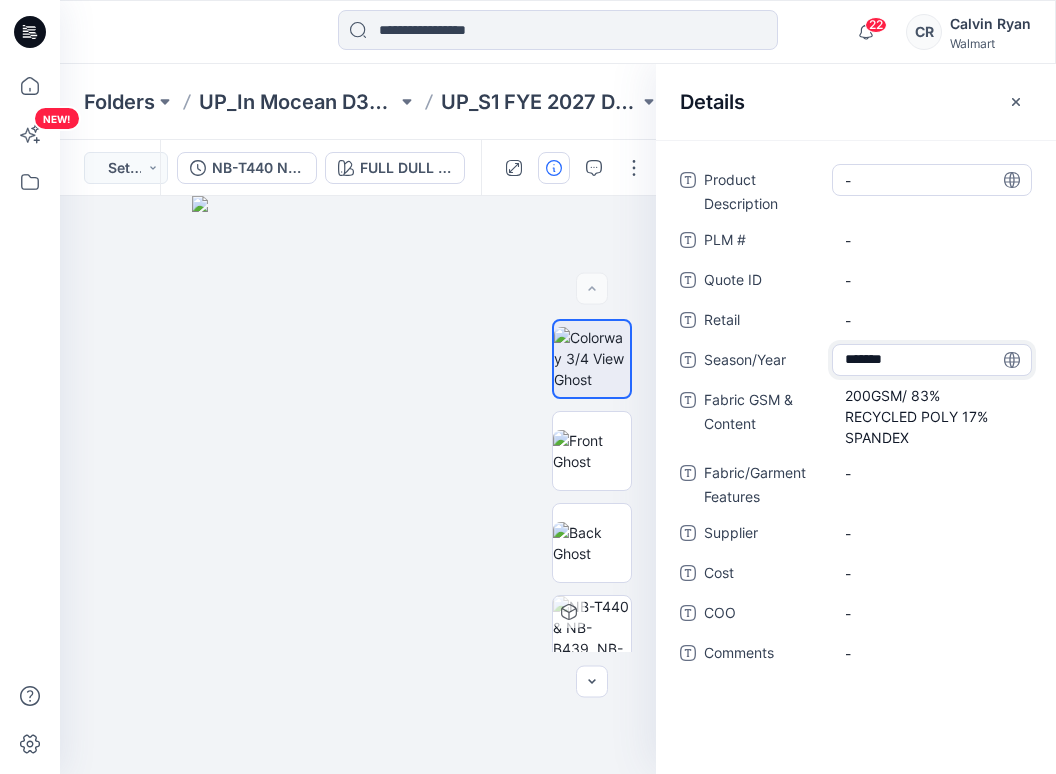 click on "-" at bounding box center (932, 180) 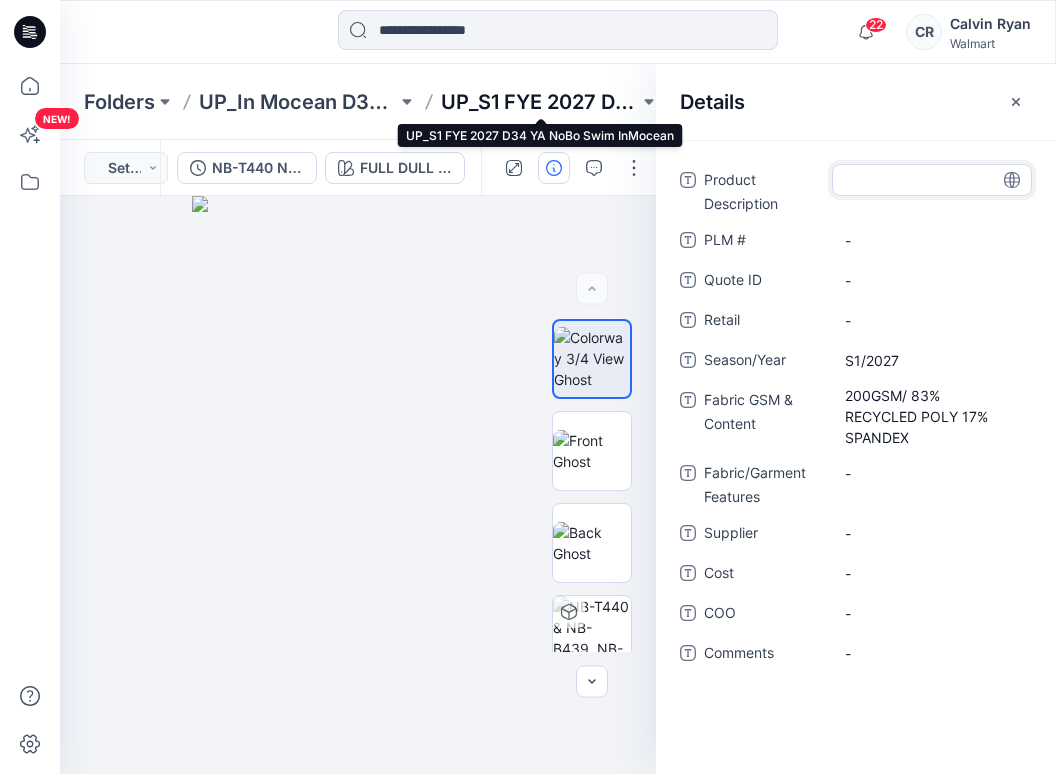 click on "UP_S1 FYE 2027 D34 YA NoBo Swim InMocean" at bounding box center [540, 102] 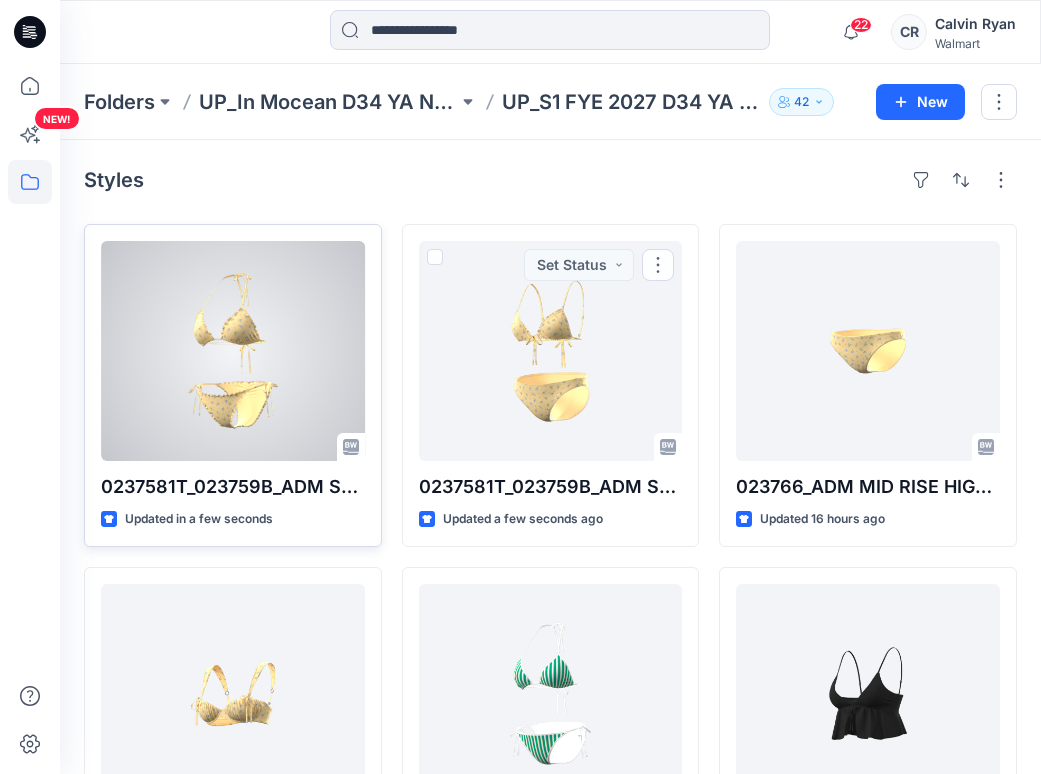 click at bounding box center [233, 351] 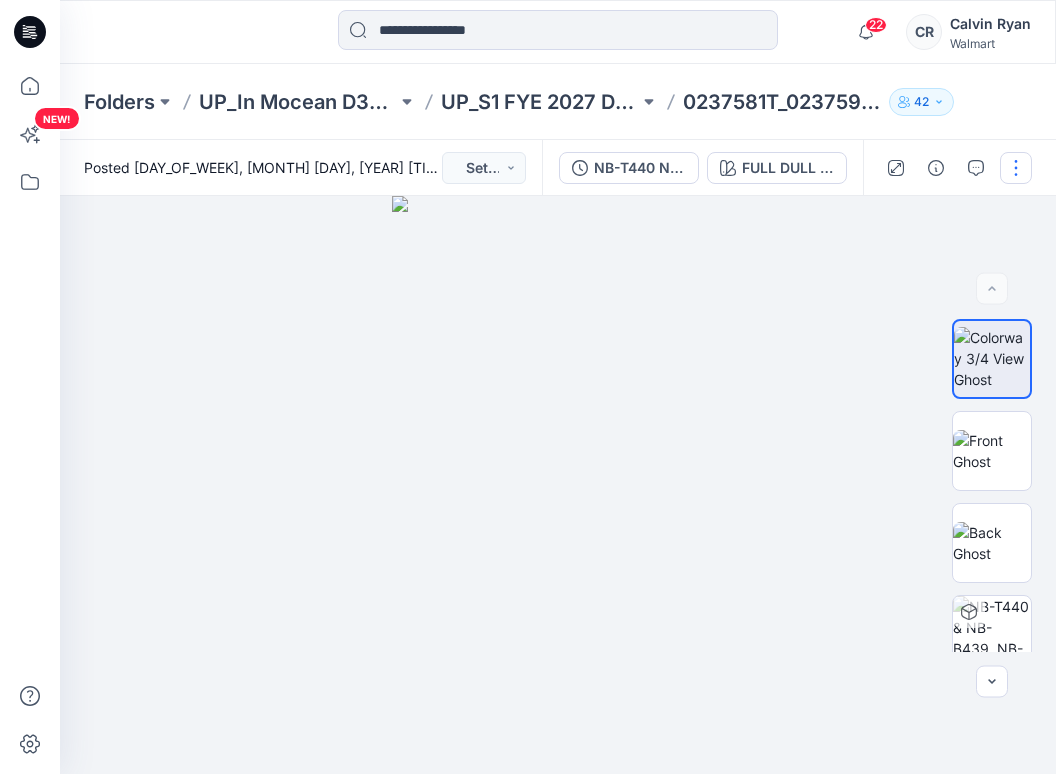 click at bounding box center (1016, 168) 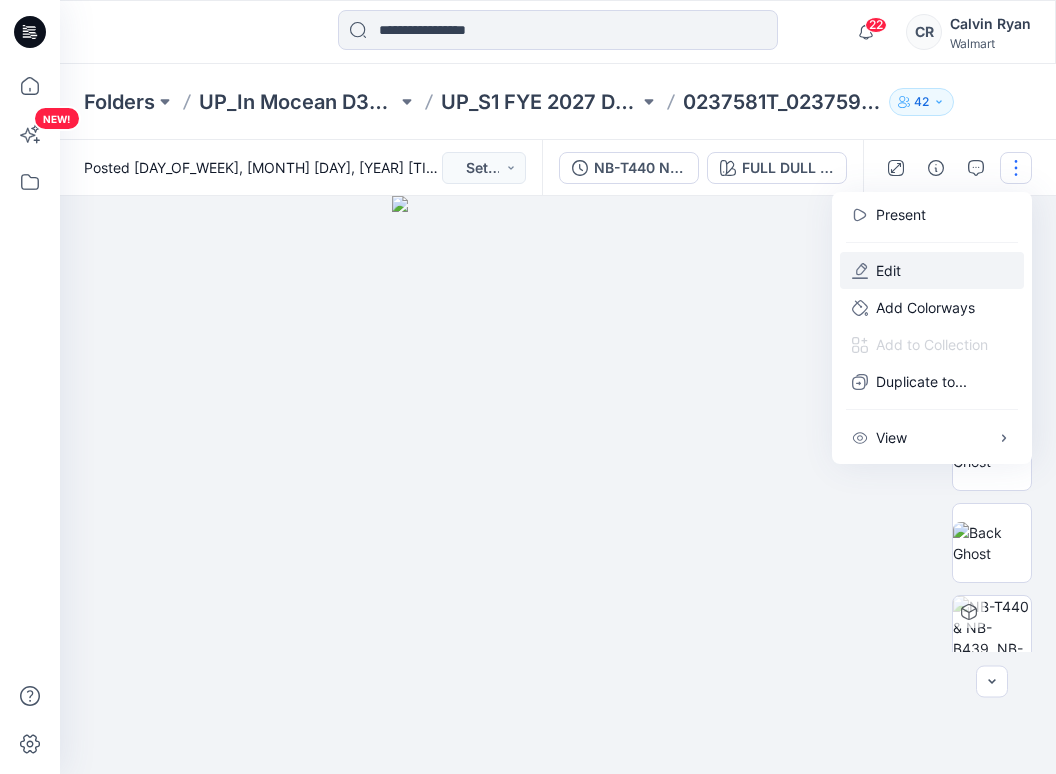 click on "Edit" at bounding box center [932, 270] 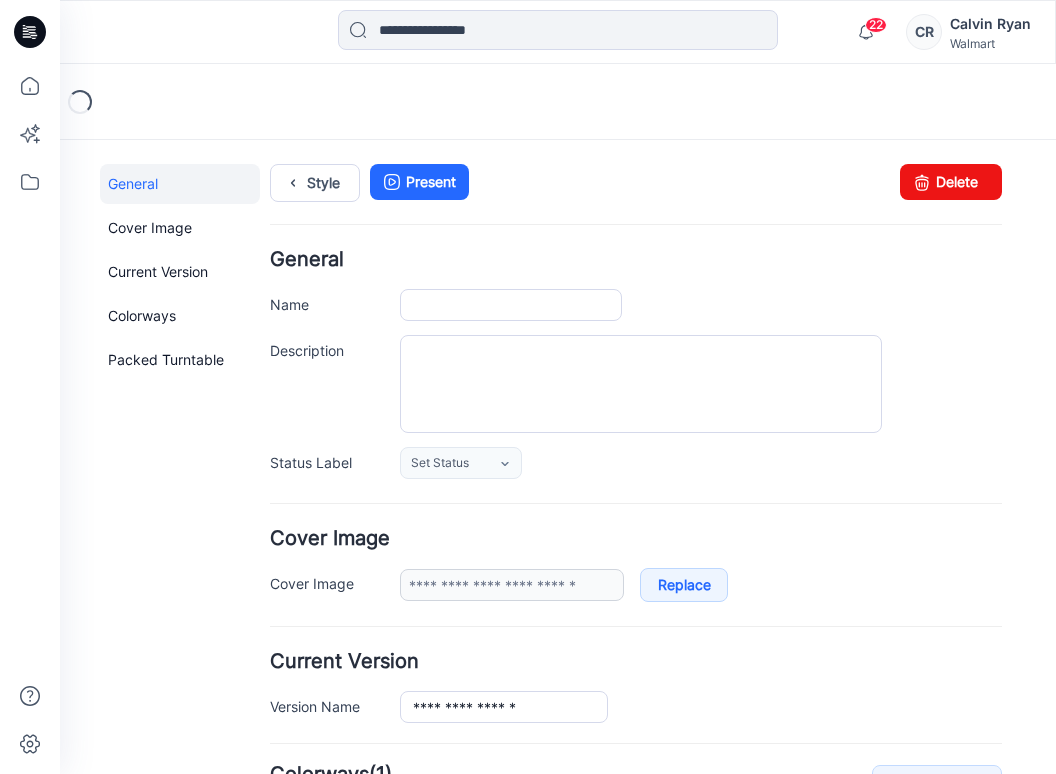 scroll, scrollTop: 0, scrollLeft: 0, axis: both 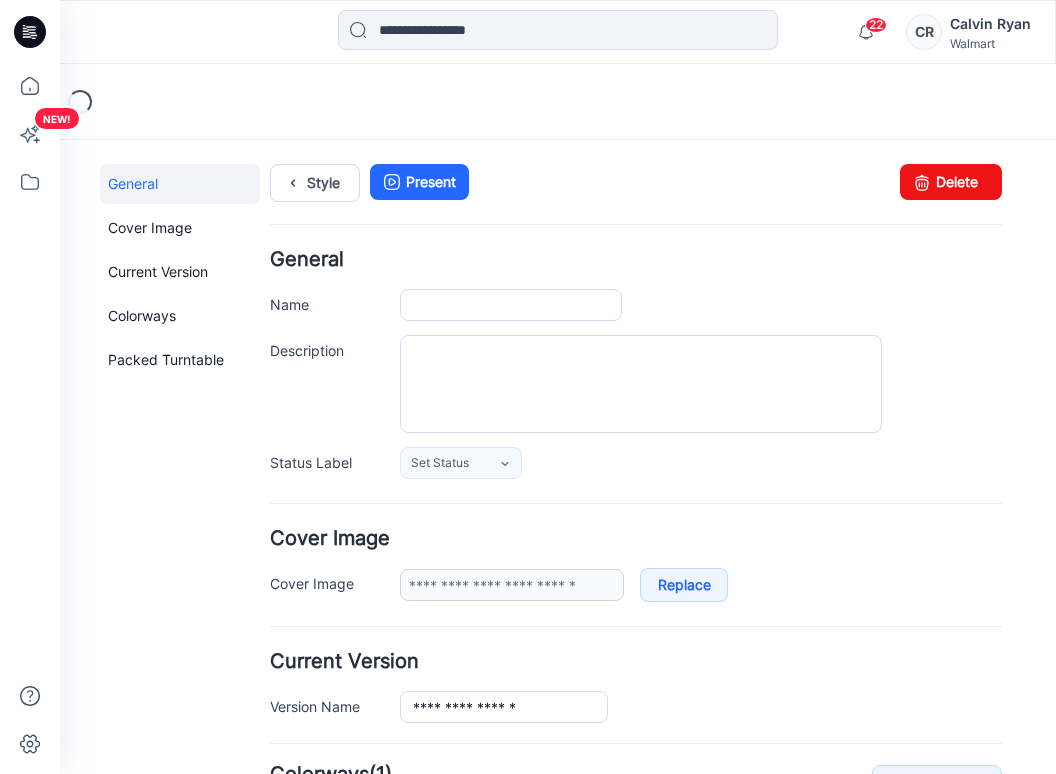 type on "**********" 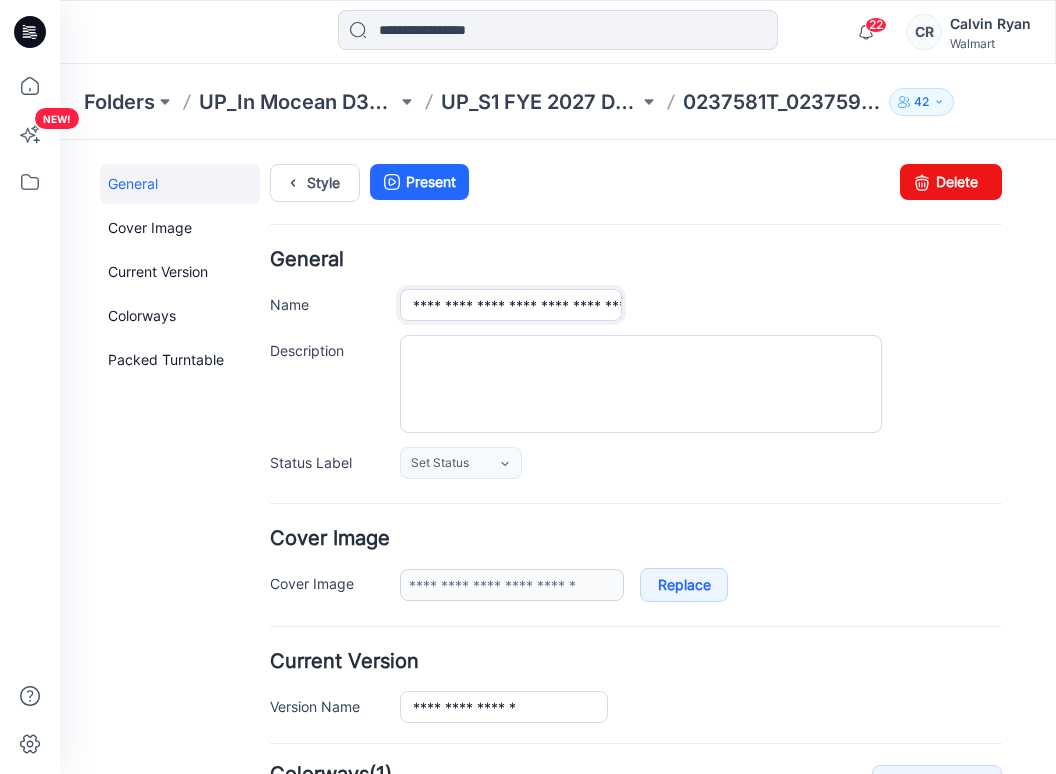click on "**********" at bounding box center (511, 305) 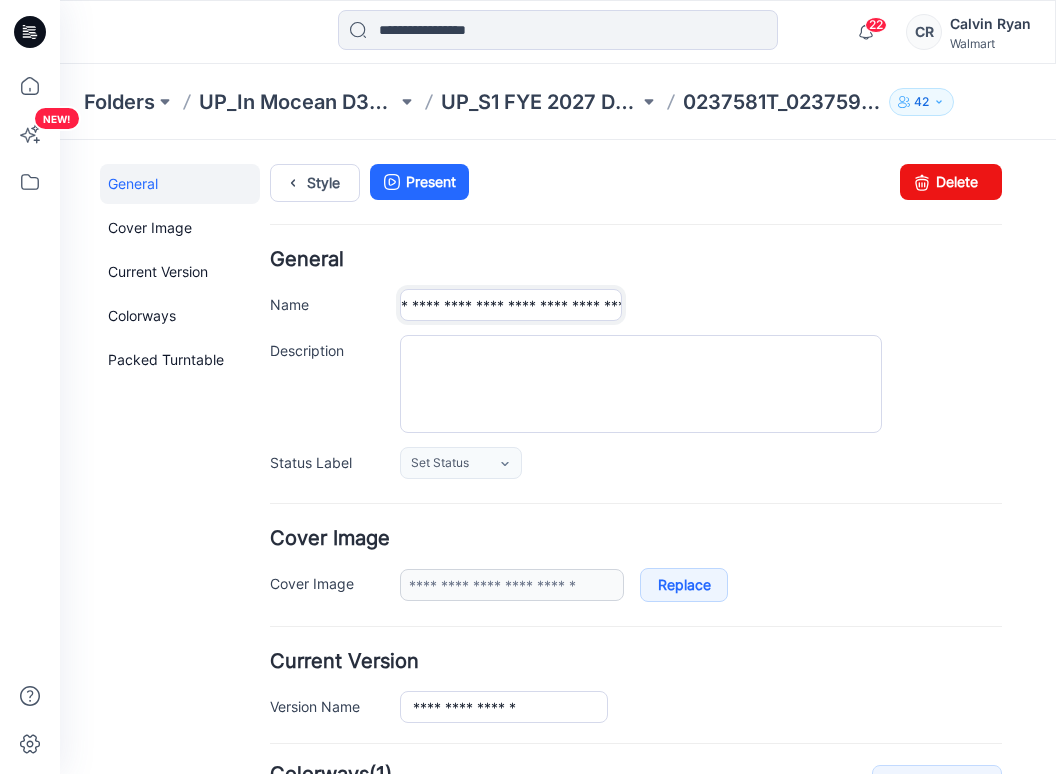 scroll, scrollTop: 0, scrollLeft: 452, axis: horizontal 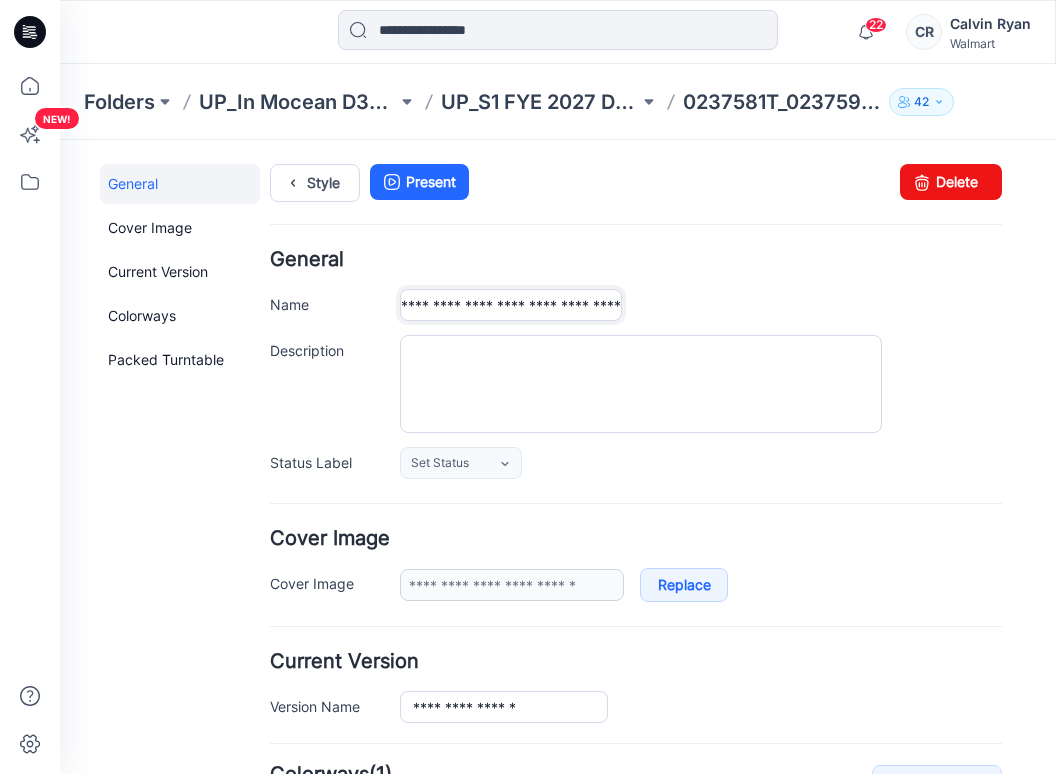 drag, startPoint x: 590, startPoint y: 301, endPoint x: 725, endPoint y: 305, distance: 135.05925 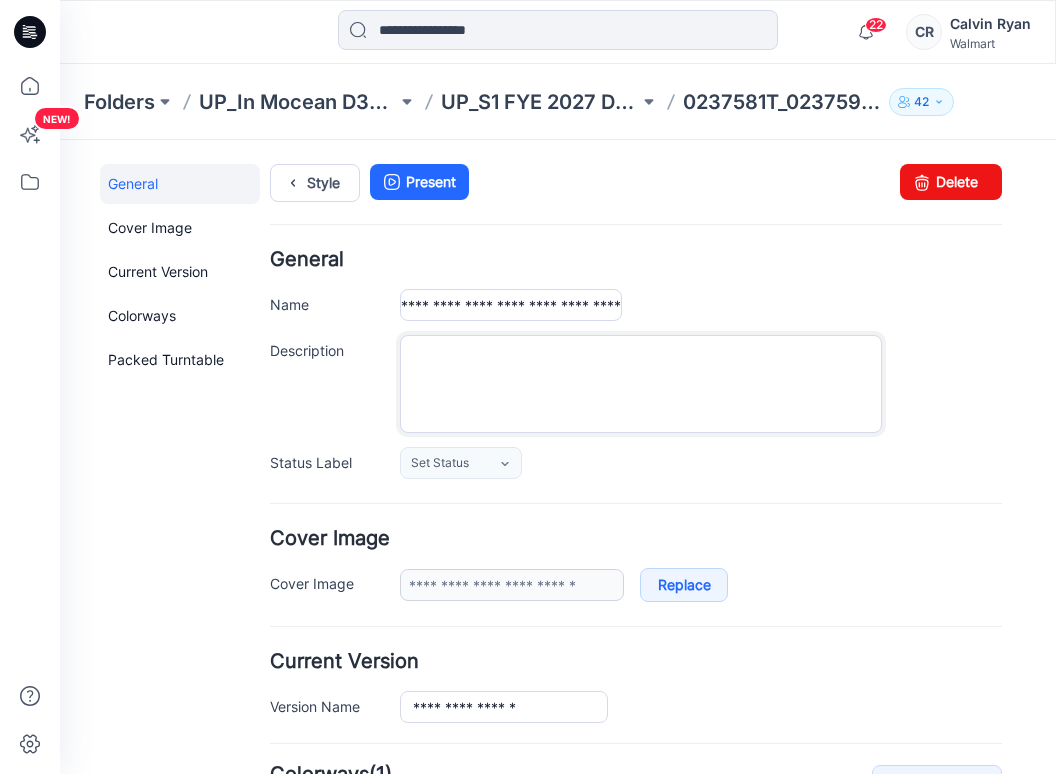 scroll, scrollTop: 0, scrollLeft: 0, axis: both 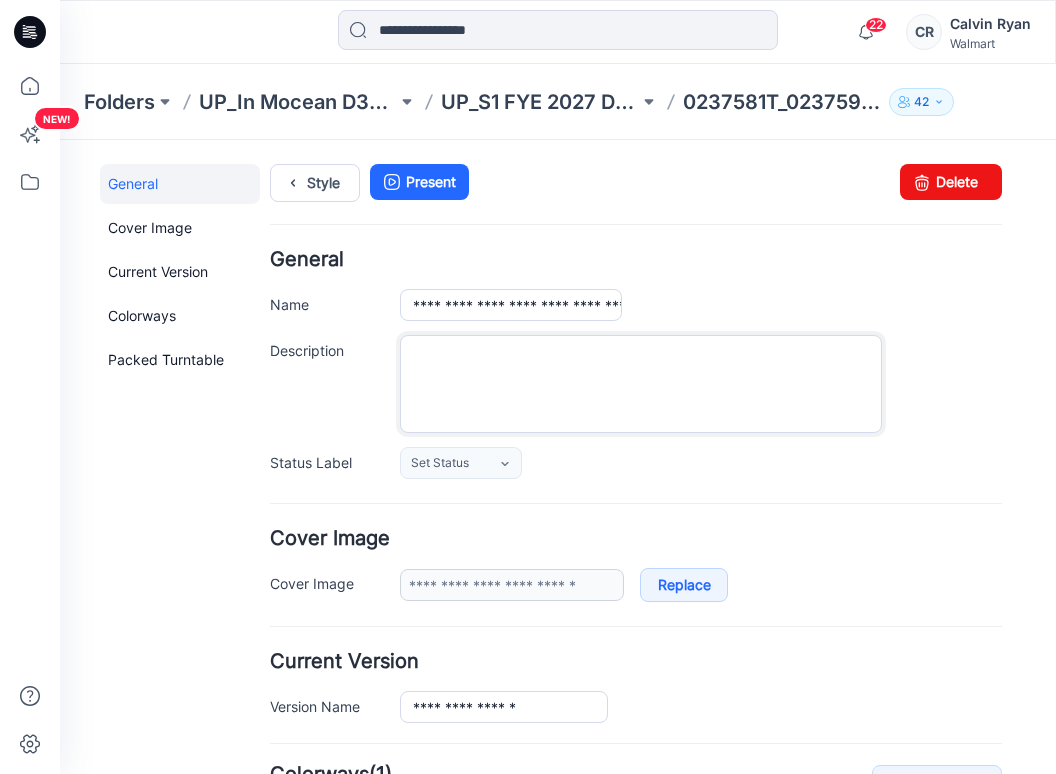click on "Description" at bounding box center [641, 384] 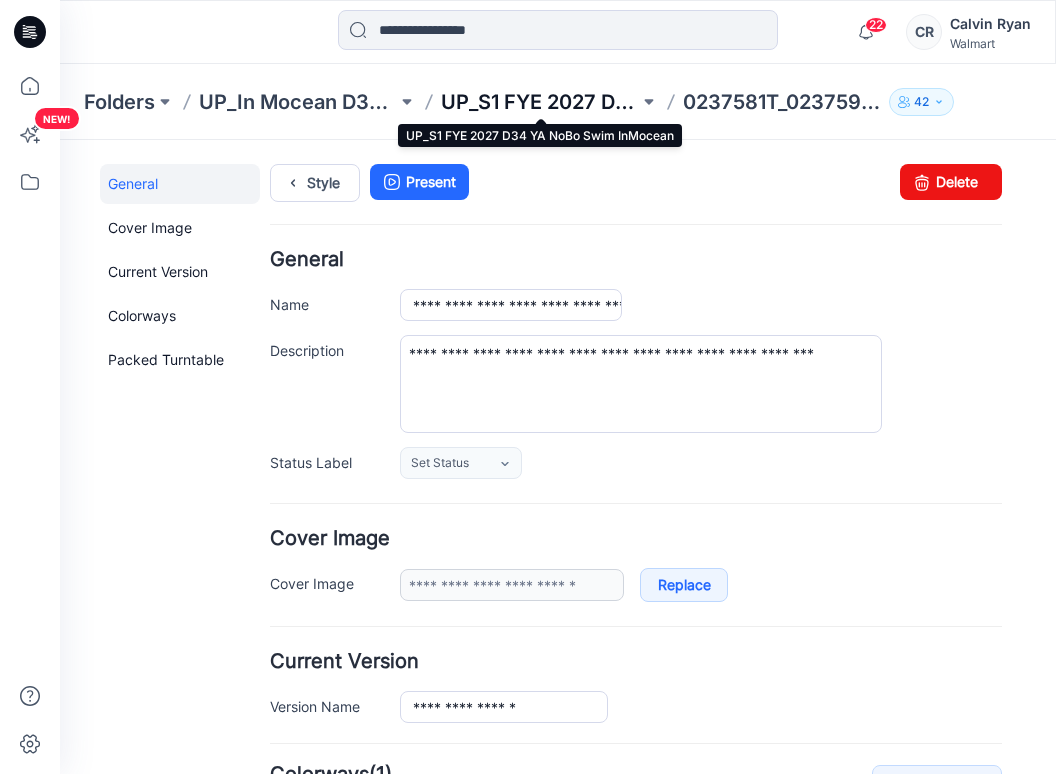 click on "UP_S1 FYE 2027 D34 YA NoBo Swim InMocean" at bounding box center (540, 102) 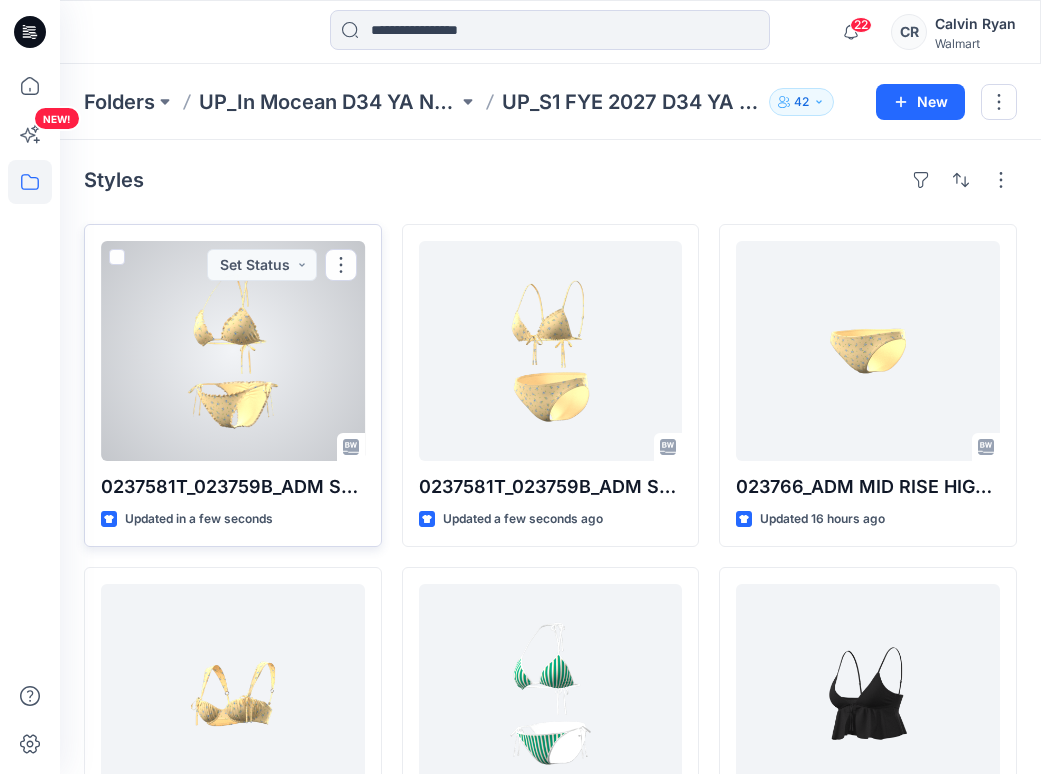 click at bounding box center (233, 351) 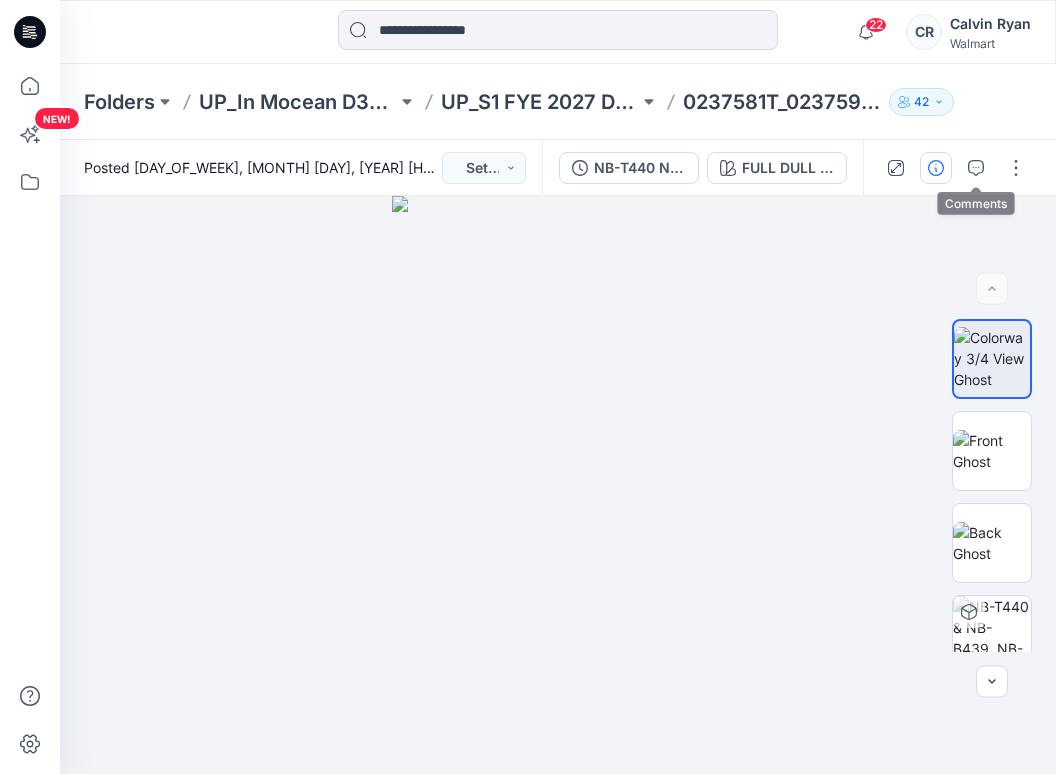click 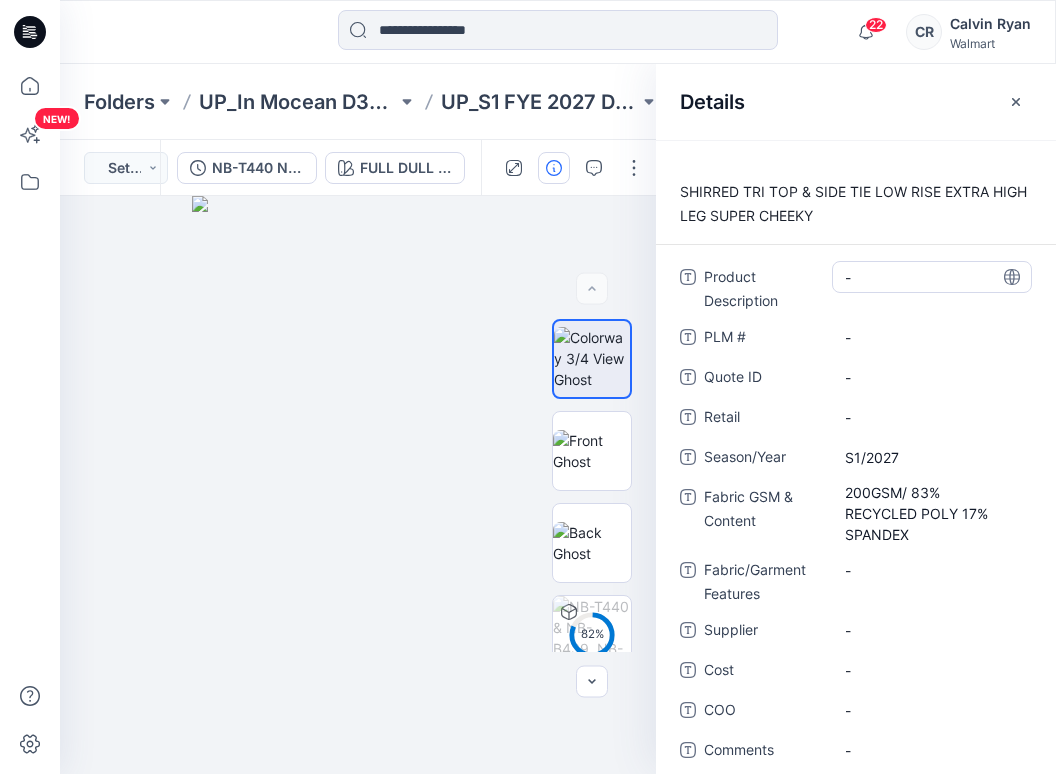 click on "-" at bounding box center [932, 277] 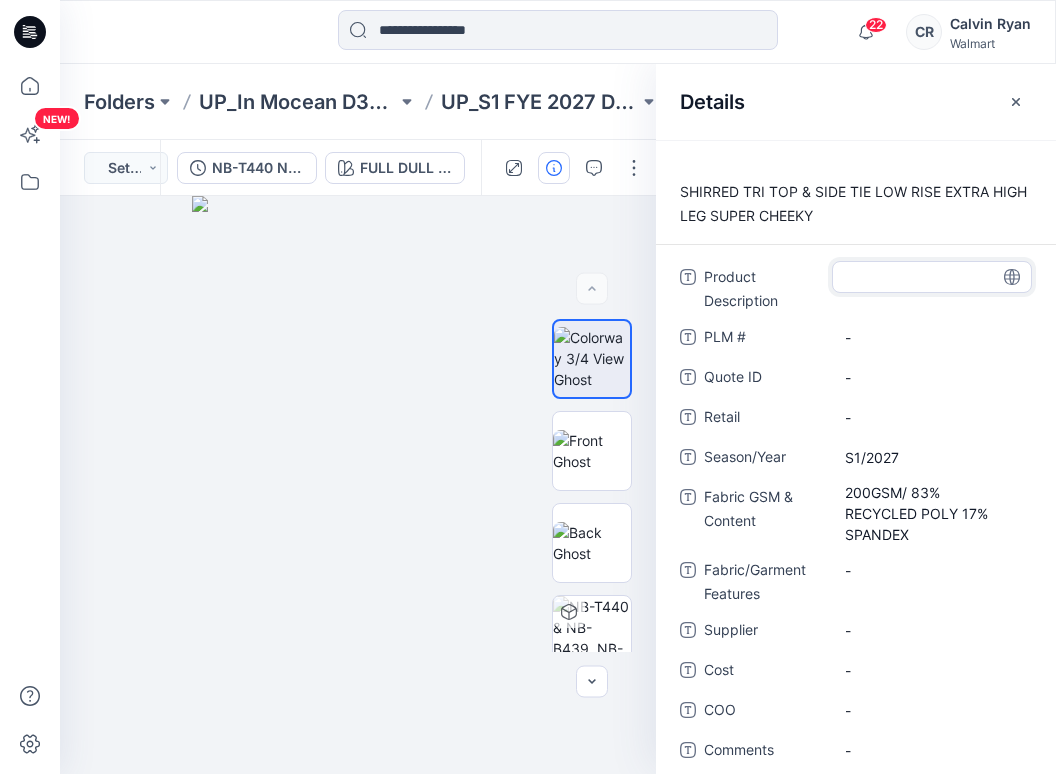 type on "**********" 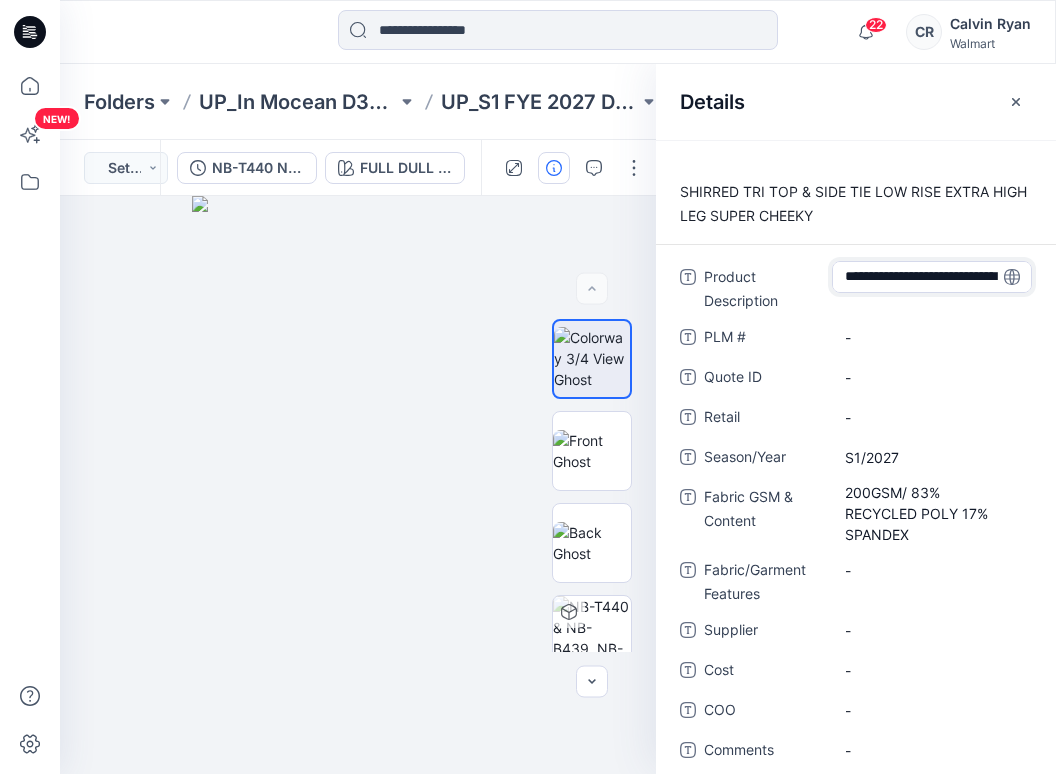 scroll, scrollTop: 56, scrollLeft: 0, axis: vertical 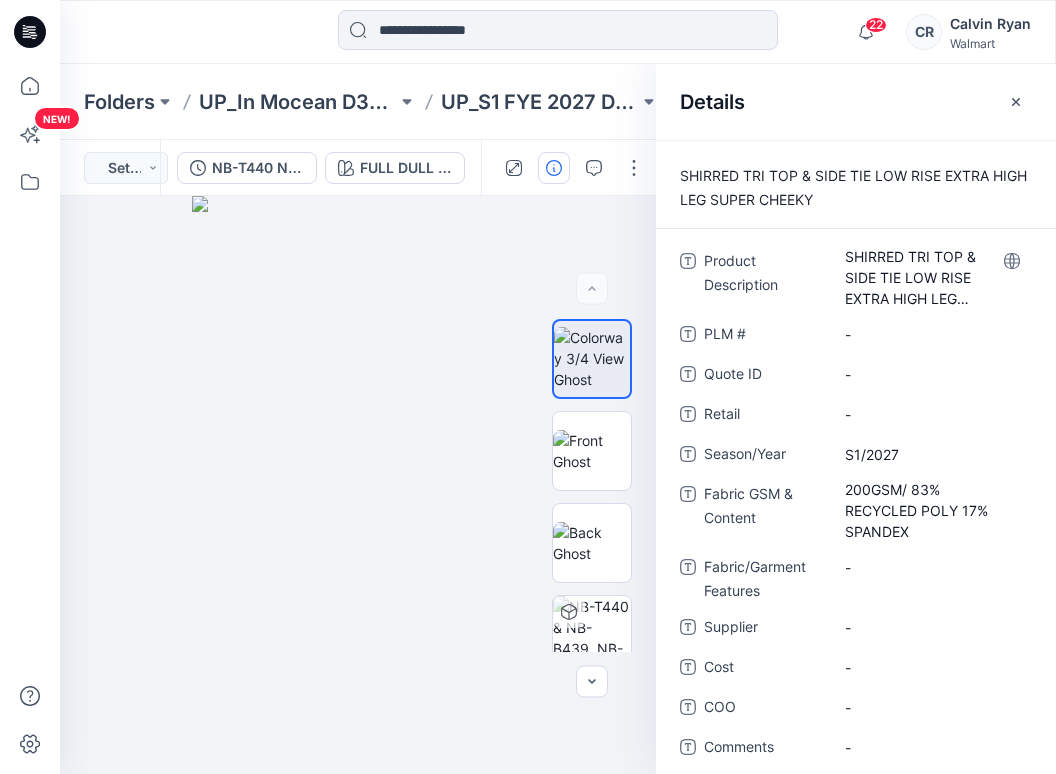 click on "Product Description SHIRRED TRI TOP & SIDE TIE LOW RISE EXTRA HIGH LEG SUPER CHEEKY PLM # - Quote ID - Retail - Season/Year S1/2027 Fabric GSM & Content 200GSM/ 83% RECYCLED POLY 17% SPANDEX Fabric/Garment Features - Supplier - Cost - COO - Comments -" at bounding box center (856, 516) 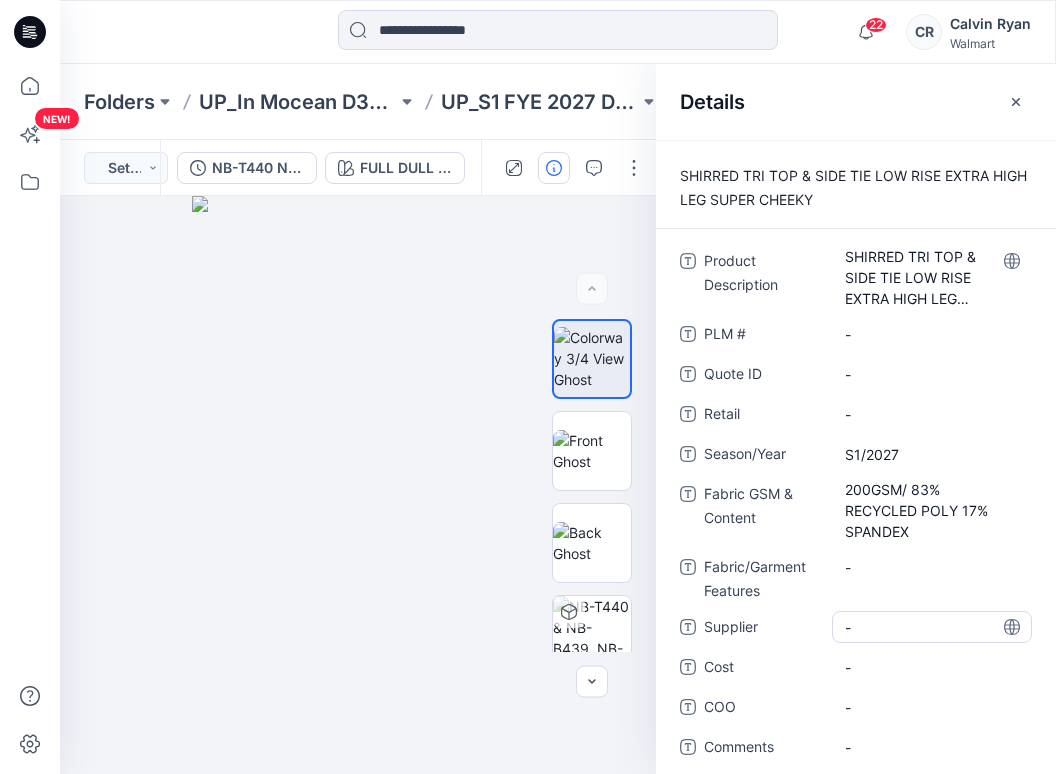 click on "-" at bounding box center [932, 627] 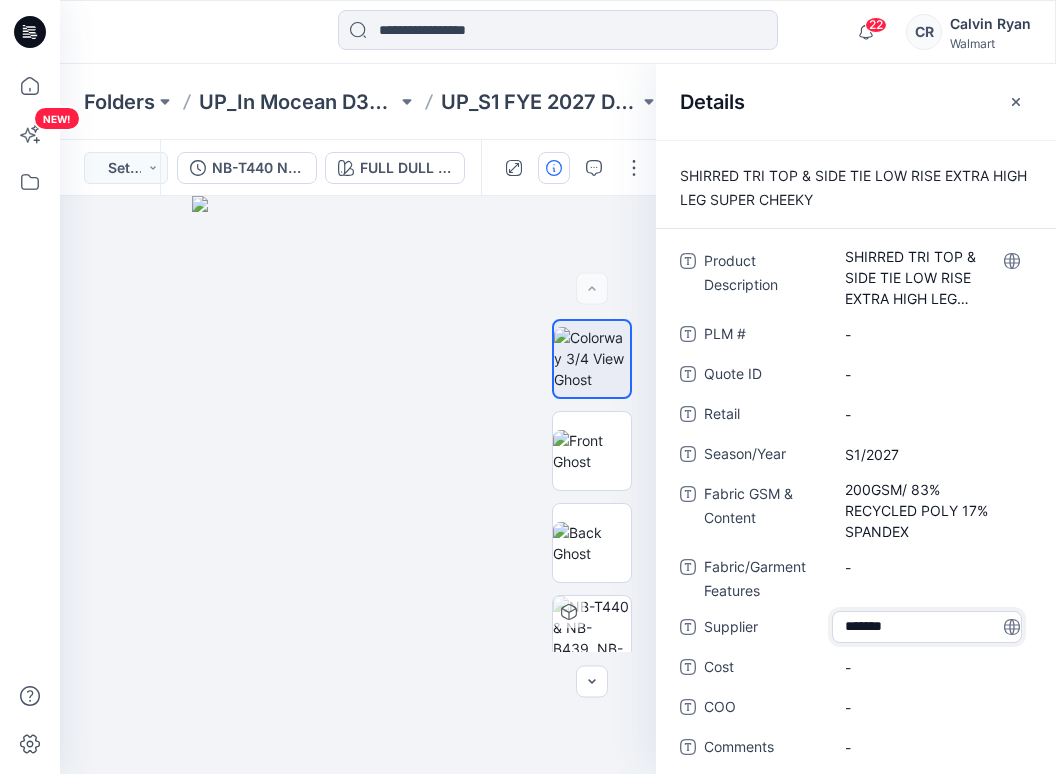 type on "********" 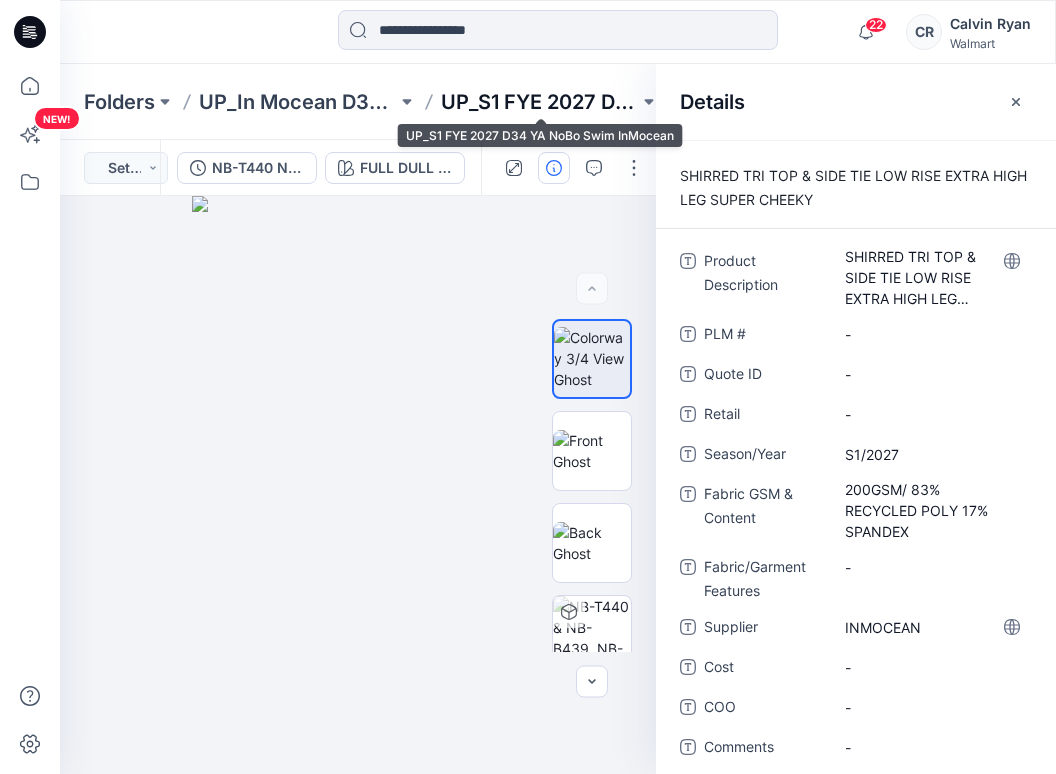 click on "UP_S1 FYE 2027 D34 YA NoBo Swim InMocean" at bounding box center [540, 102] 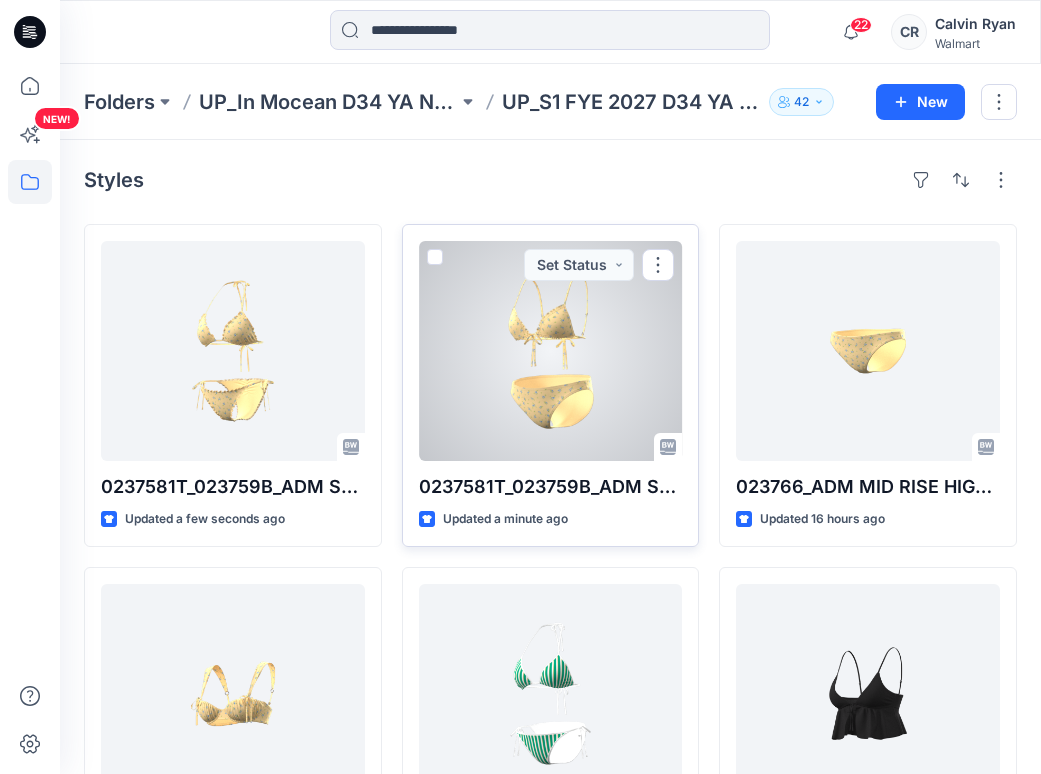 click at bounding box center (551, 351) 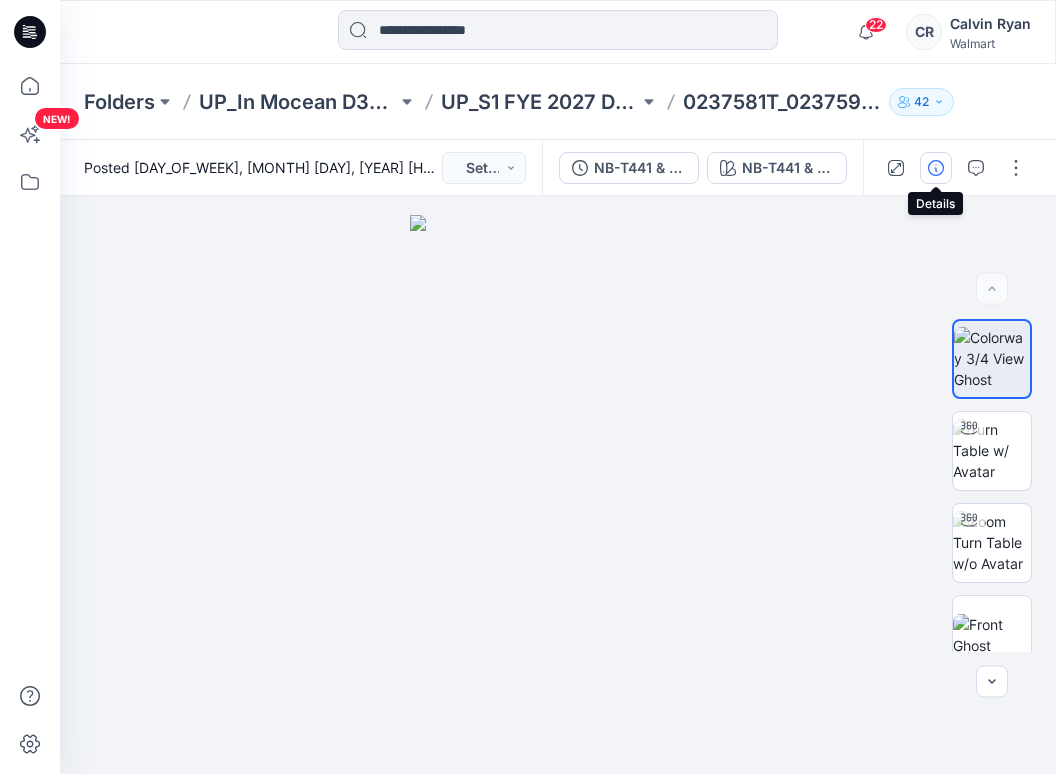 click at bounding box center [936, 168] 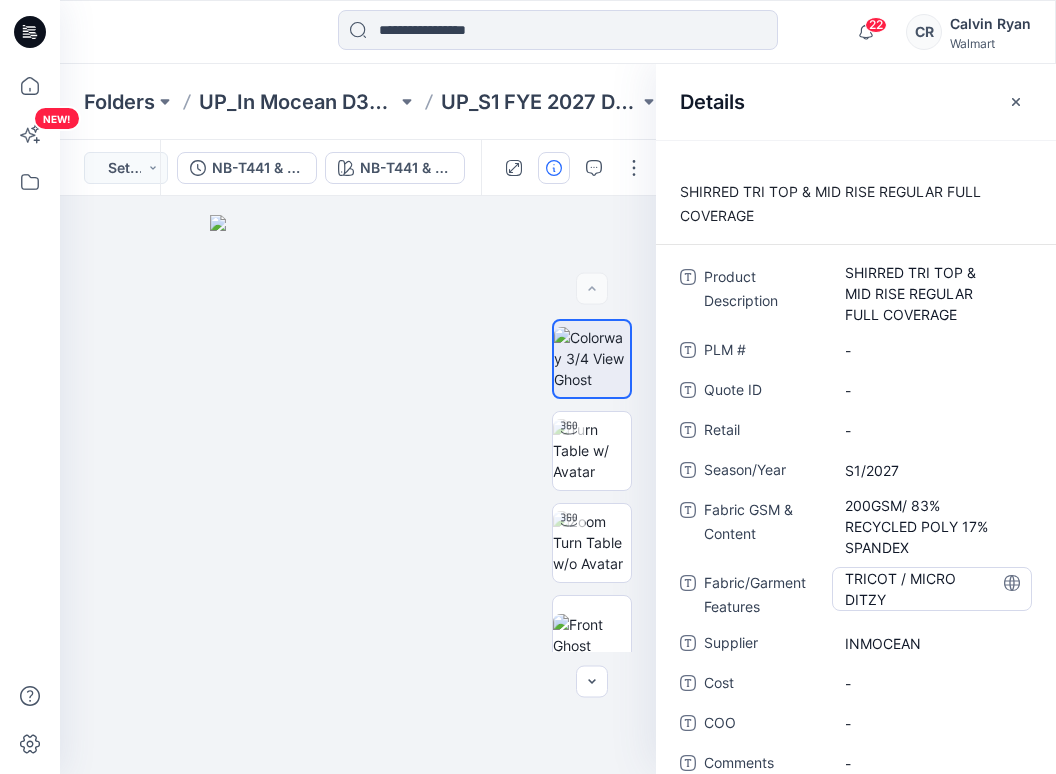 click on "TRICOT / MICRO DITZY" at bounding box center [932, 589] 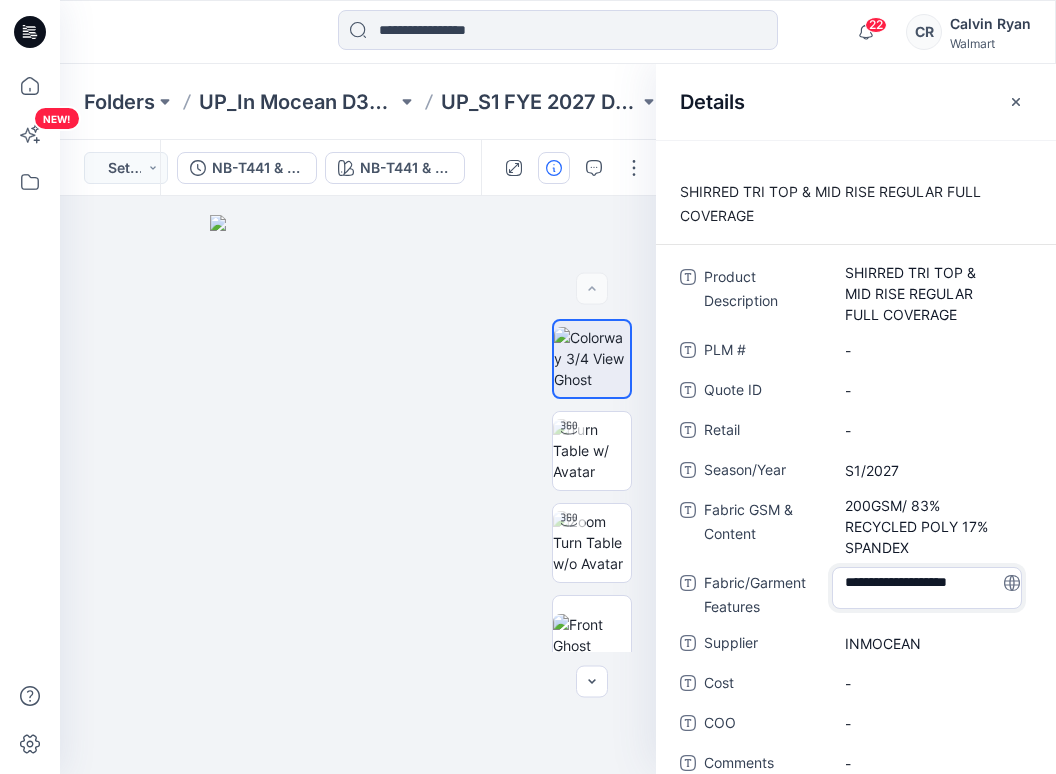 click on "**********" at bounding box center [927, 588] 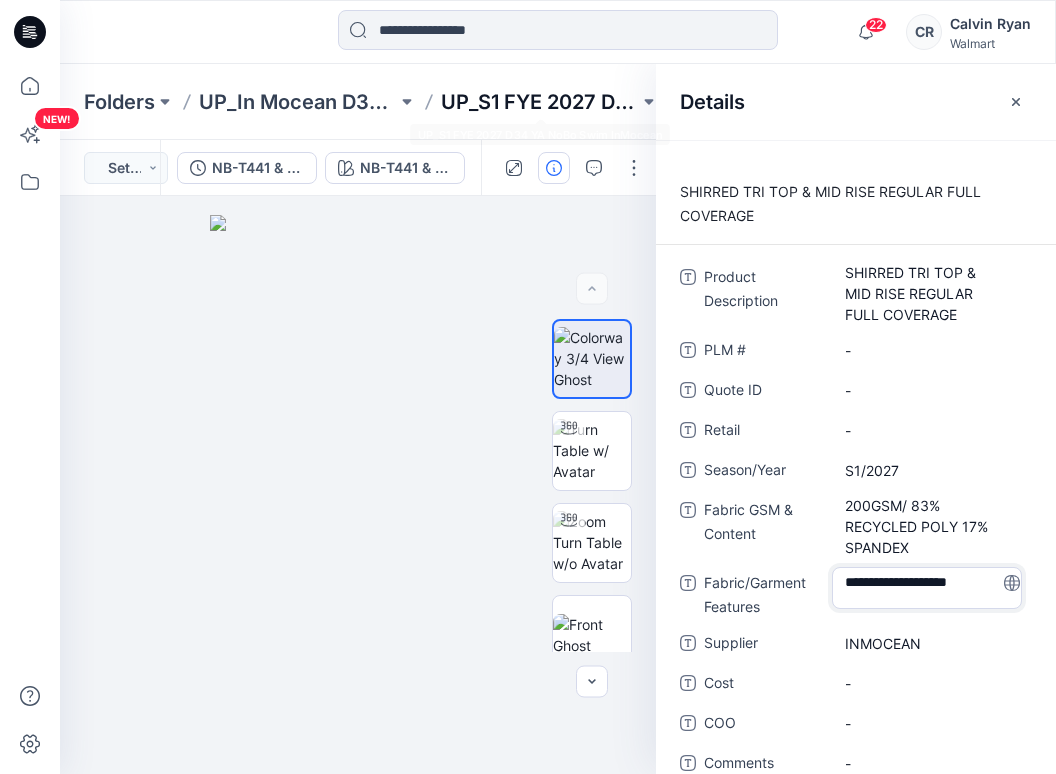 click on "UP_S1 FYE 2027 D34 YA NoBo Swim InMocean" at bounding box center [540, 102] 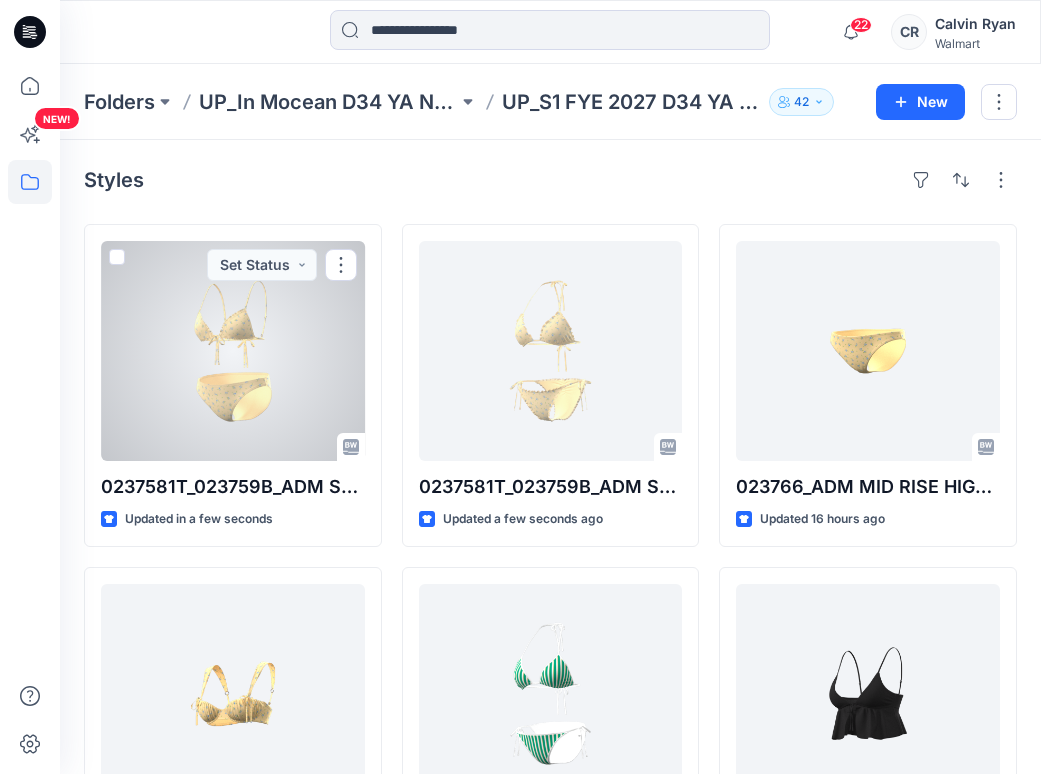 click at bounding box center (233, 351) 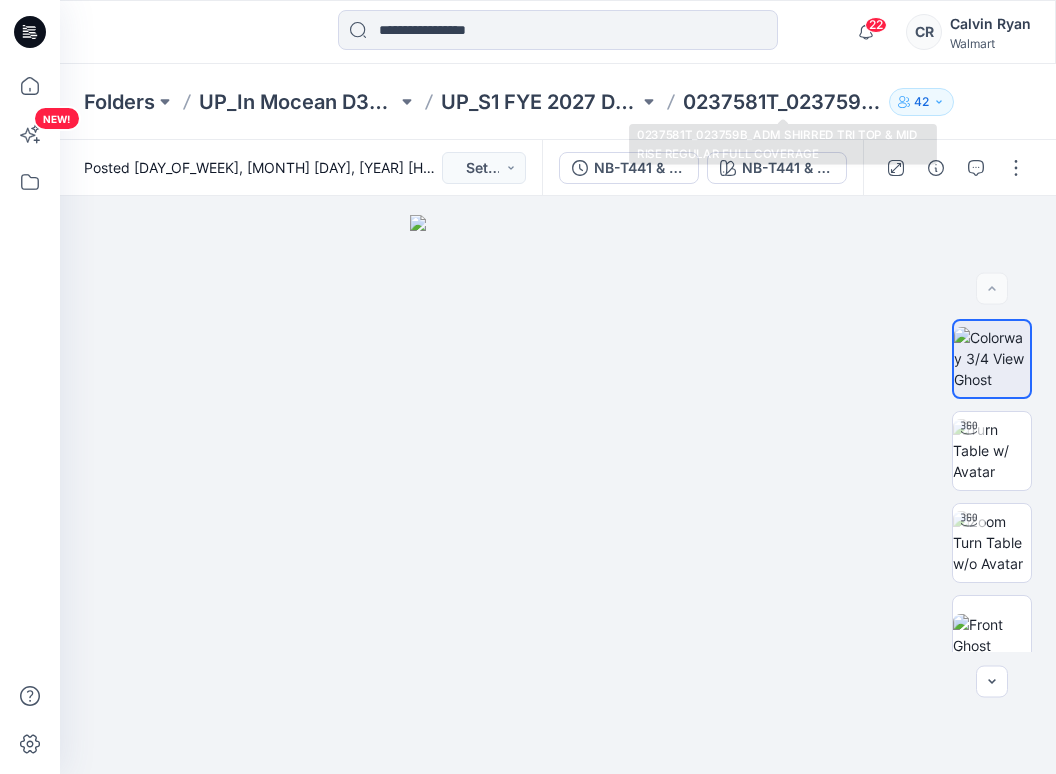click on "Folders UP_In Mocean D34 YA NoBo Swim UP_S1 FYE 2027 D34 YA NoBo Swim InMocean 0237581T_023759B_ADM SHIRRED TRI TOP & MID RISE REGULAR FULL COVERAGE 42" at bounding box center [558, 102] 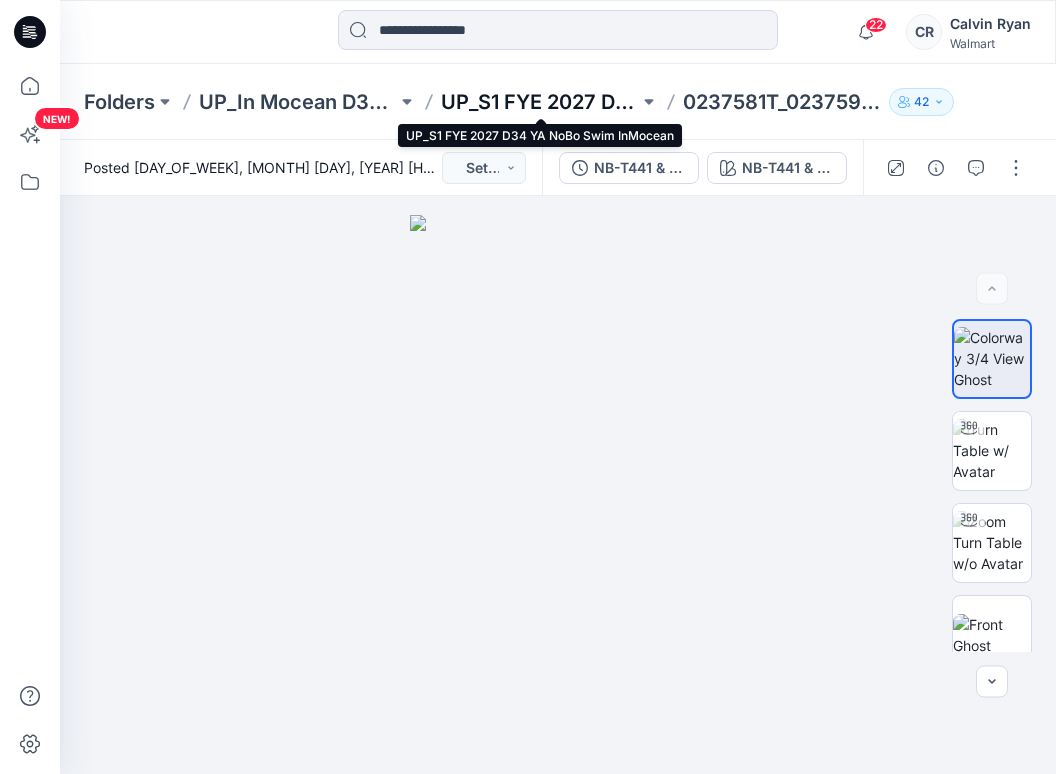 click on "UP_S1 FYE 2027 D34 YA NoBo Swim InMocean" at bounding box center (540, 102) 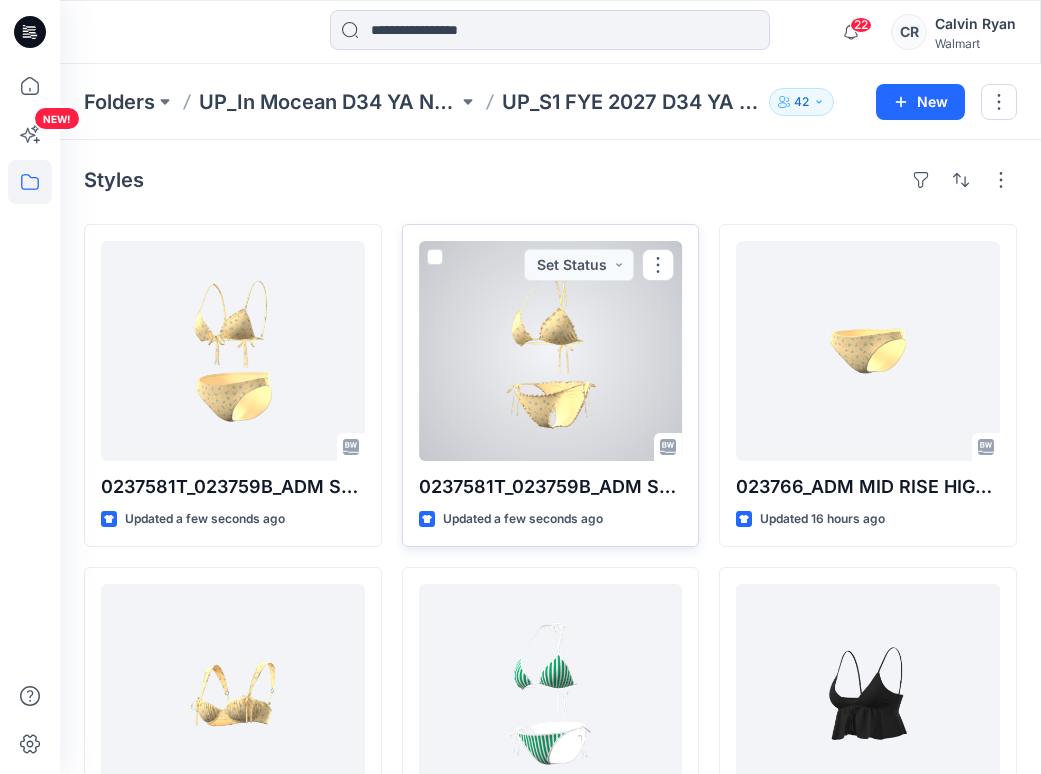 click at bounding box center [551, 351] 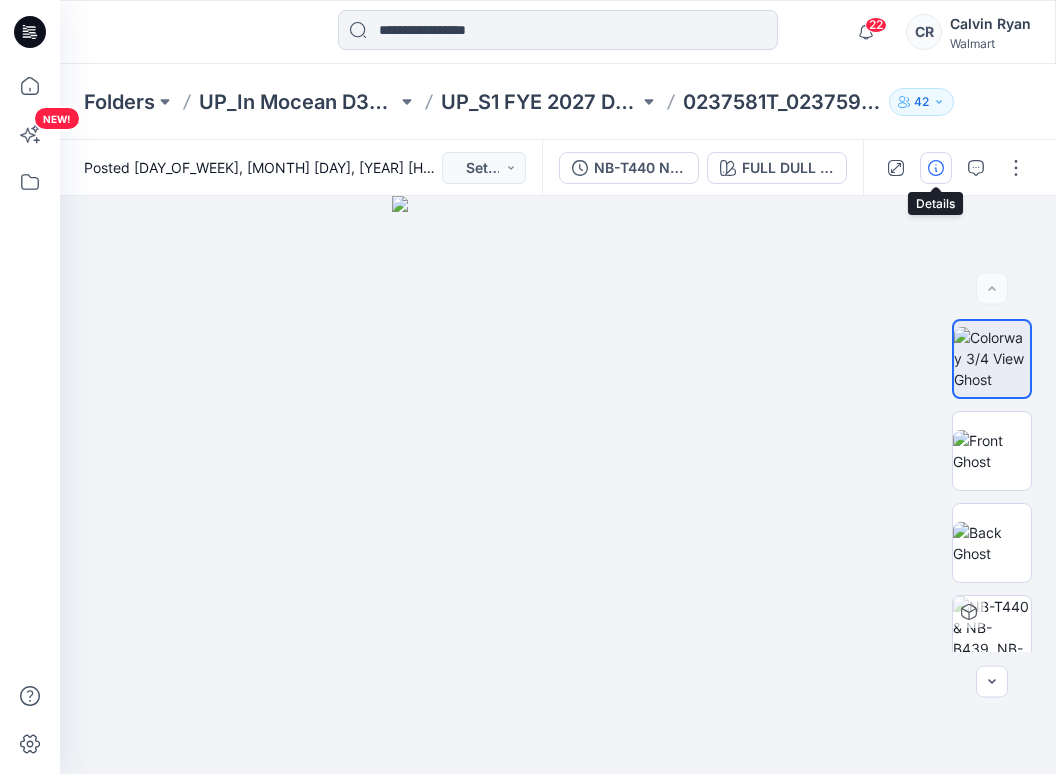 click 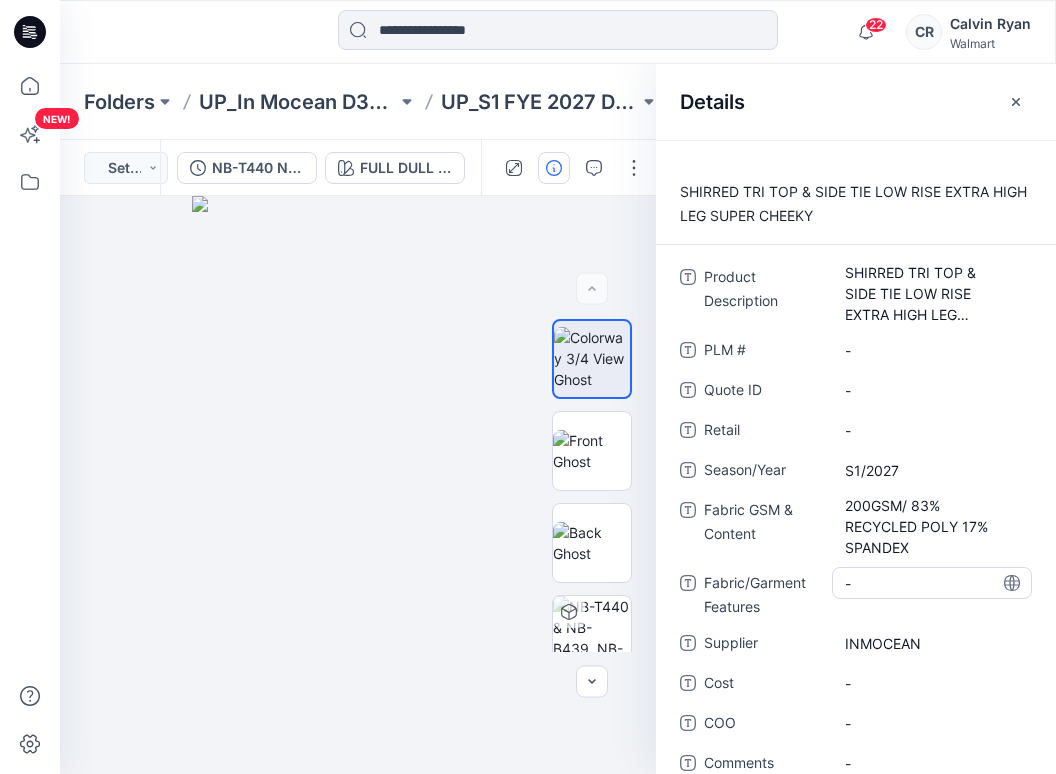 click on "-" at bounding box center [932, 583] 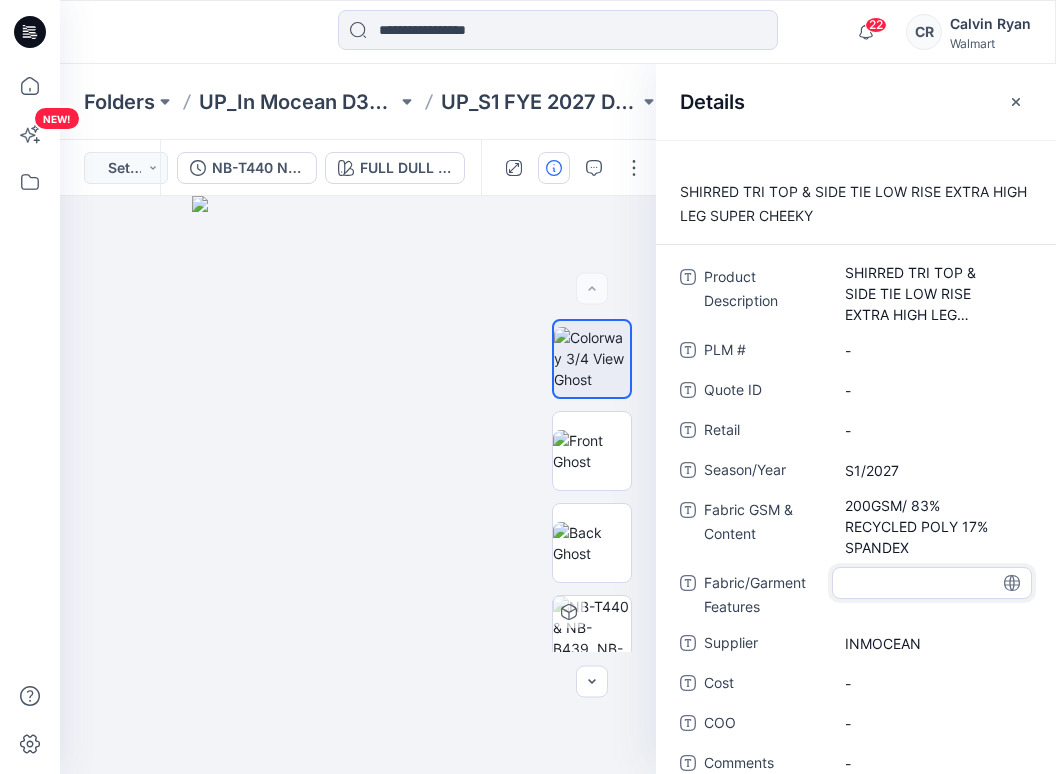 type on "**********" 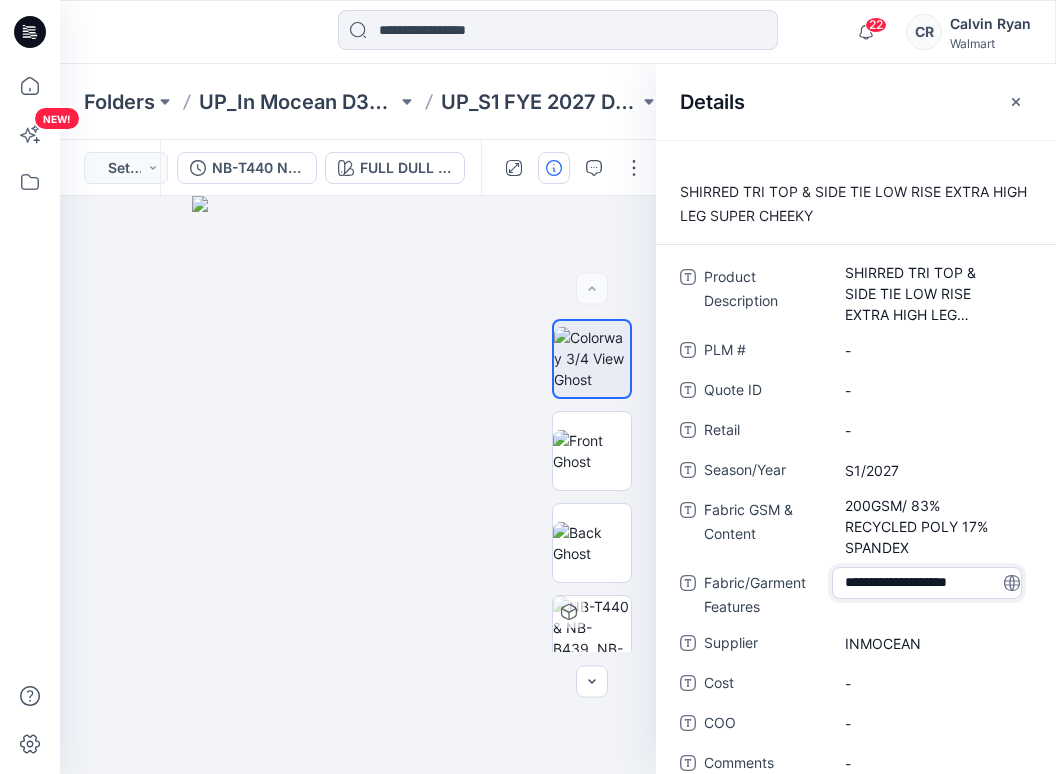 scroll, scrollTop: 14, scrollLeft: 0, axis: vertical 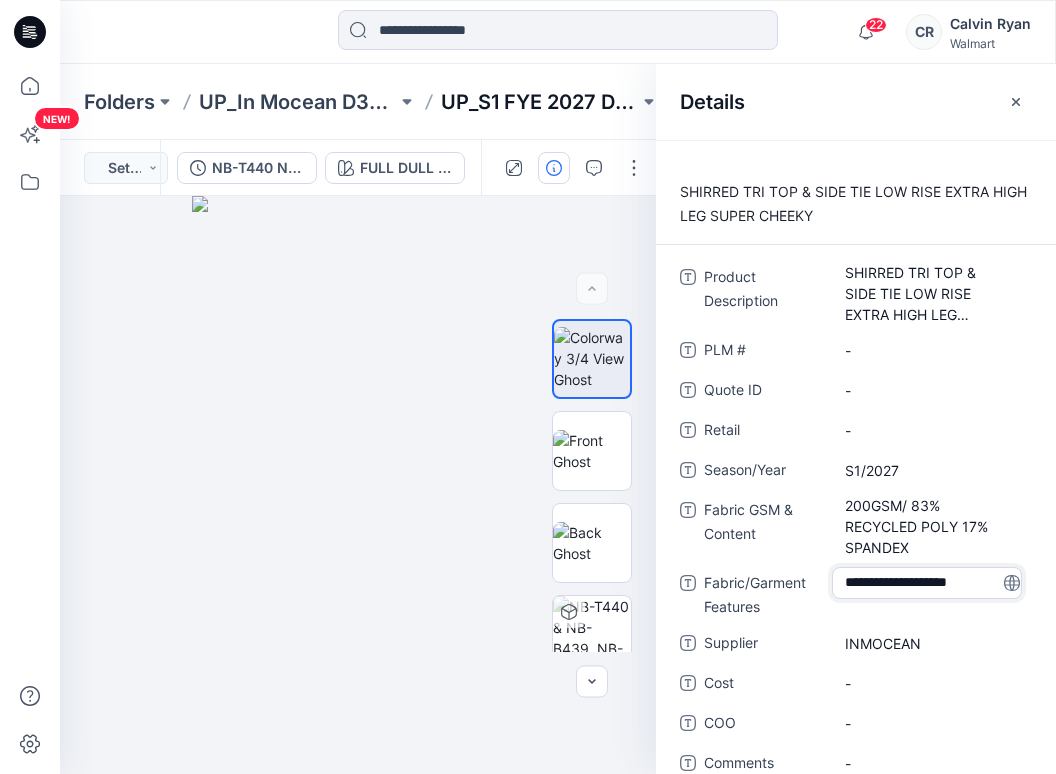 click on "UP_S1 FYE 2027 D34 YA NoBo Swim InMocean" at bounding box center (540, 102) 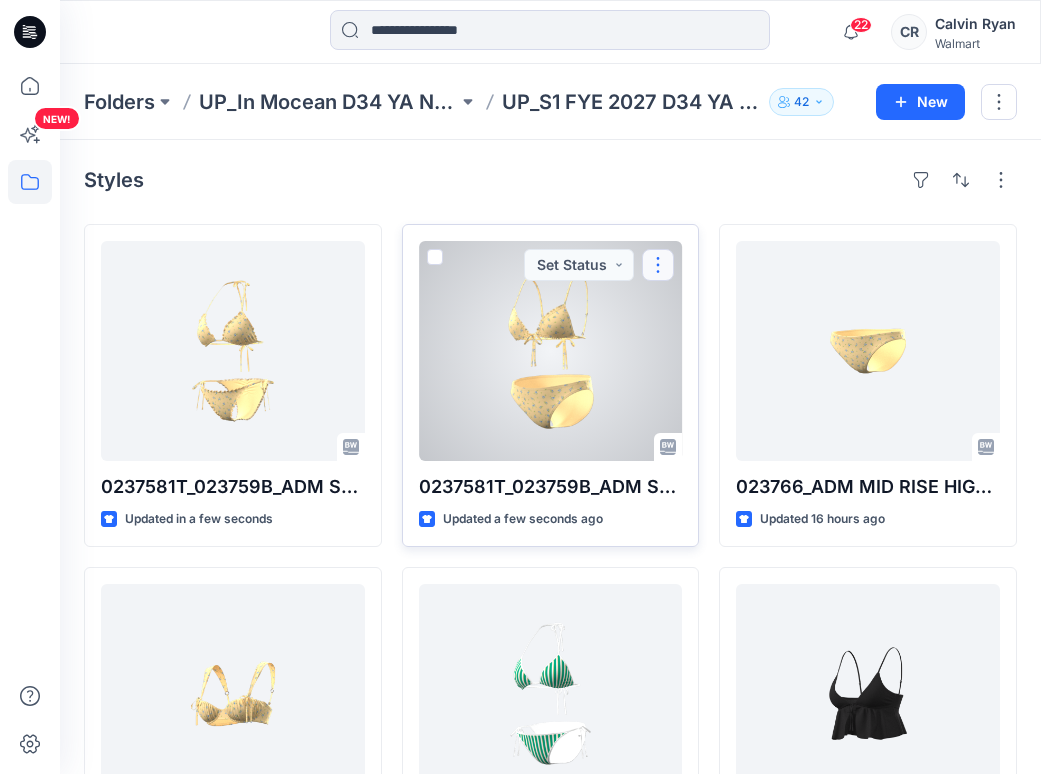 click at bounding box center (658, 265) 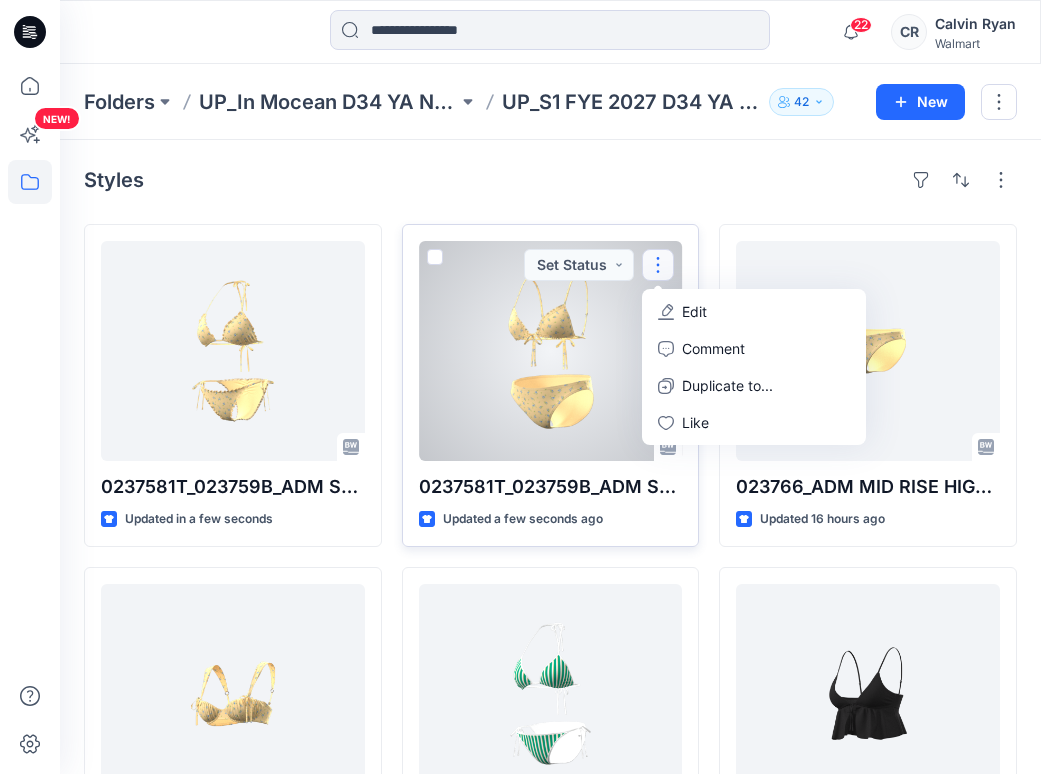 click on "Edit" at bounding box center [754, 311] 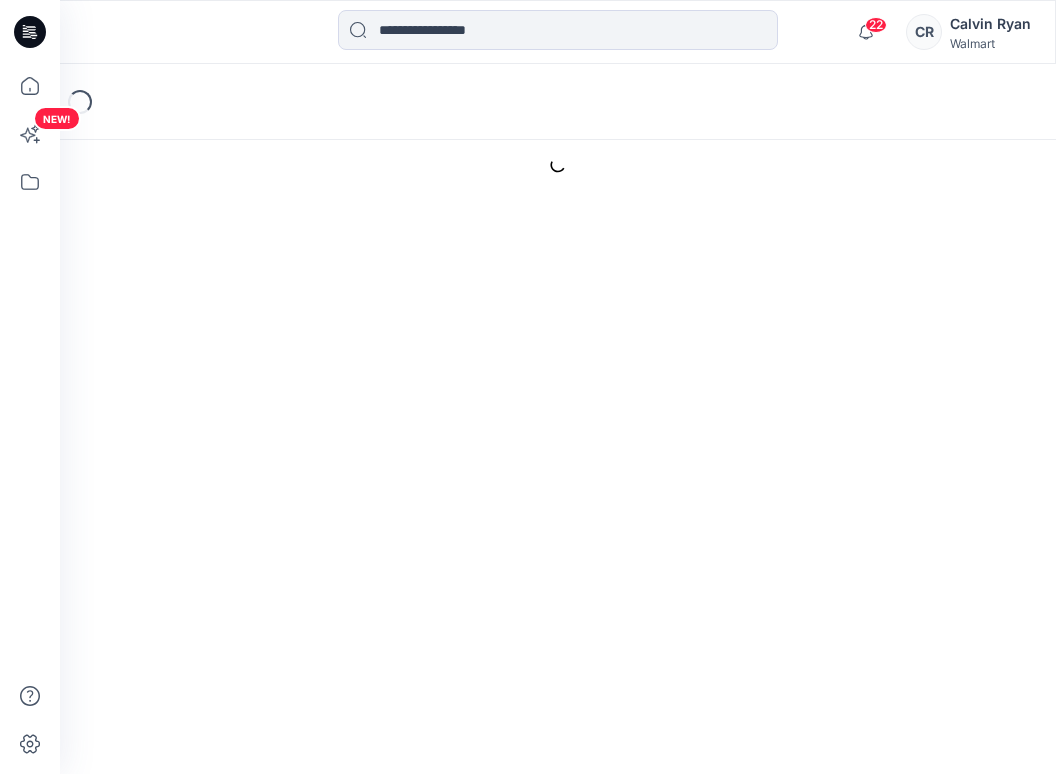 scroll, scrollTop: 0, scrollLeft: 0, axis: both 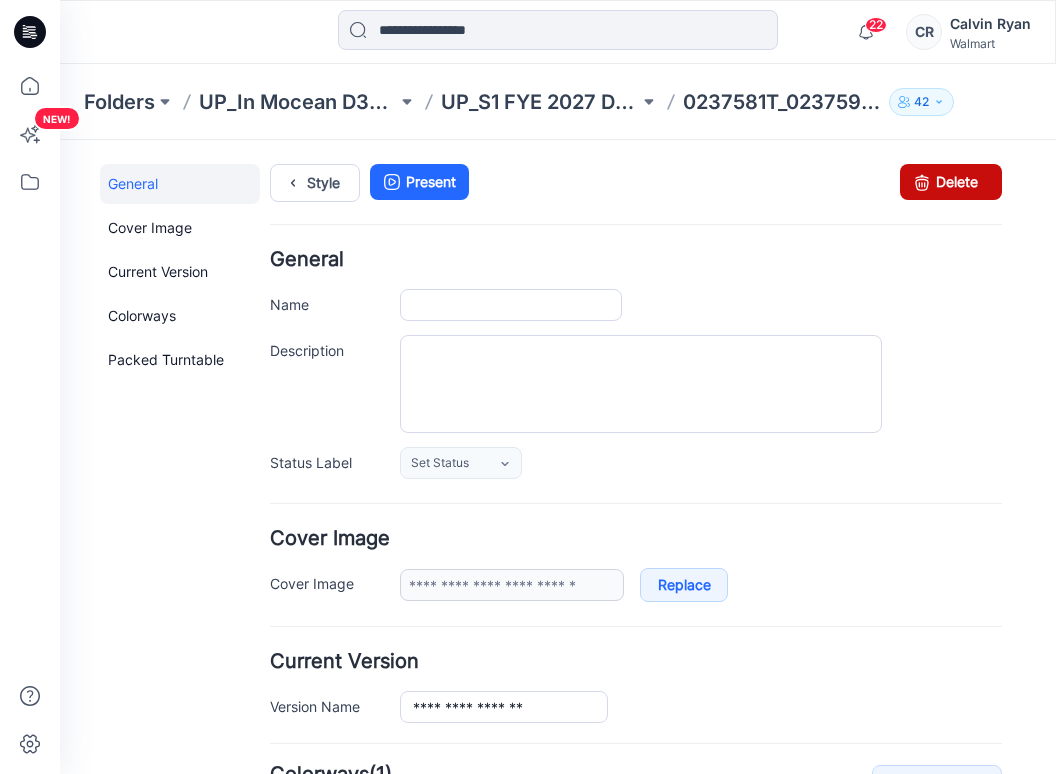 type on "**********" 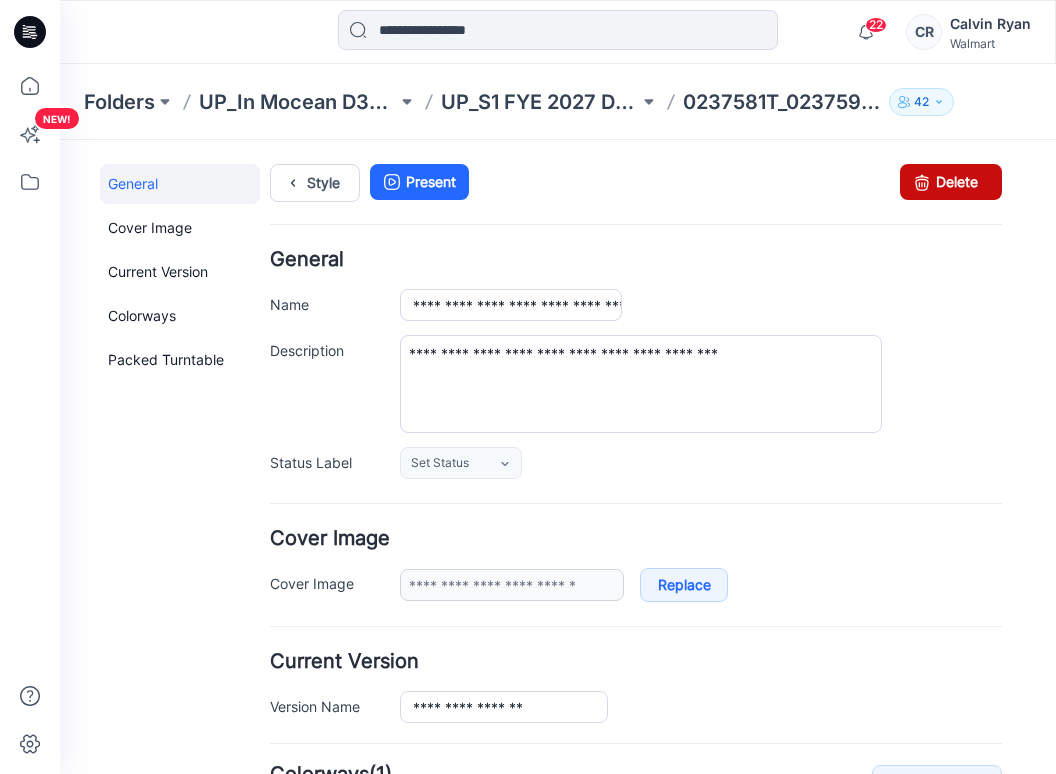 click on "Delete" at bounding box center (951, 182) 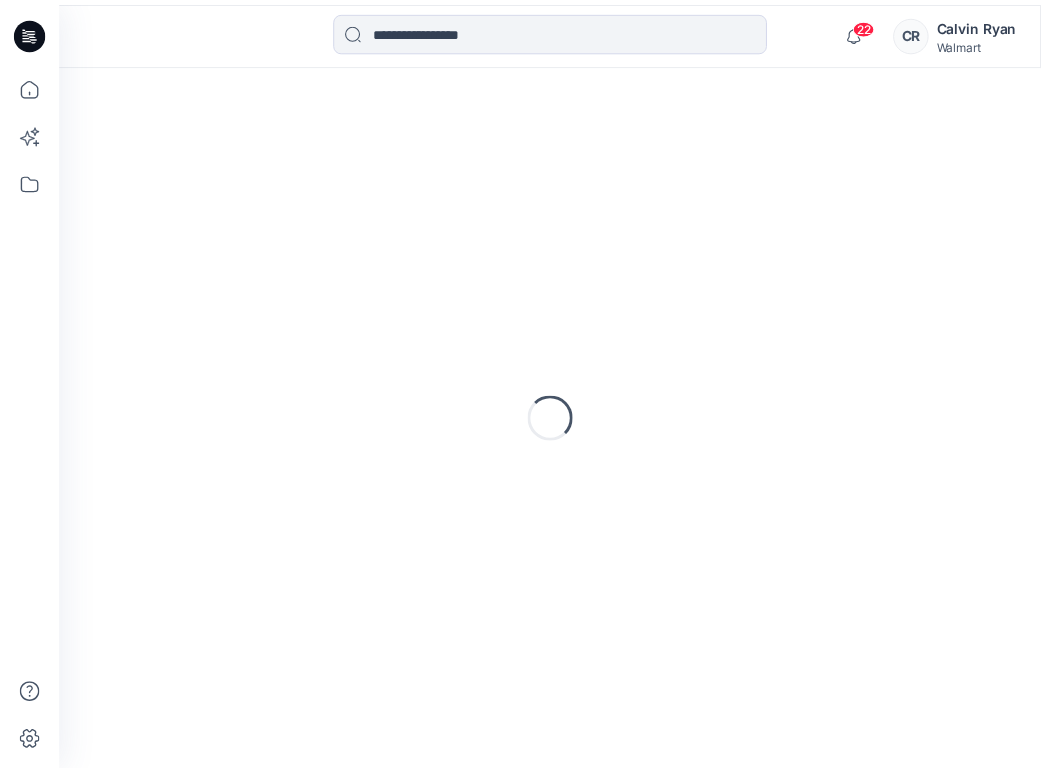 scroll, scrollTop: 0, scrollLeft: 0, axis: both 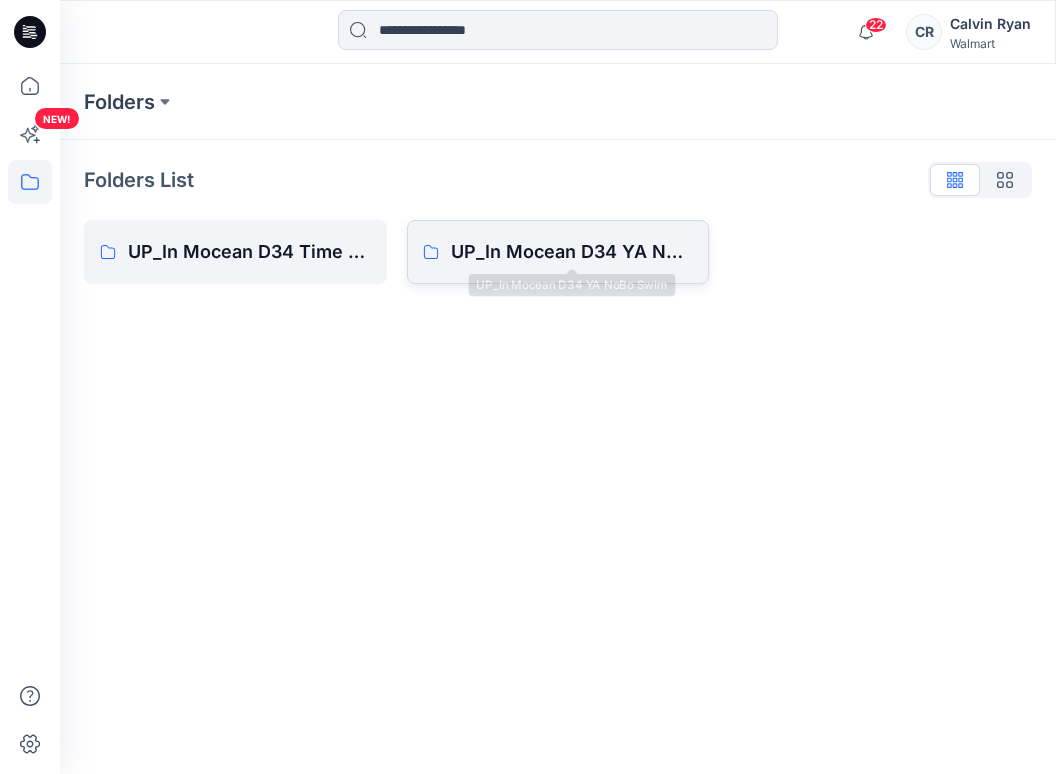 click on "UP_In Mocean D34 YA NoBo Swim" at bounding box center [572, 252] 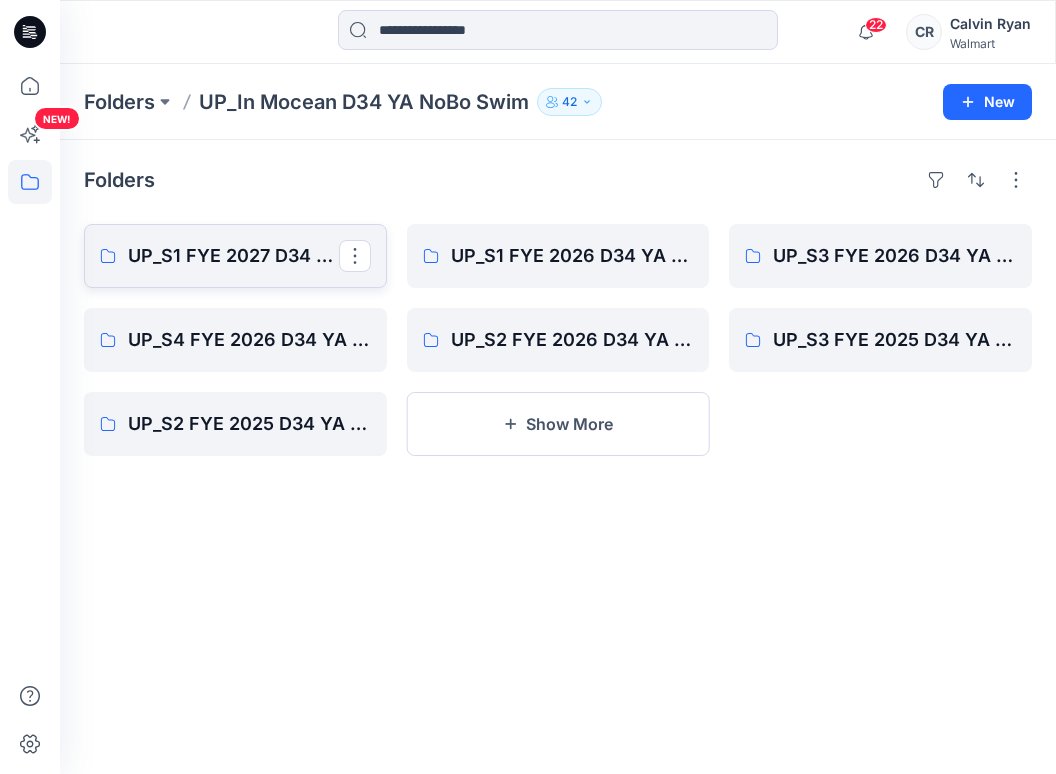 click on "UP_S1 FYE 2027 D34 YA NoBo Swim InMocean" at bounding box center (233, 256) 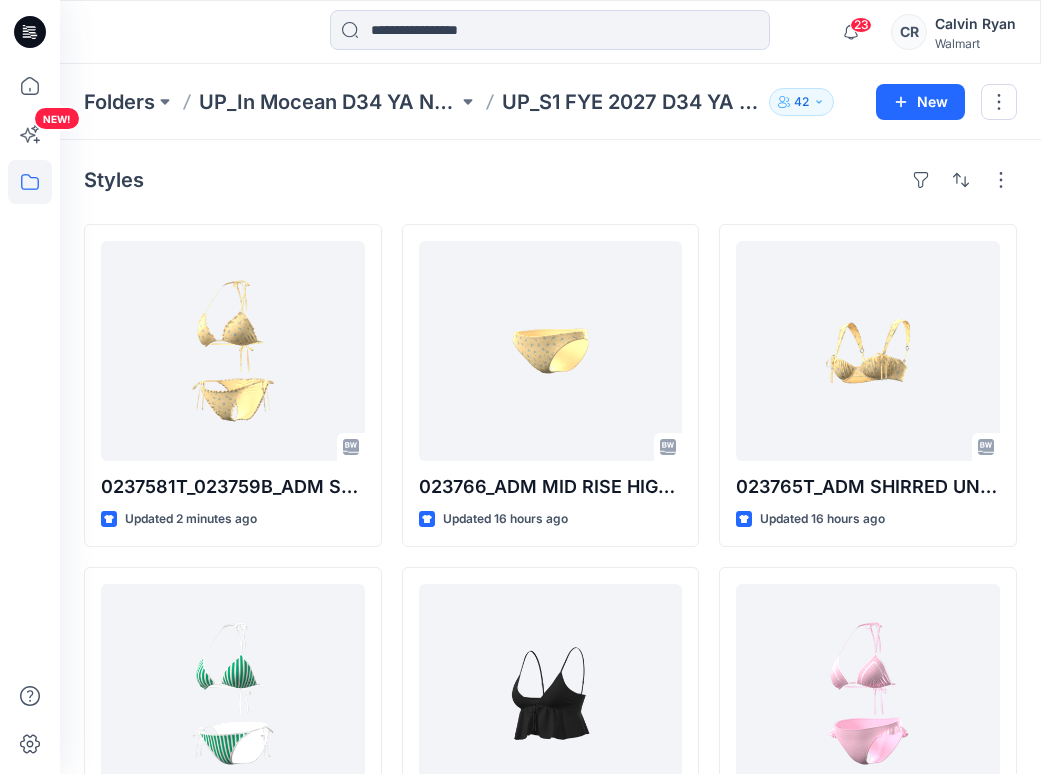 click on "Styles" at bounding box center [550, 180] 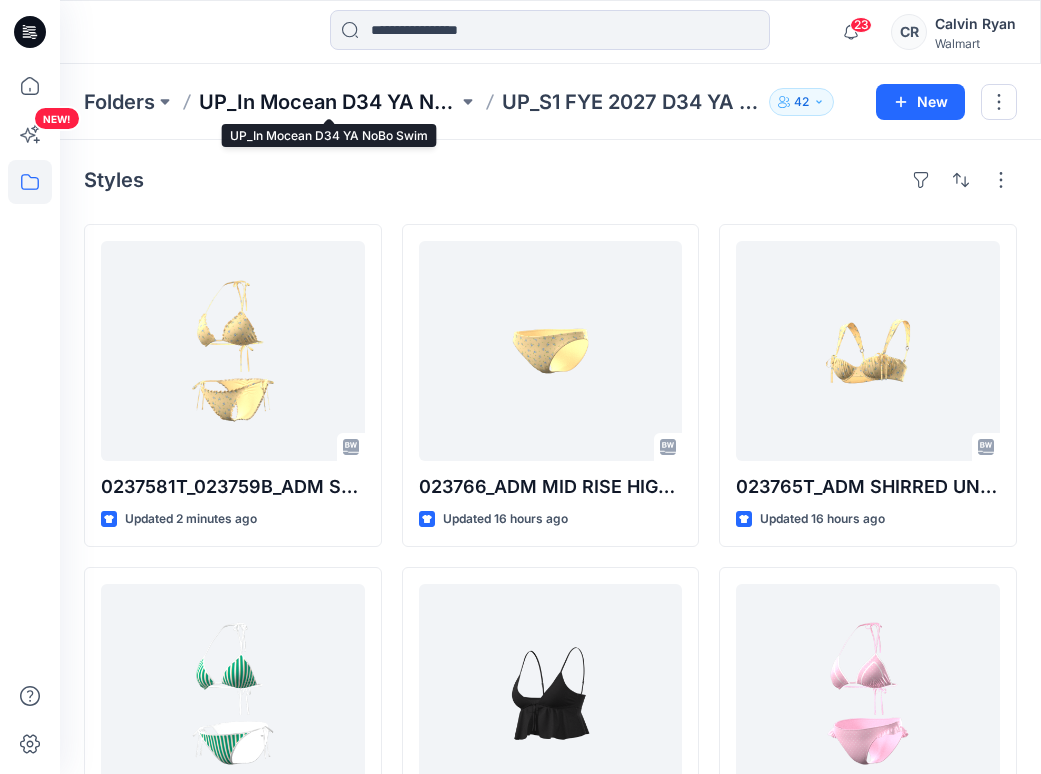 click on "UP_In Mocean D34 YA NoBo Swim" at bounding box center (328, 102) 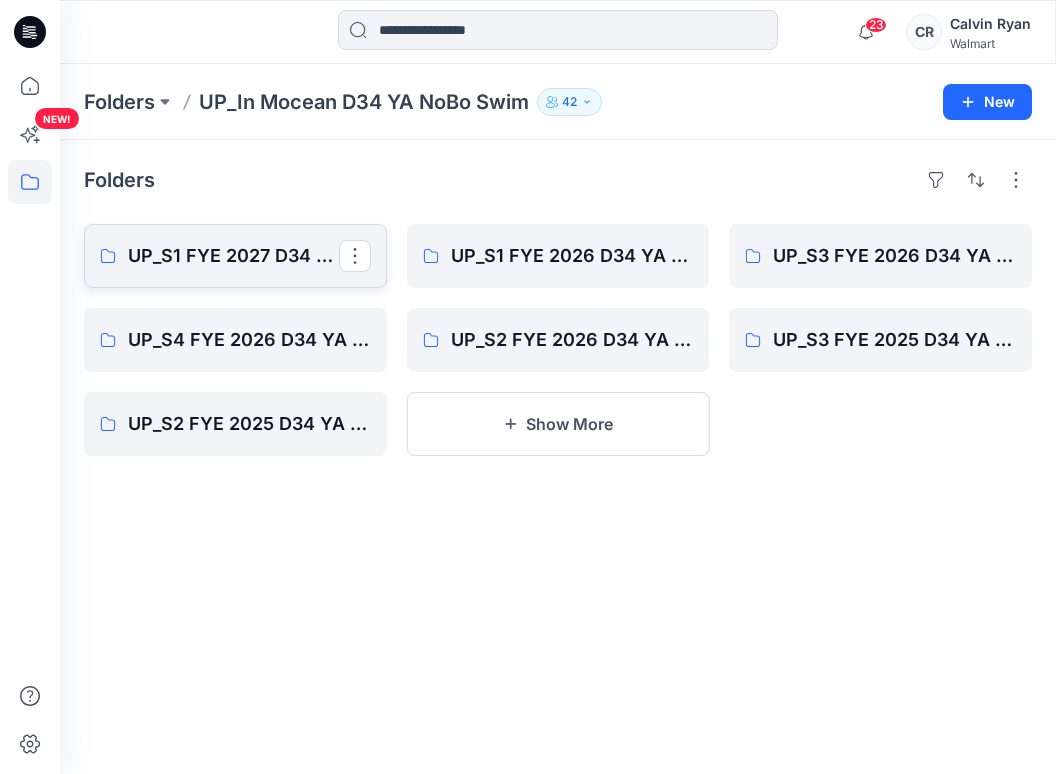 click on "UP_S1 FYE 2027 D34 YA NoBo Swim InMocean" at bounding box center [233, 256] 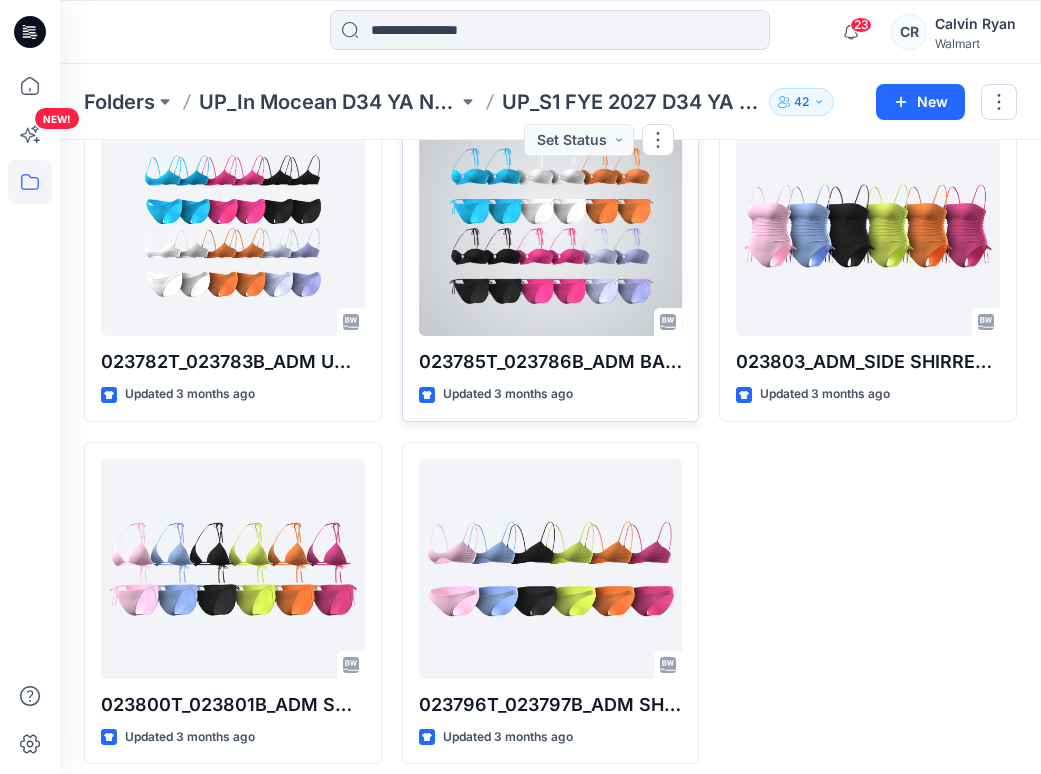 scroll, scrollTop: 2194, scrollLeft: 0, axis: vertical 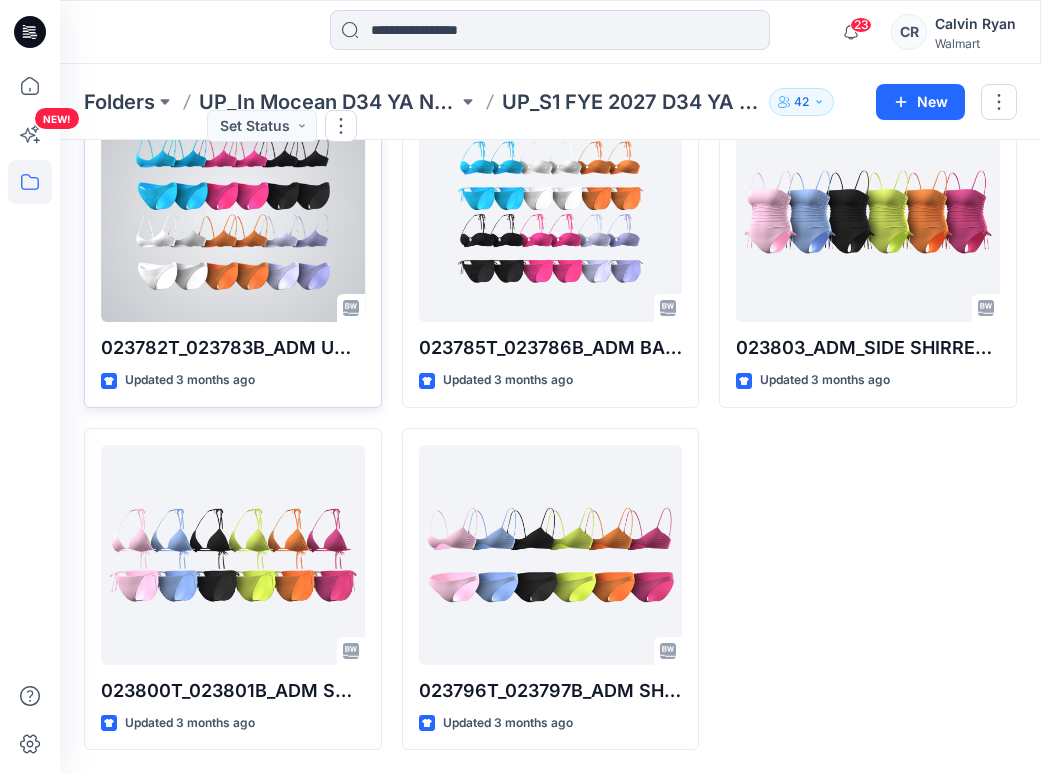 click at bounding box center (233, 212) 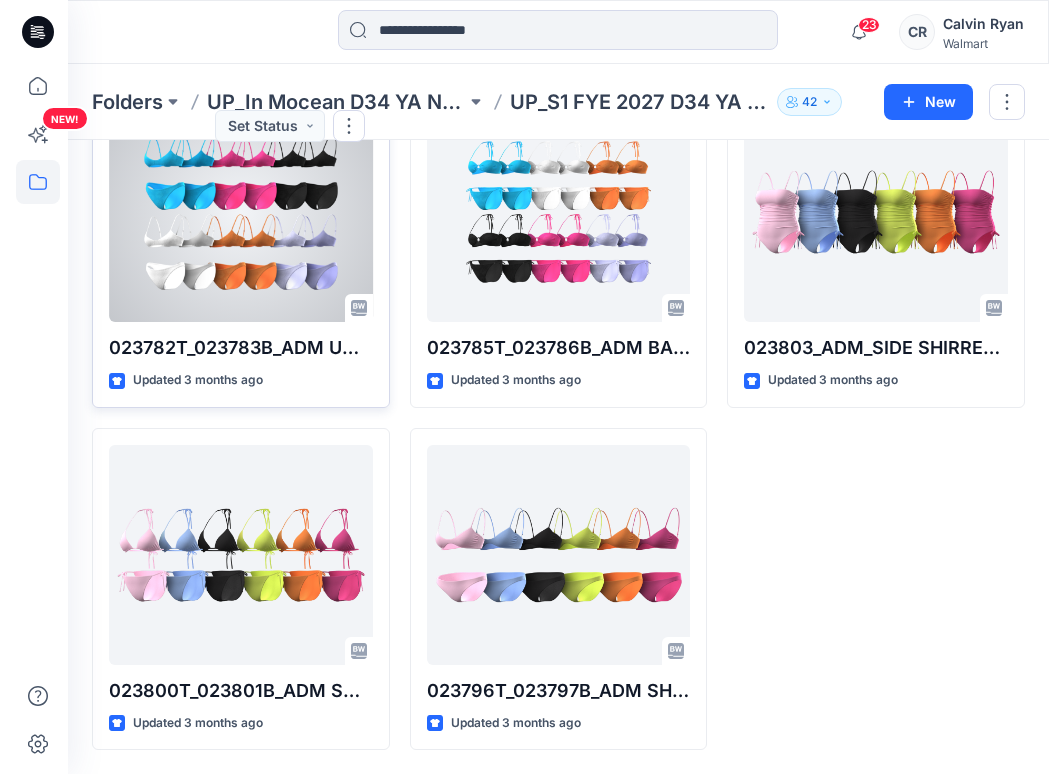 scroll, scrollTop: 0, scrollLeft: 0, axis: both 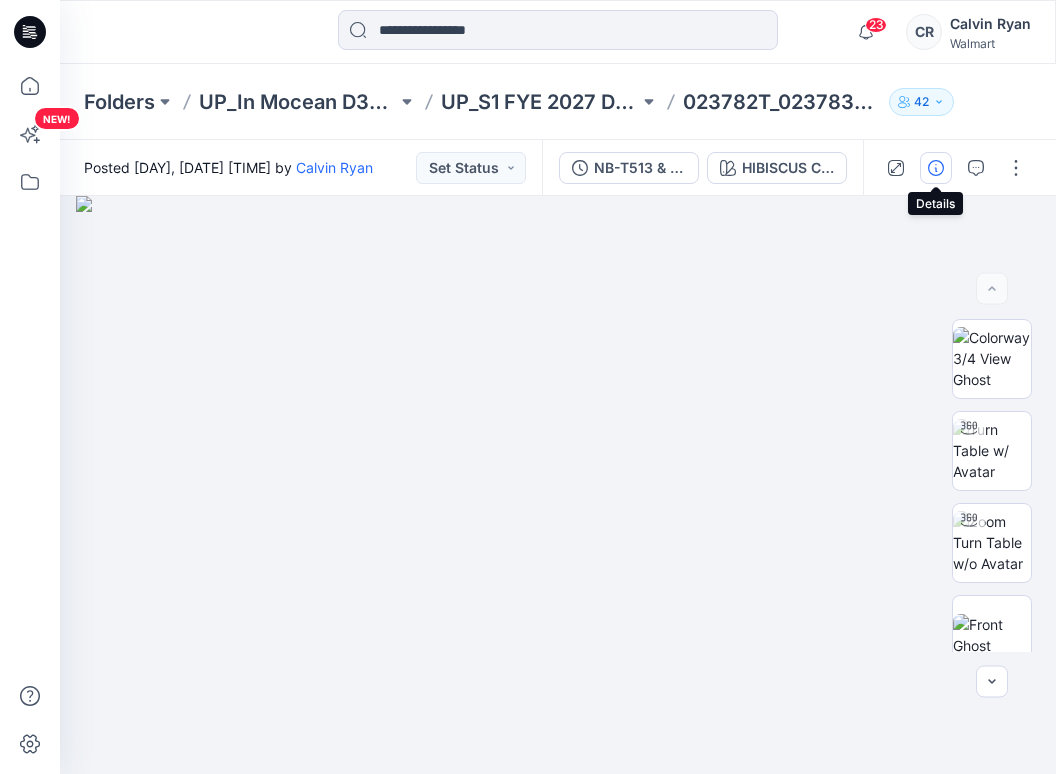 click at bounding box center [936, 168] 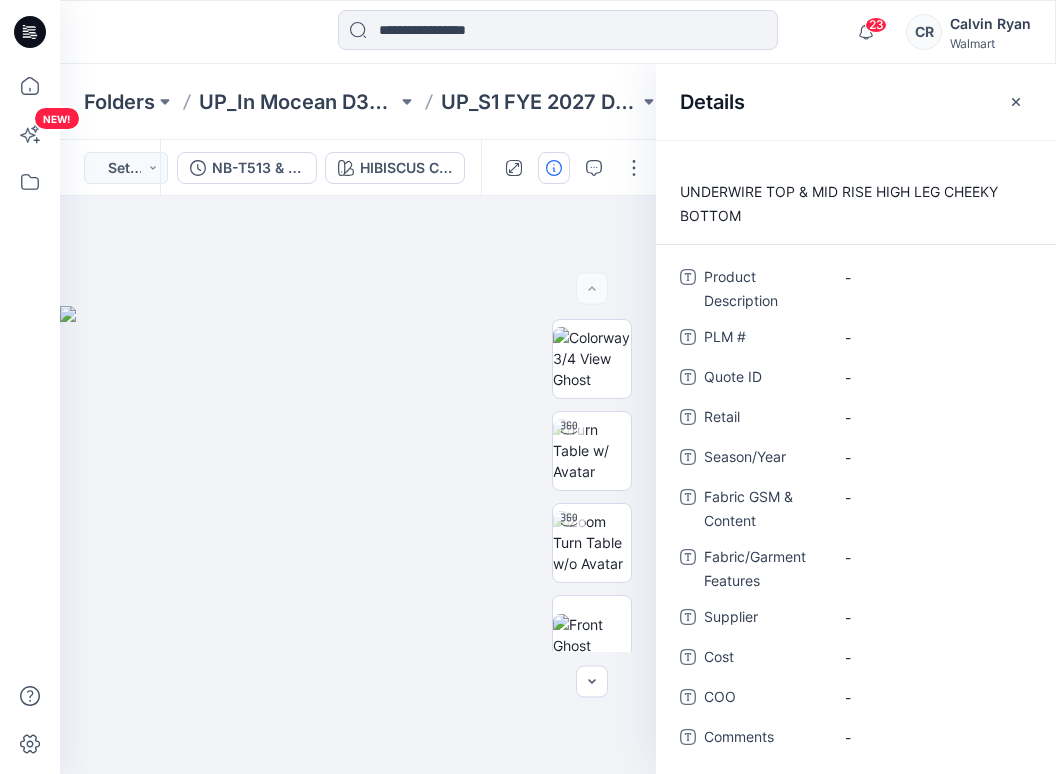 click on "Folders UP_In Mocean D34 YA NoBo Swim UP_S1 FYE 2027 D34 YA NoBo Swim InMocean 023782T_023783B_ADM UNDERWIRE TOP & MID RISE HIGH LEG CHEEKY BOTTOM 42" at bounding box center (558, 102) 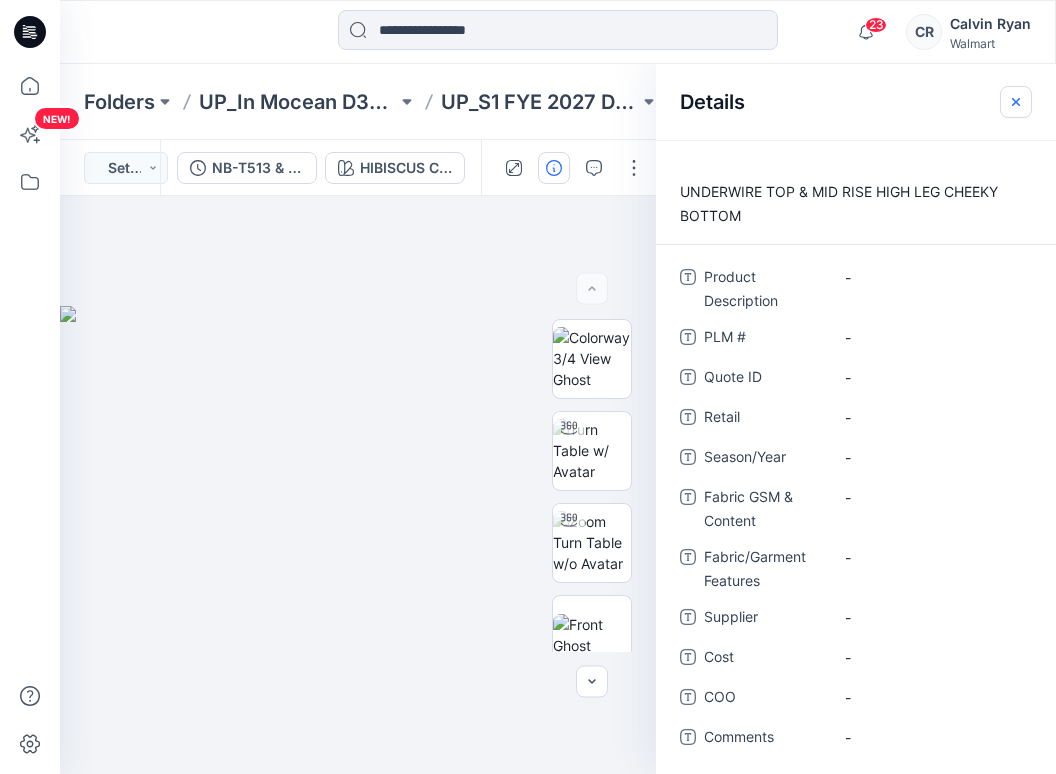 click 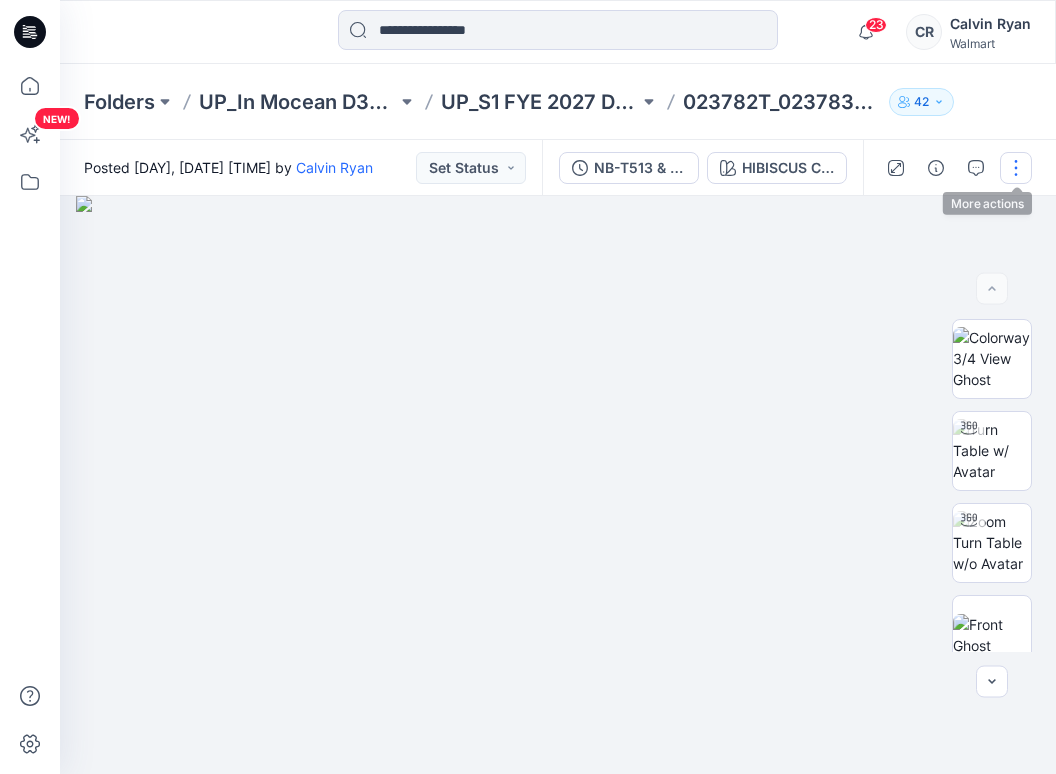 click at bounding box center (1016, 168) 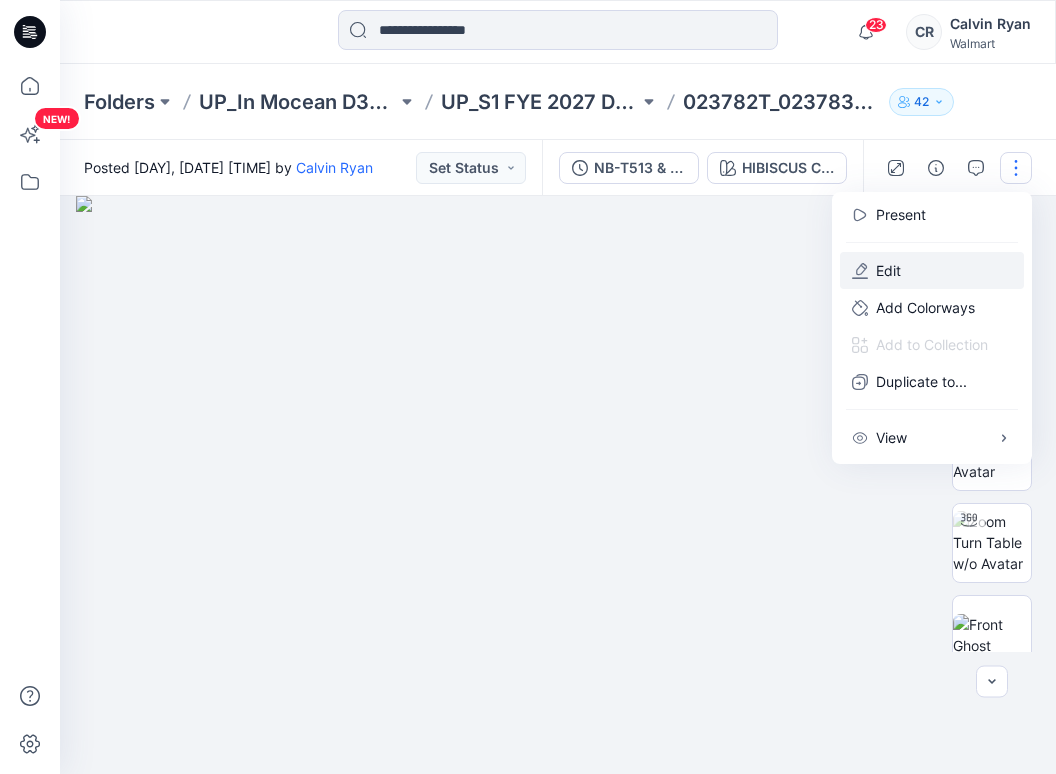 click on "Edit" at bounding box center [932, 270] 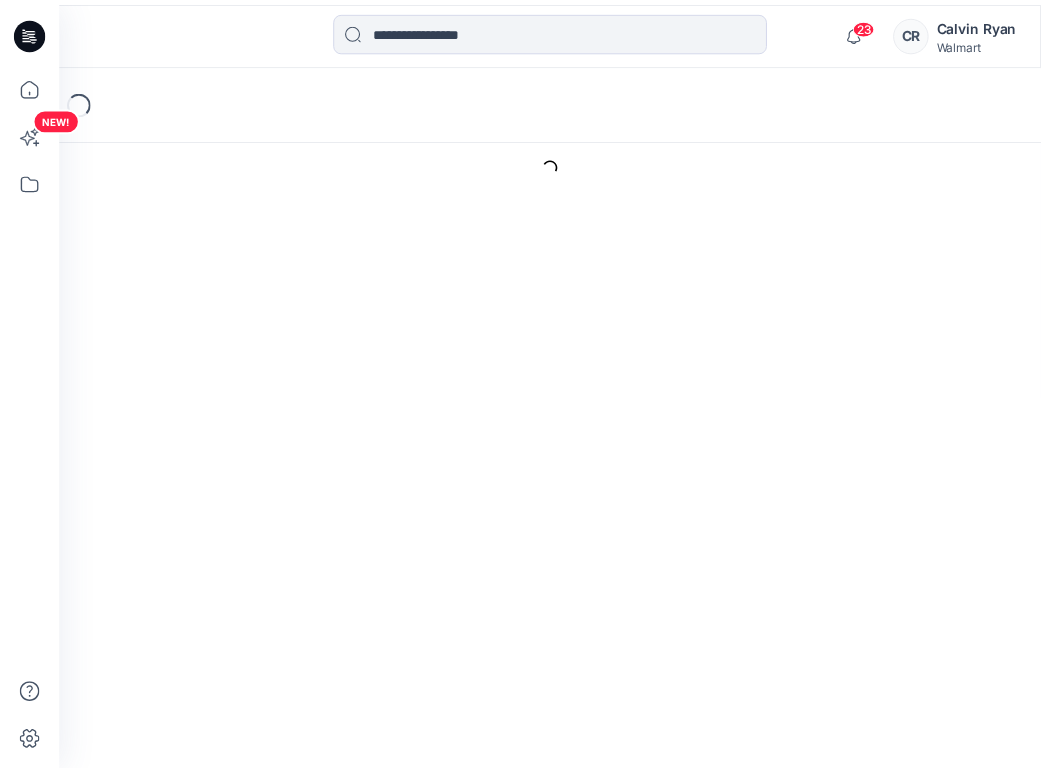 scroll, scrollTop: 0, scrollLeft: 0, axis: both 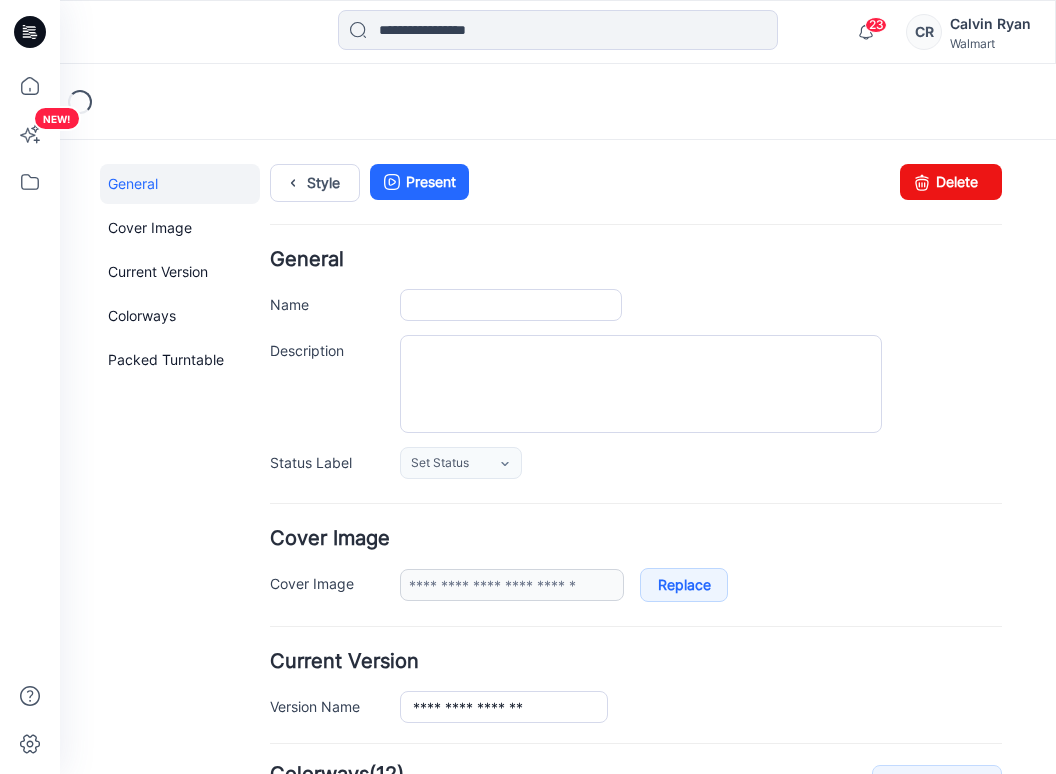 type on "**********" 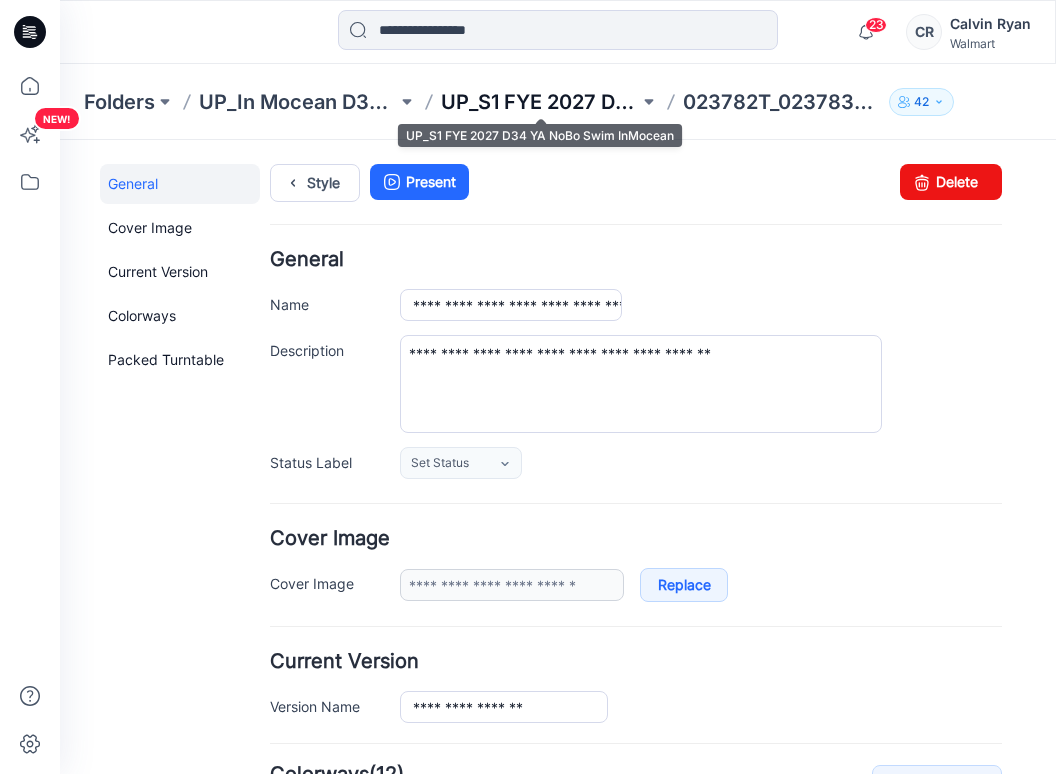 click on "UP_S1 FYE 2027 D34 YA NoBo Swim InMocean" at bounding box center (540, 102) 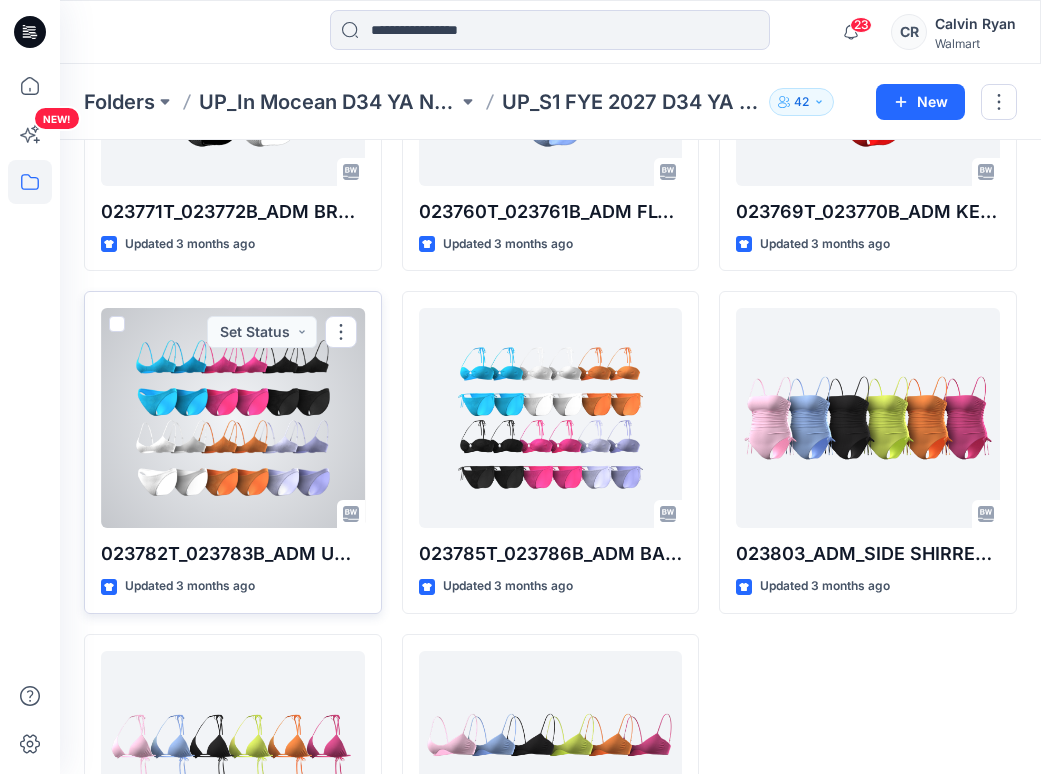 scroll, scrollTop: 1996, scrollLeft: 0, axis: vertical 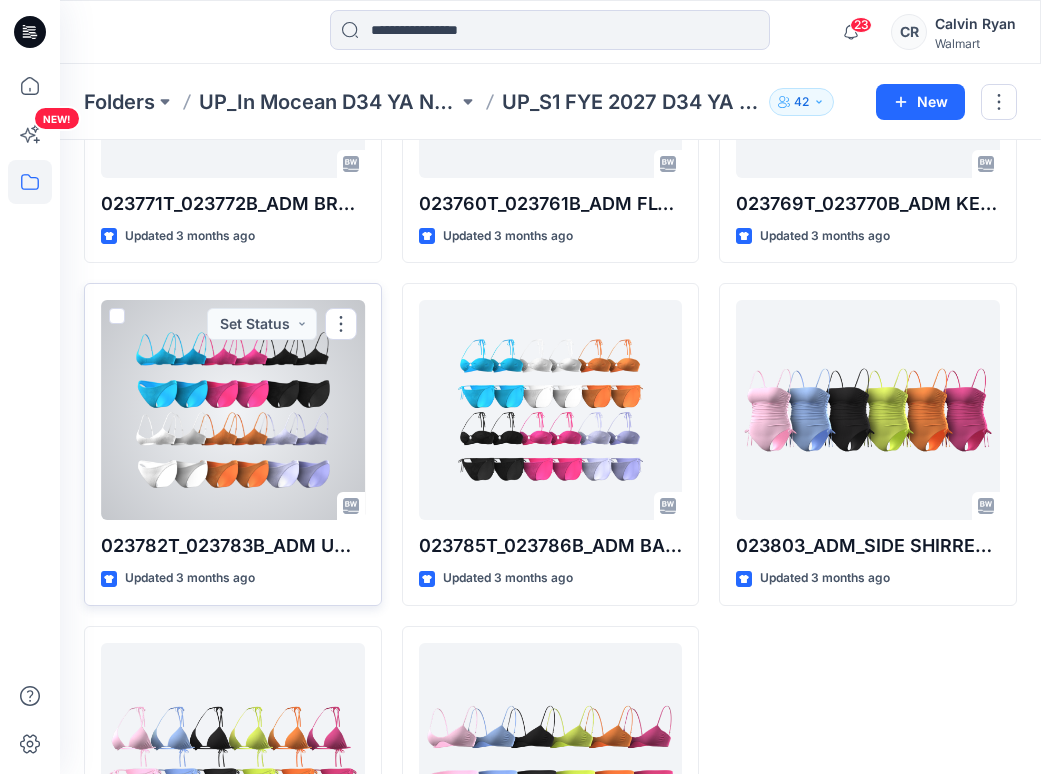 click at bounding box center (233, 410) 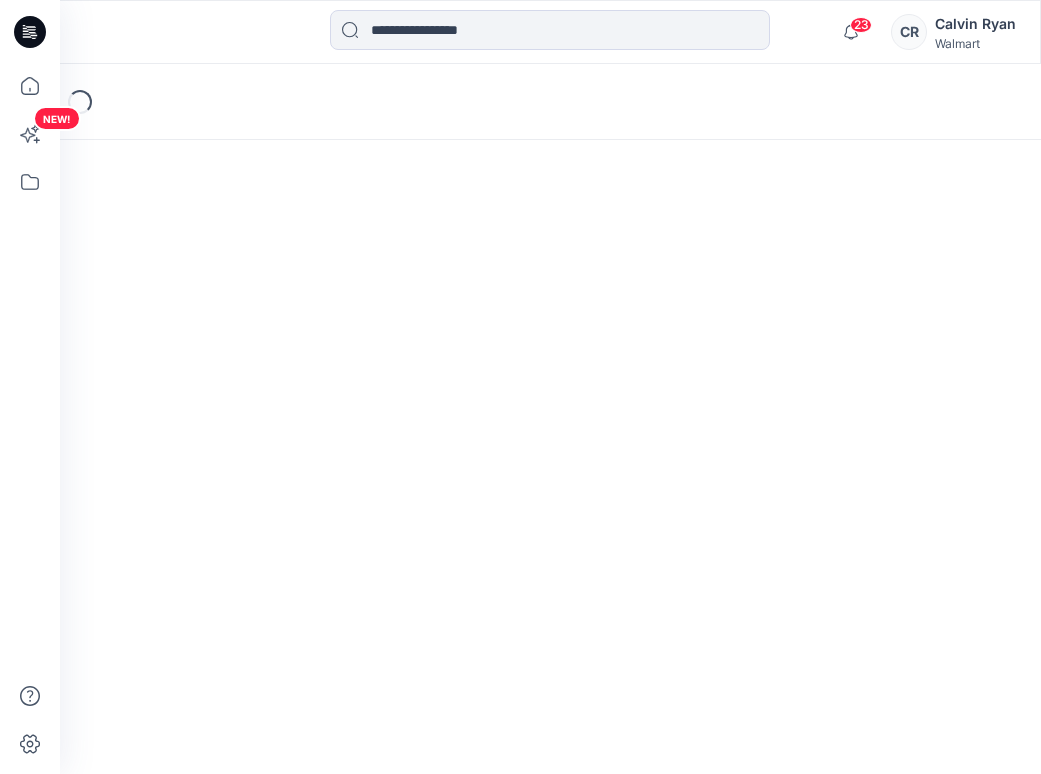 scroll, scrollTop: 0, scrollLeft: 0, axis: both 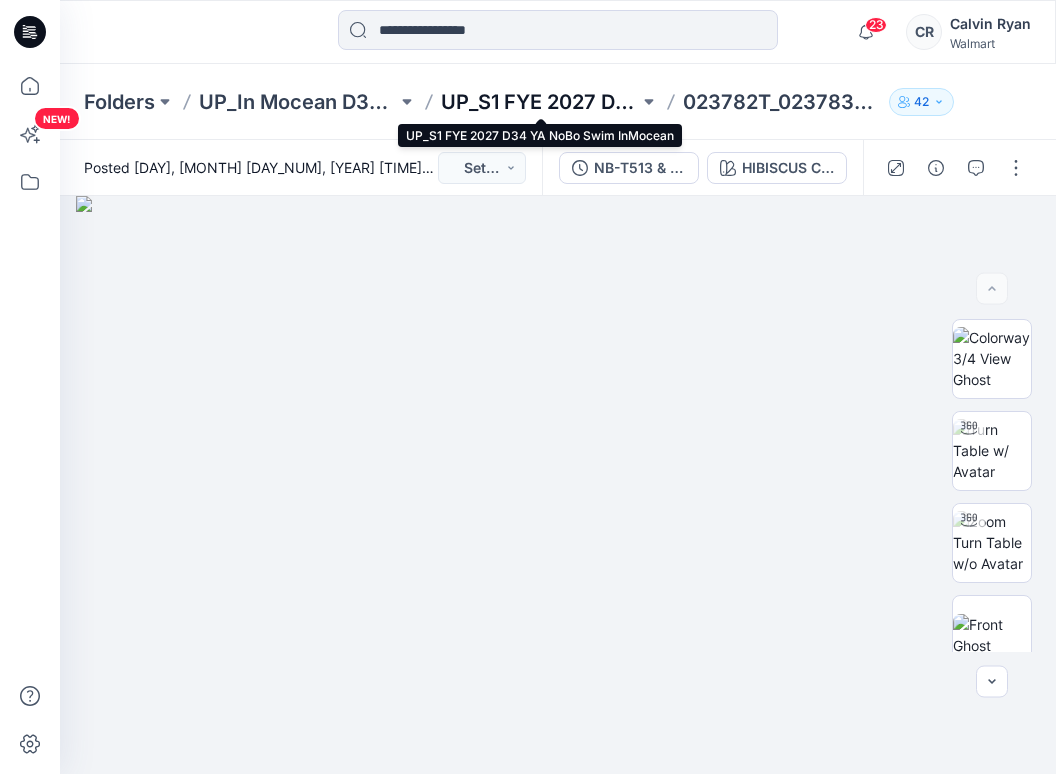 click on "UP_S1 FYE 2027 D34 YA NoBo Swim InMocean" at bounding box center [540, 102] 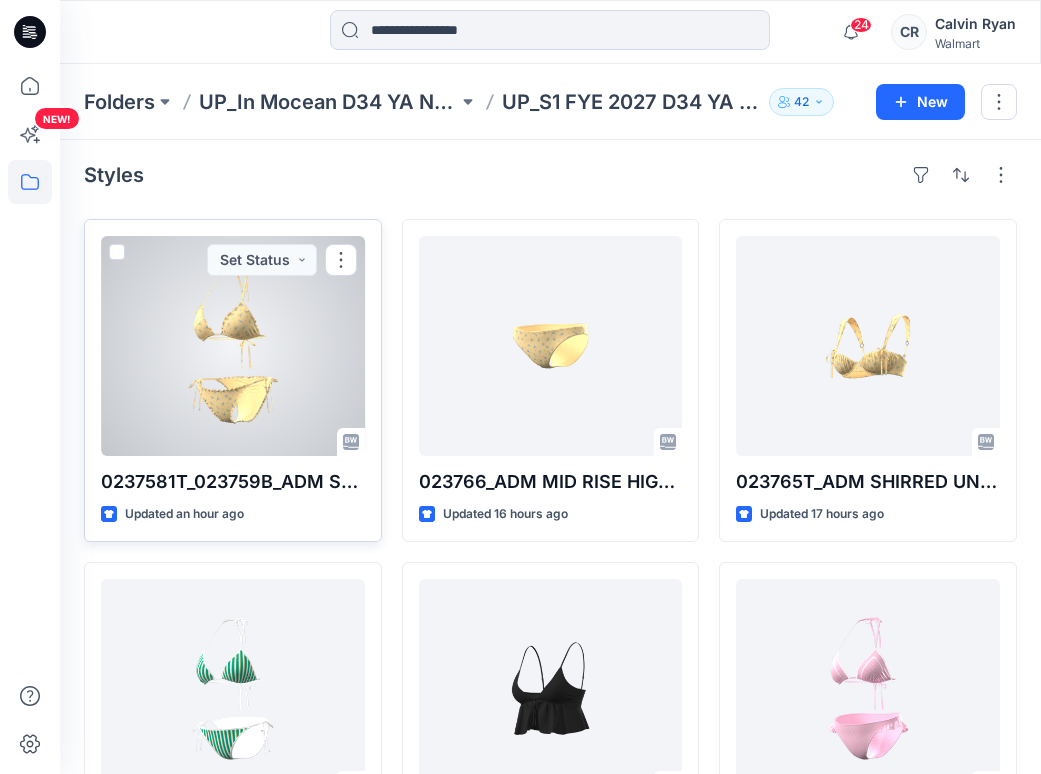 scroll, scrollTop: 0, scrollLeft: 0, axis: both 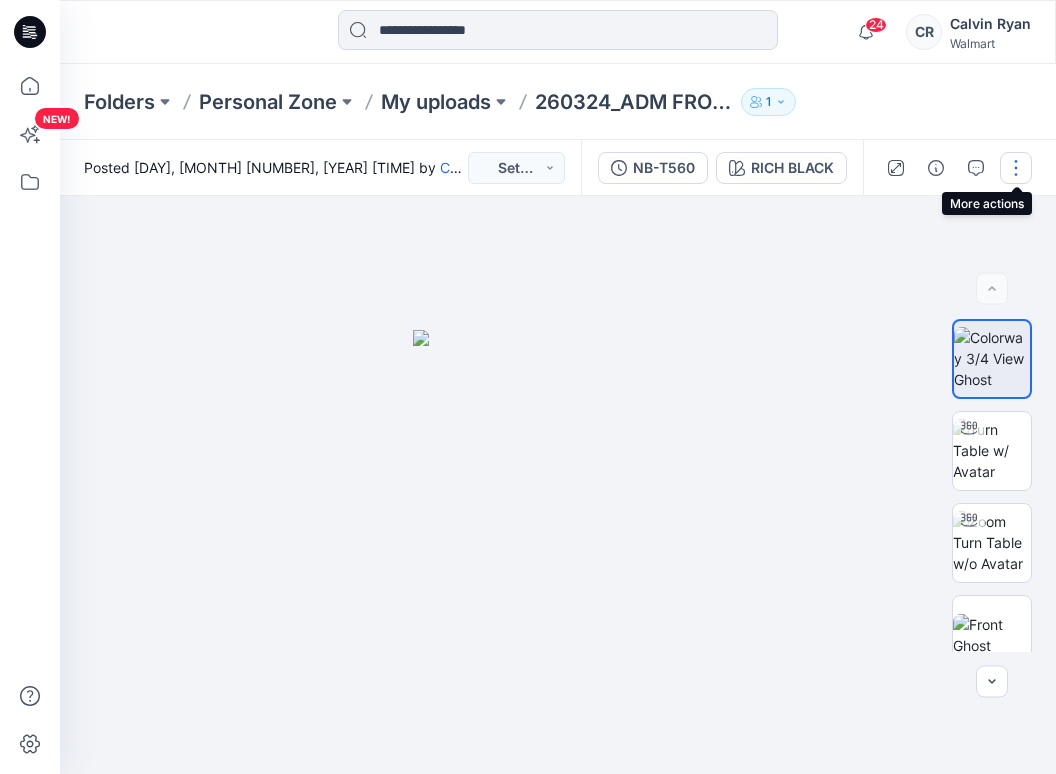 click at bounding box center (1016, 168) 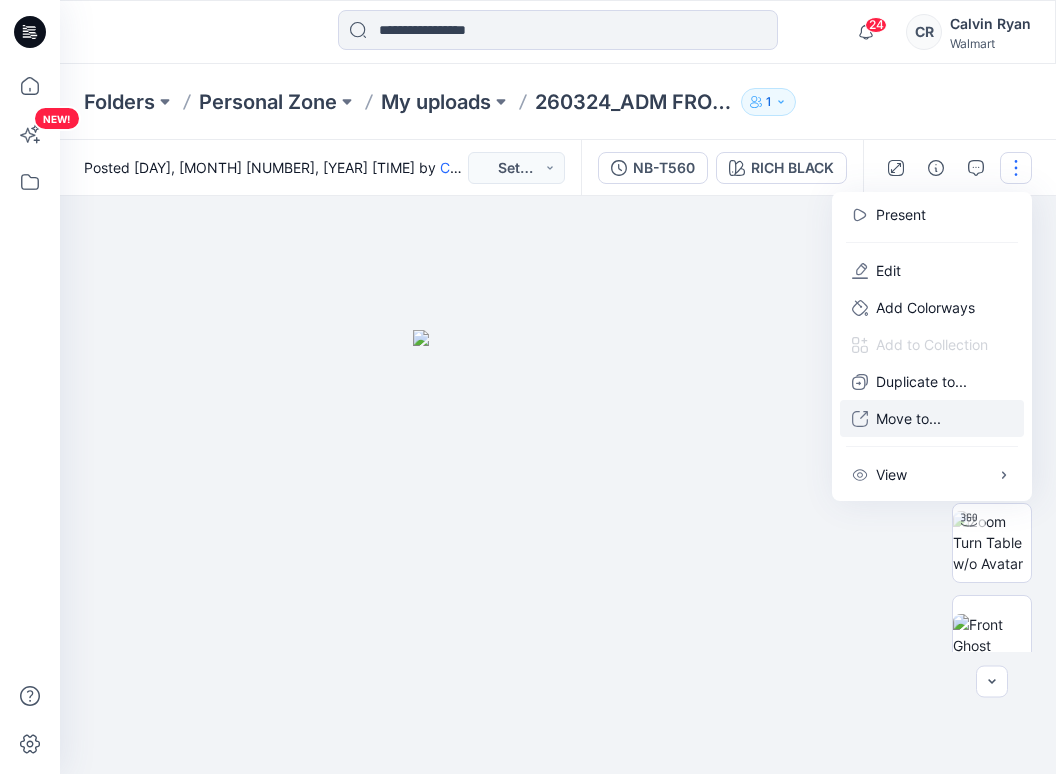 click on "Move to..." at bounding box center [908, 418] 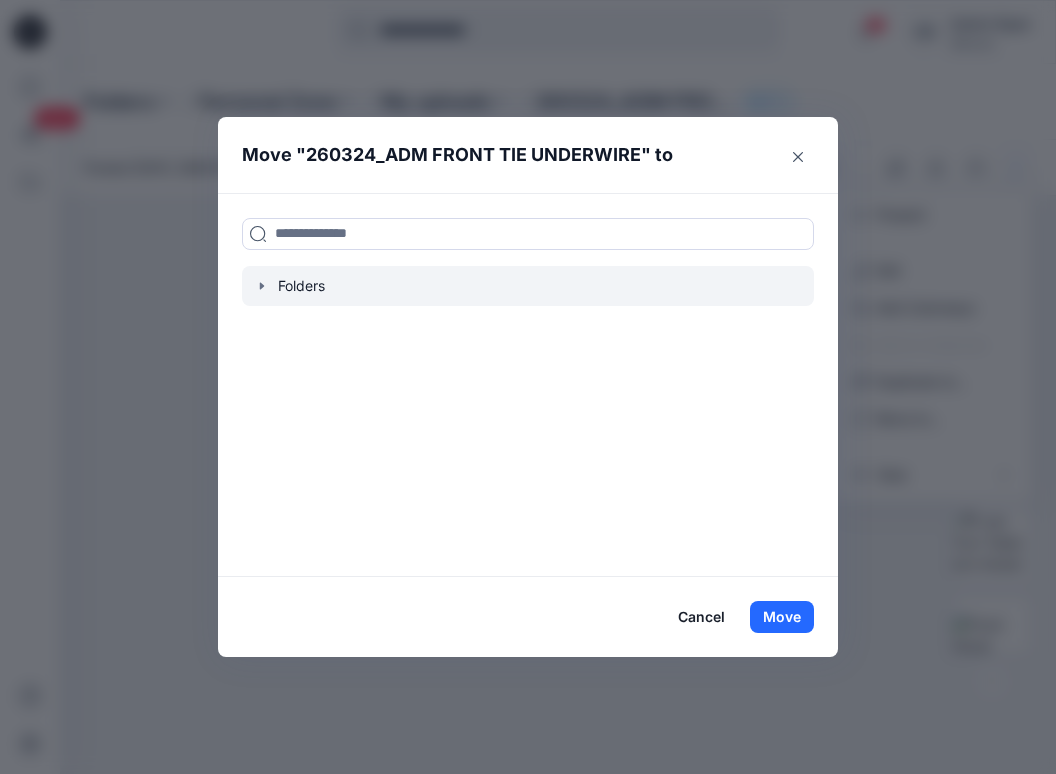 click 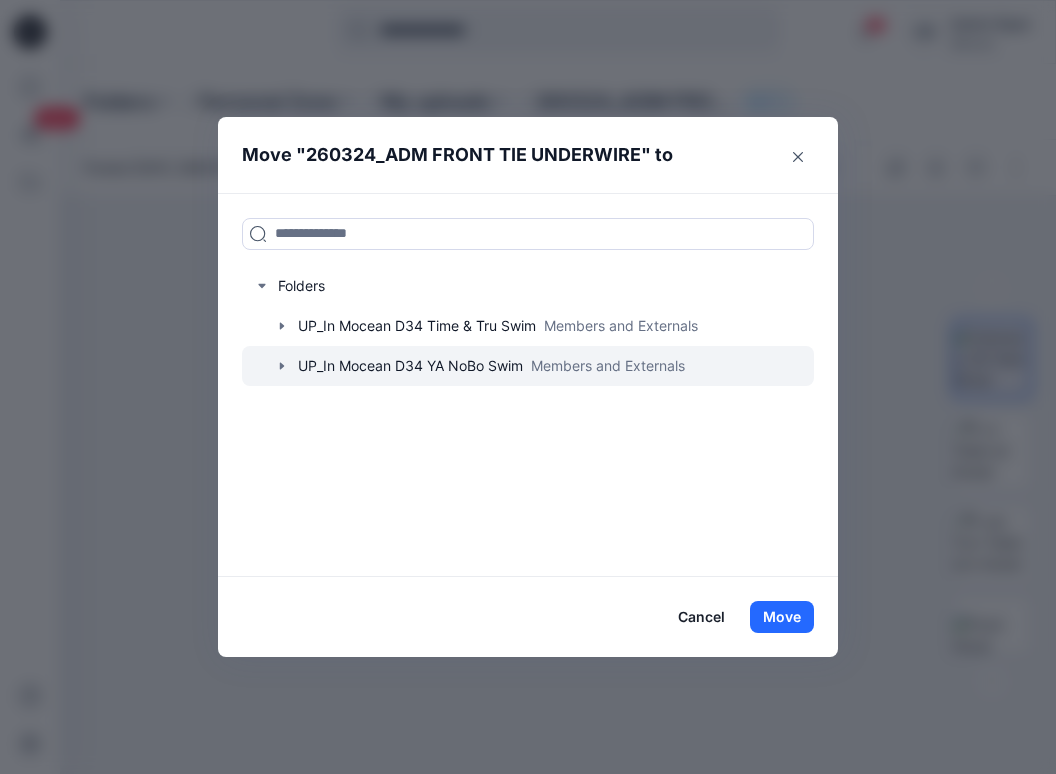 click 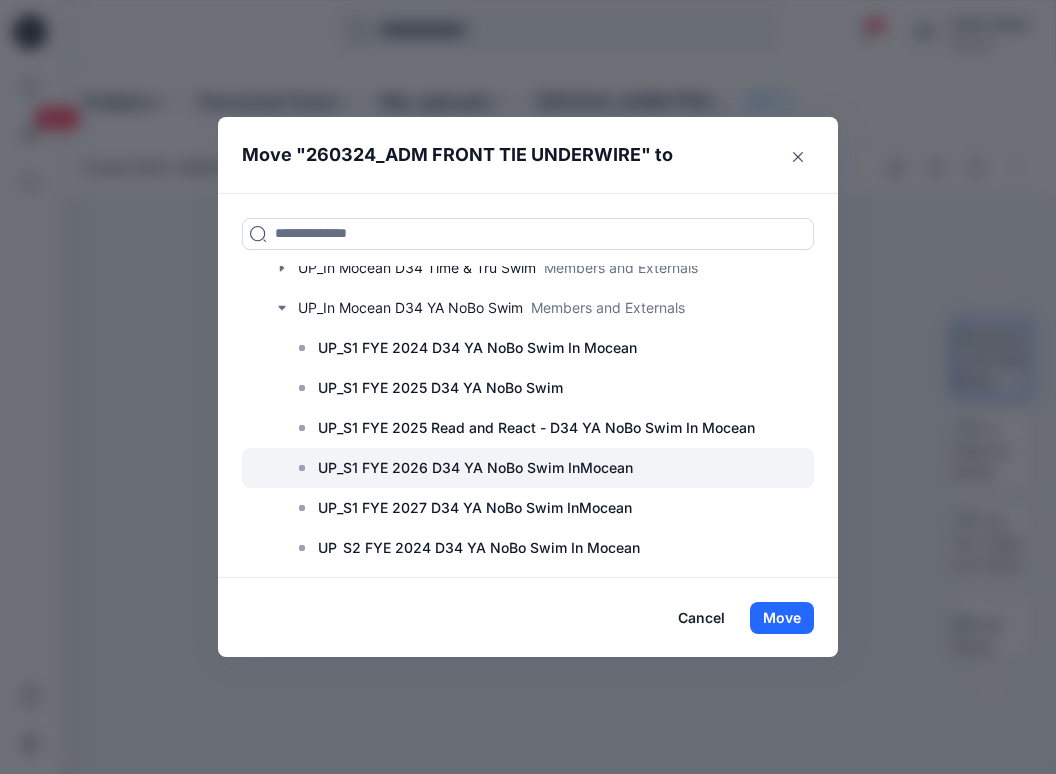 scroll, scrollTop: 200, scrollLeft: 0, axis: vertical 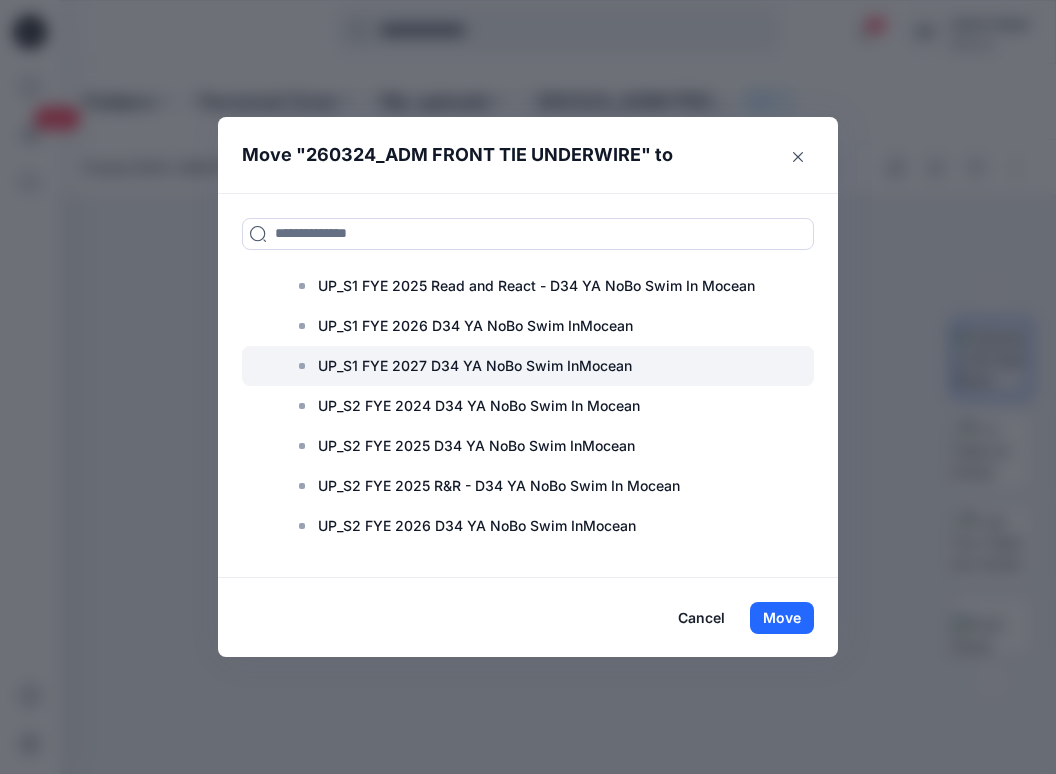 click on "UP_S1 FYE 2027 D34 YA NoBo Swim InMocean" at bounding box center [475, 366] 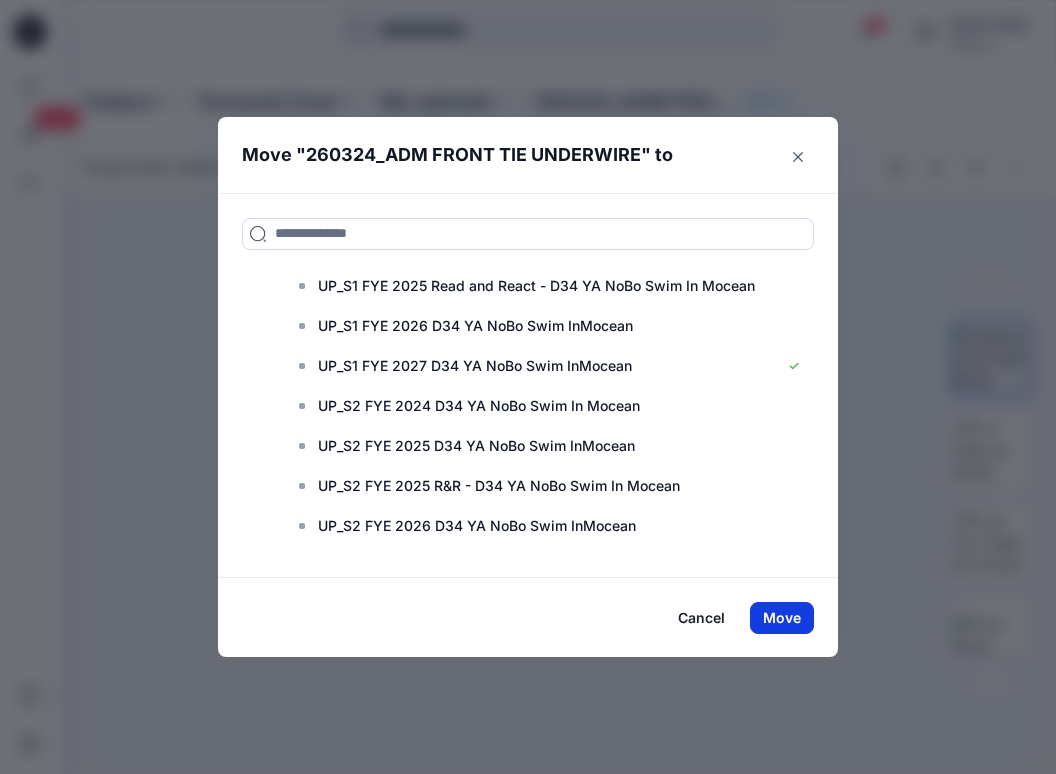 click on "Move" at bounding box center [782, 618] 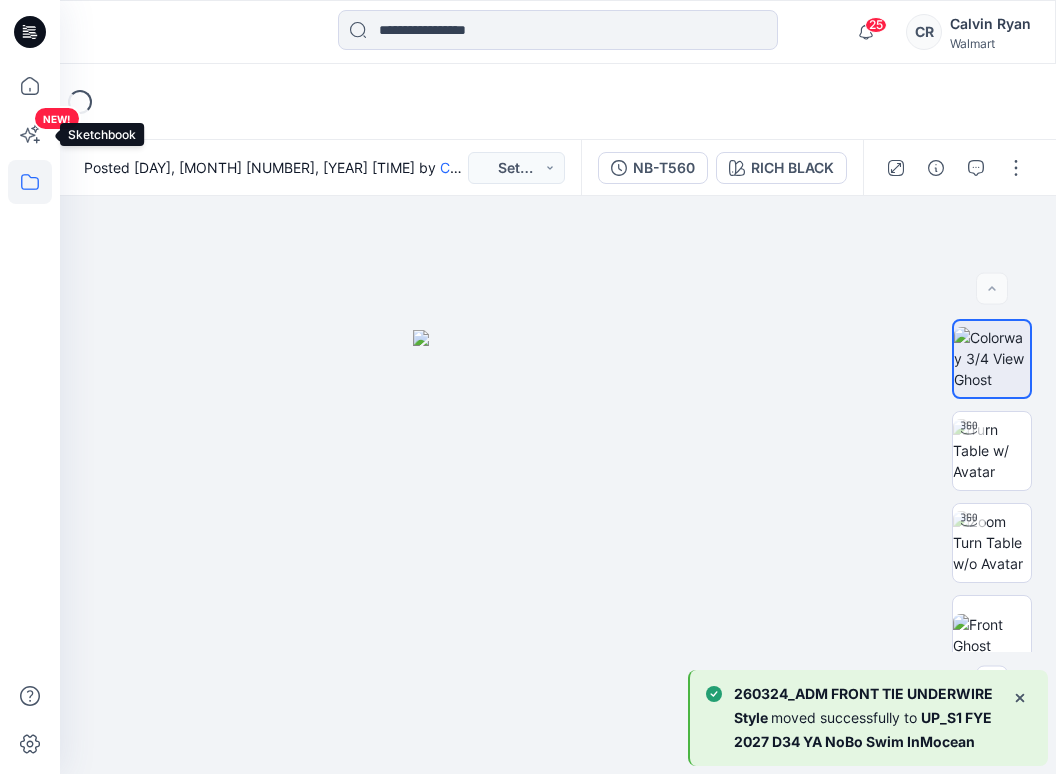 click 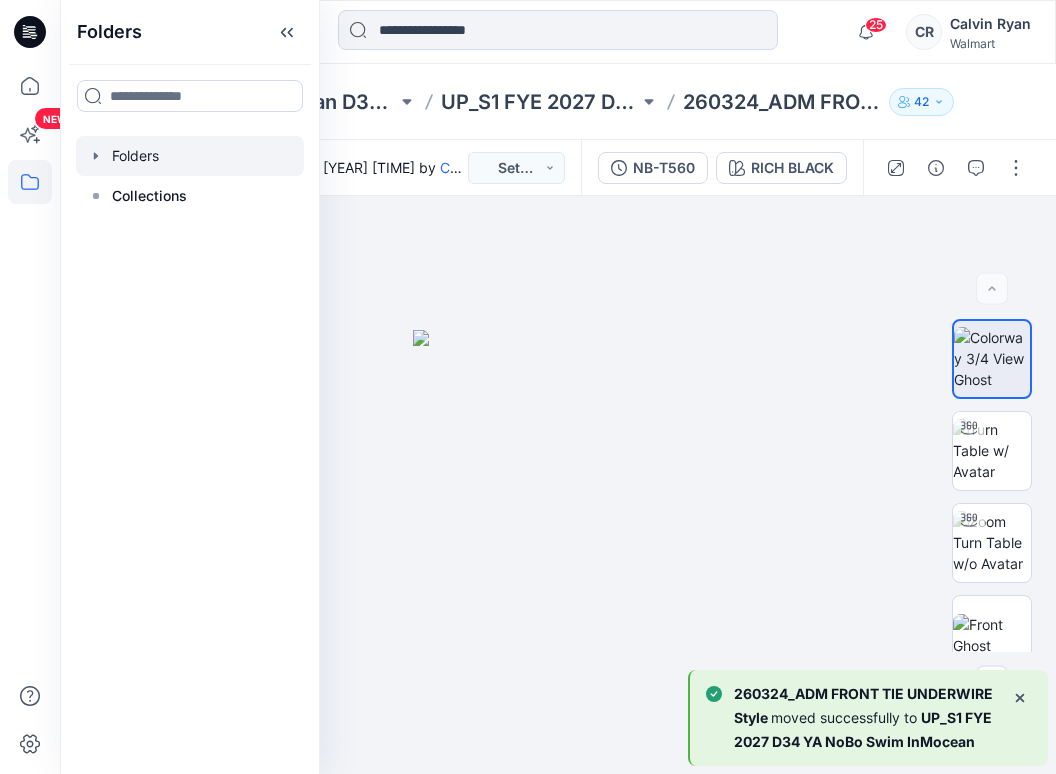 click at bounding box center (190, 156) 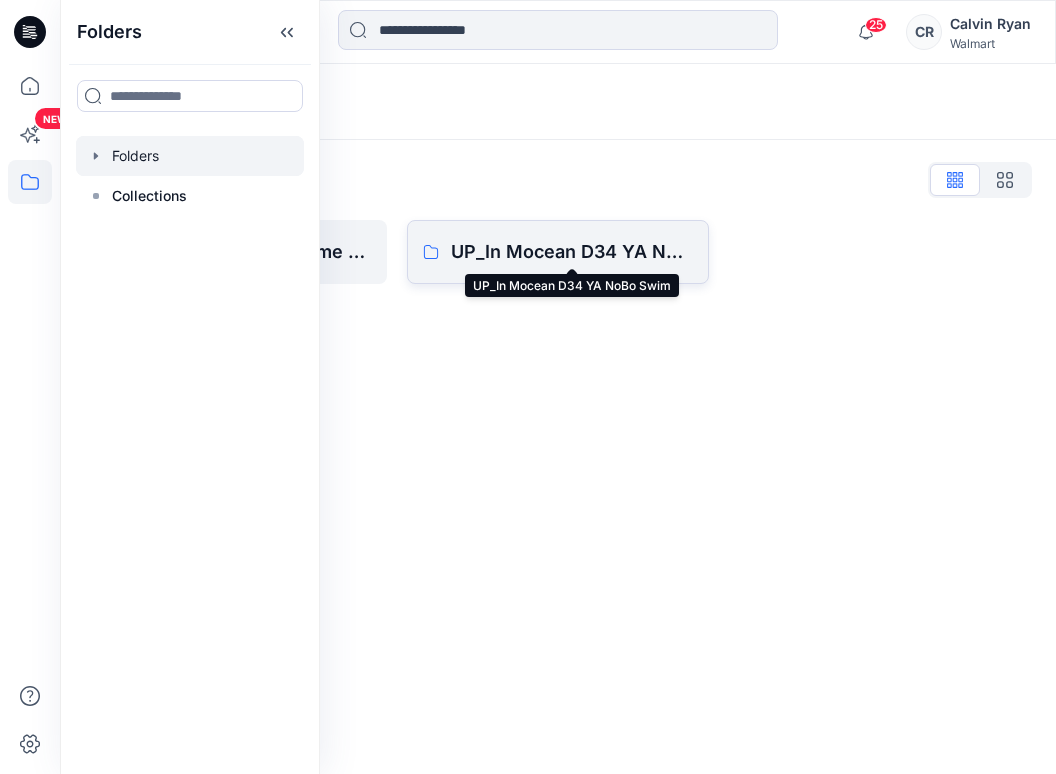click on "UP_In Mocean D34 YA NoBo Swim" at bounding box center [572, 252] 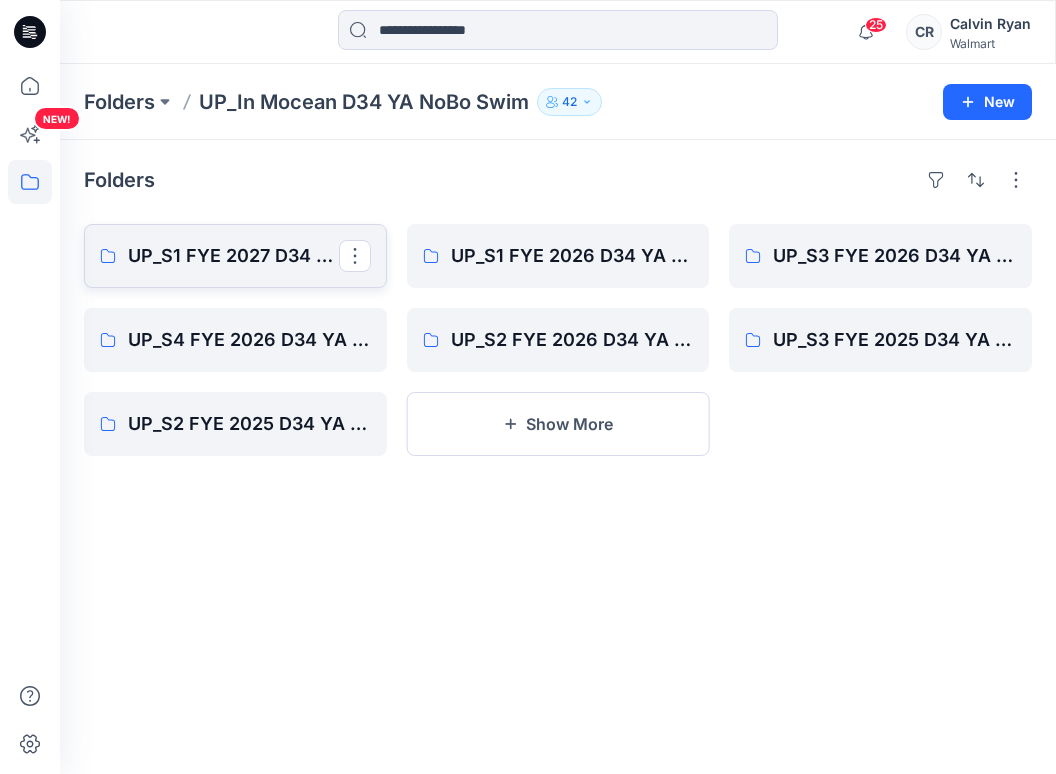 click on "UP_S1 FYE 2027 D34 YA NoBo Swim InMocean" at bounding box center [233, 256] 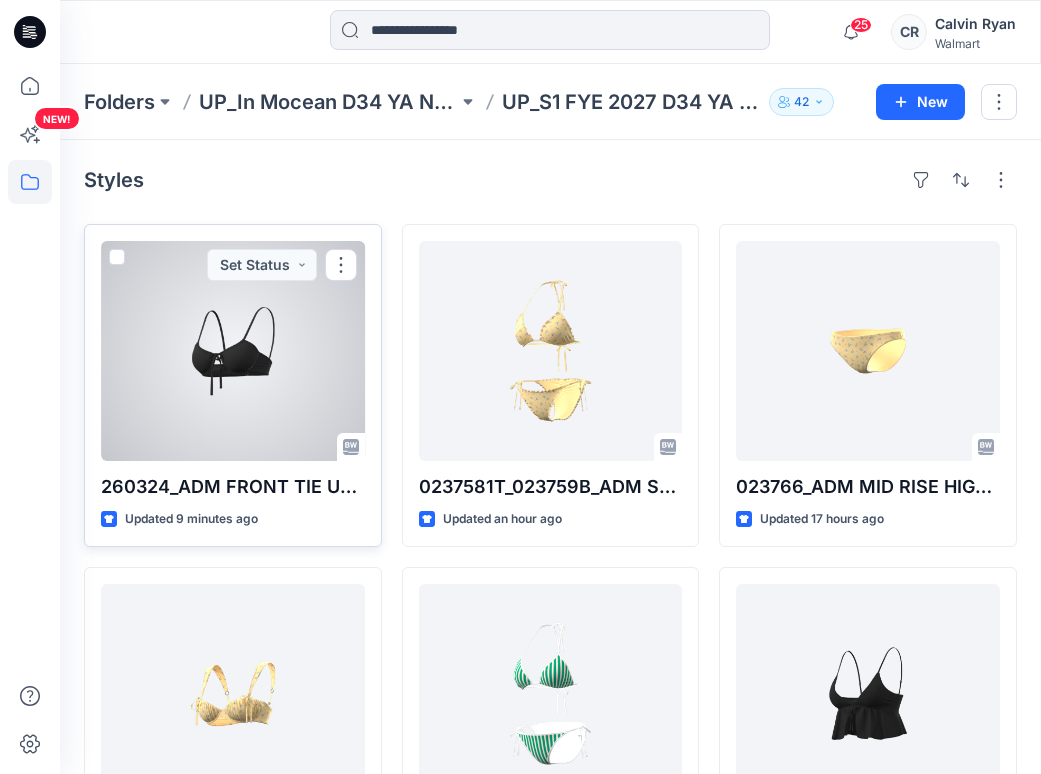 click at bounding box center [233, 351] 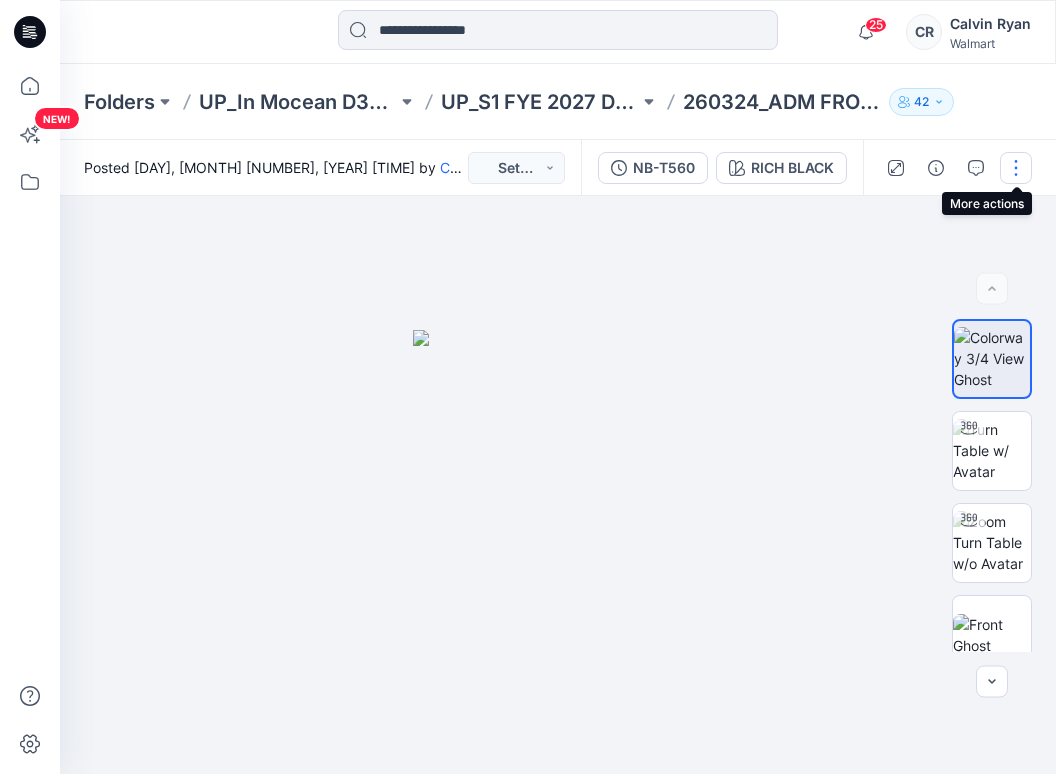 click at bounding box center [1016, 168] 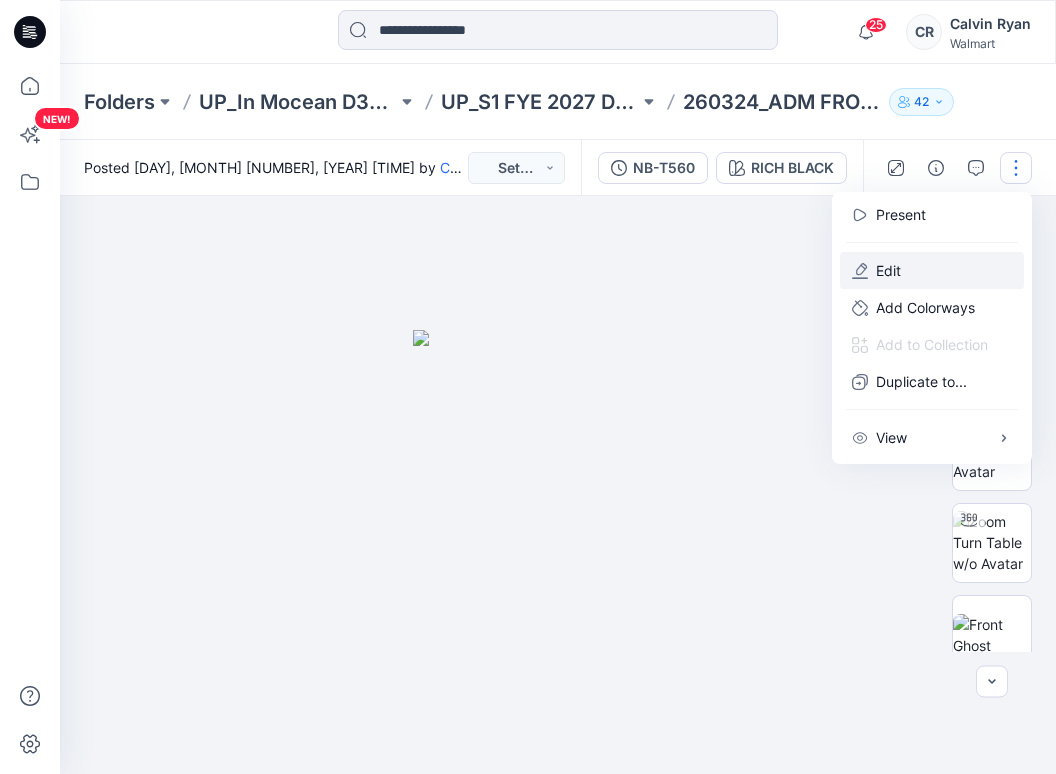 click on "Edit" at bounding box center [932, 270] 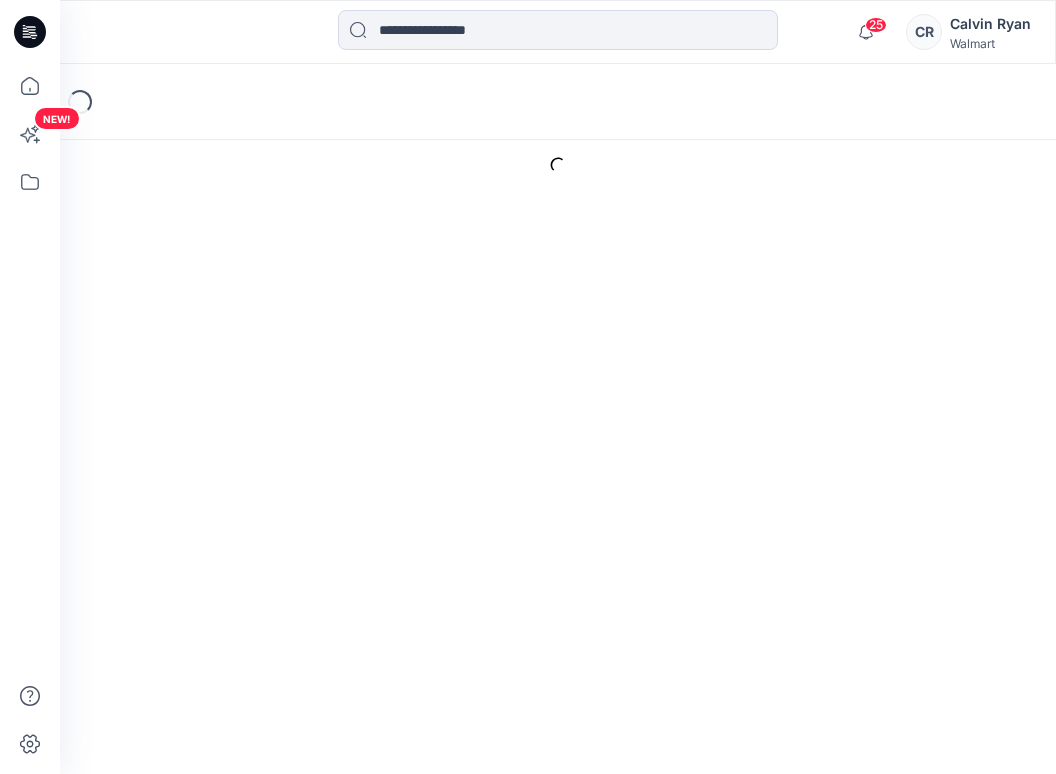 scroll, scrollTop: 0, scrollLeft: 0, axis: both 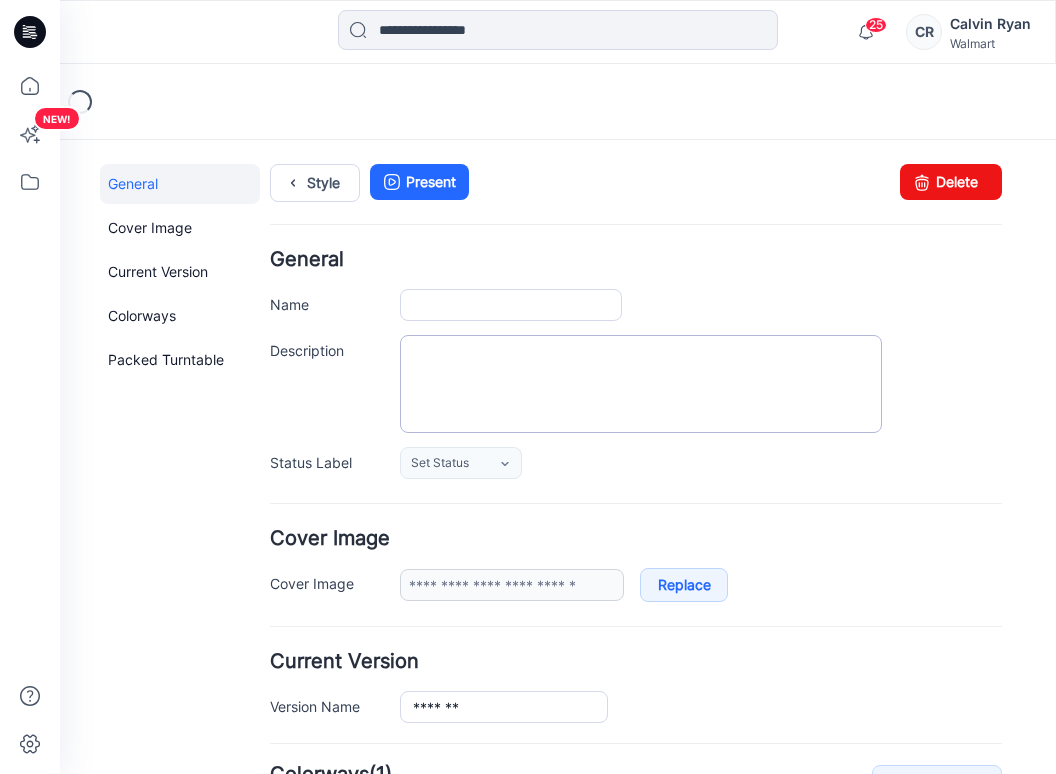 type on "**********" 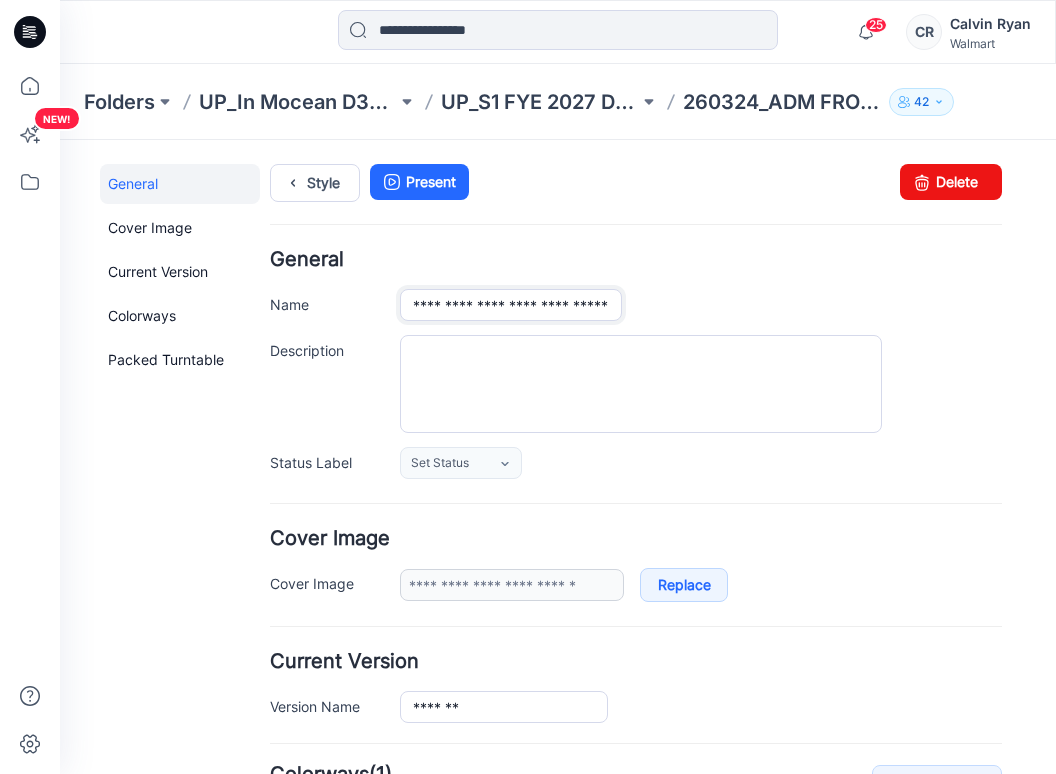 scroll, scrollTop: 0, scrollLeft: 45, axis: horizontal 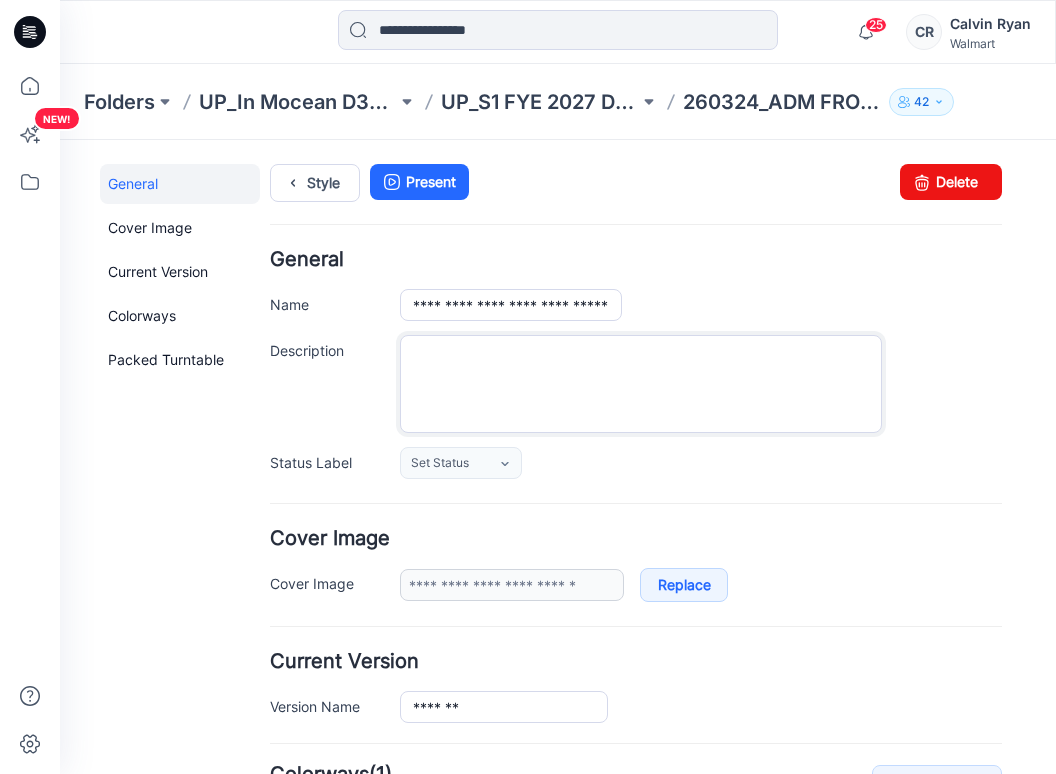 click on "Description" at bounding box center [641, 384] 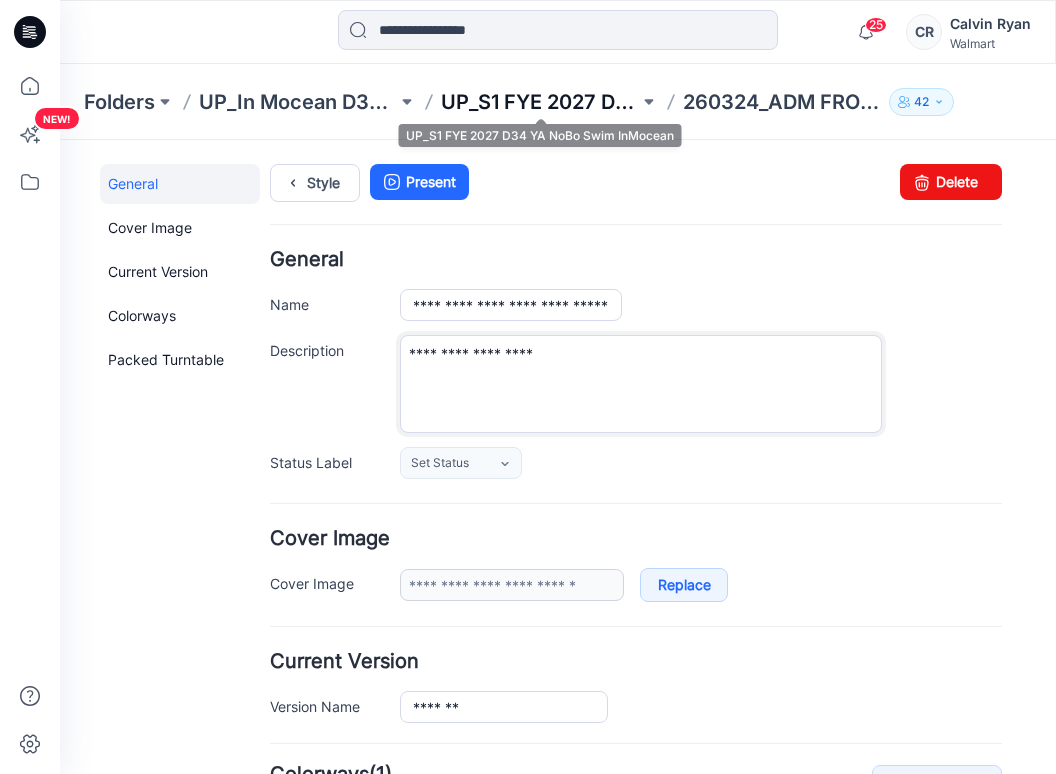 type on "**********" 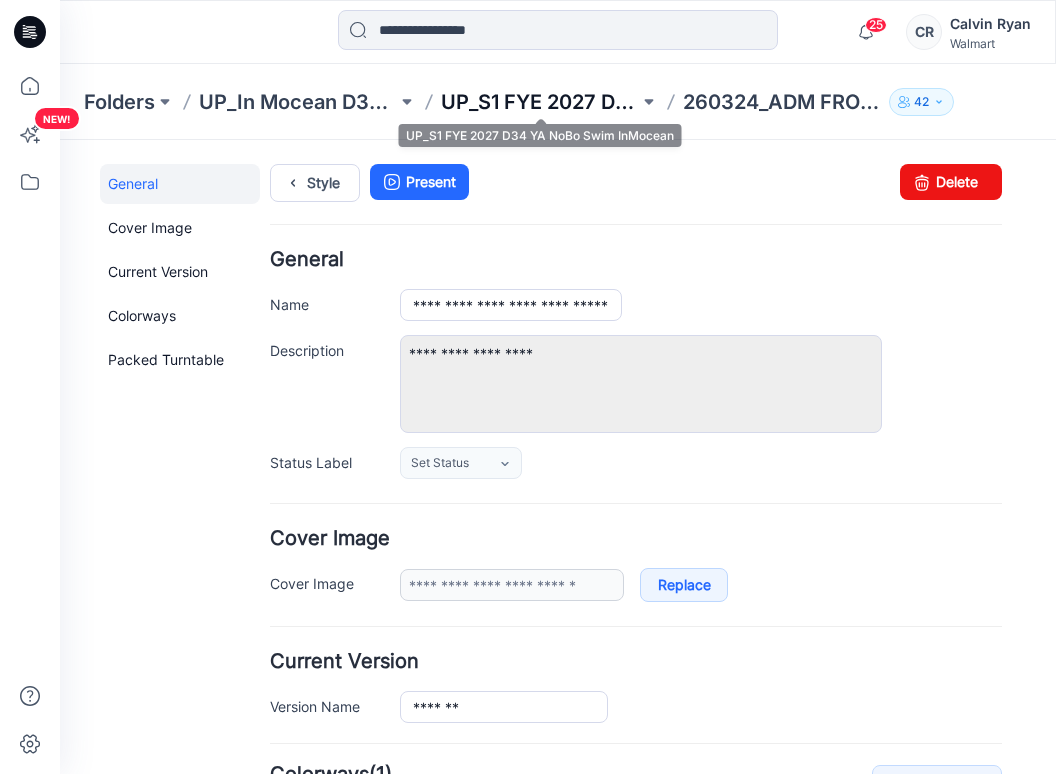 click on "UP_S1 FYE 2027 D34 YA NoBo Swim InMocean" at bounding box center [540, 102] 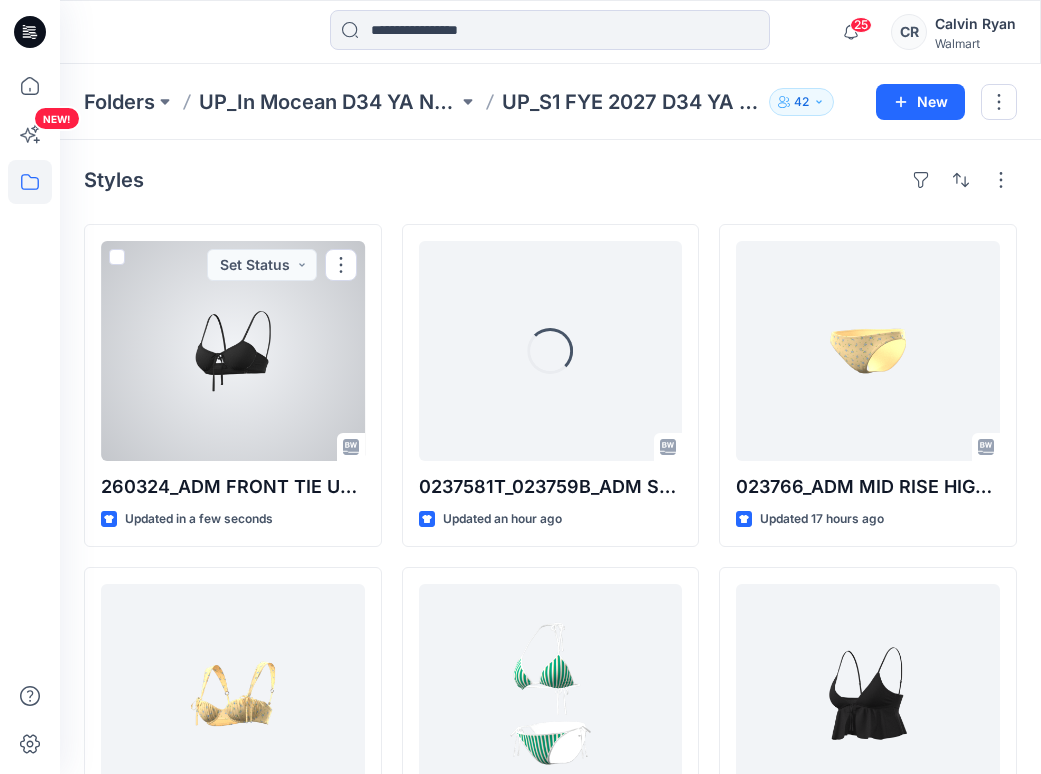 drag, startPoint x: 262, startPoint y: 354, endPoint x: 268, endPoint y: 364, distance: 11.661903 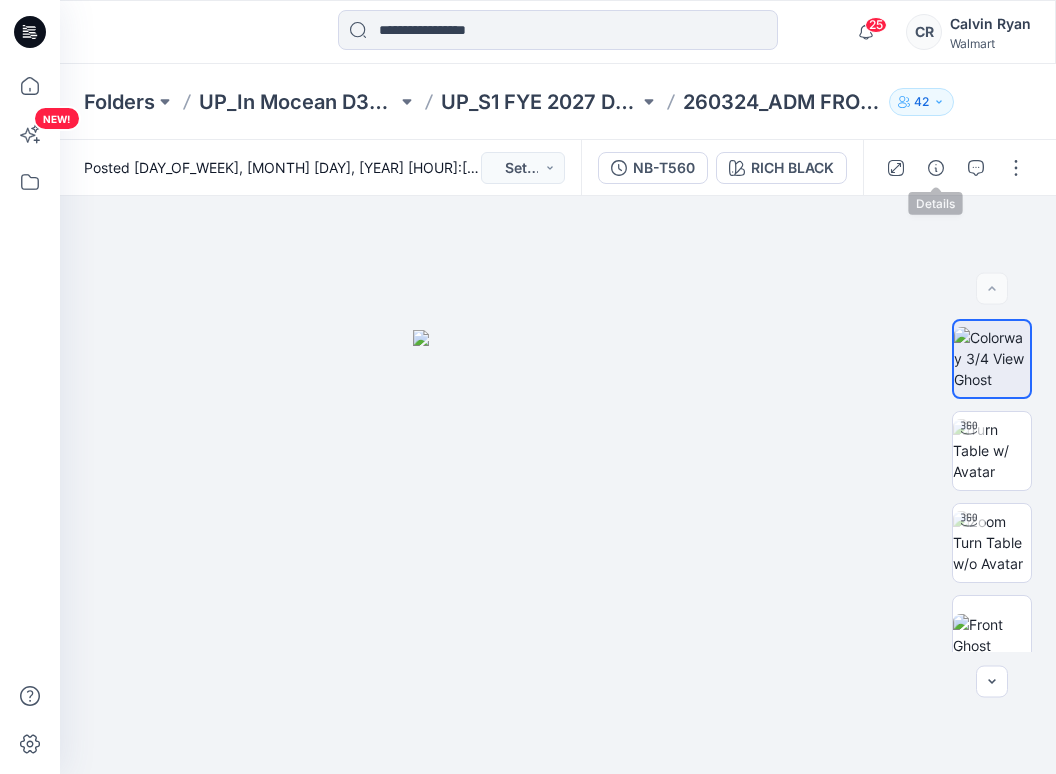 click 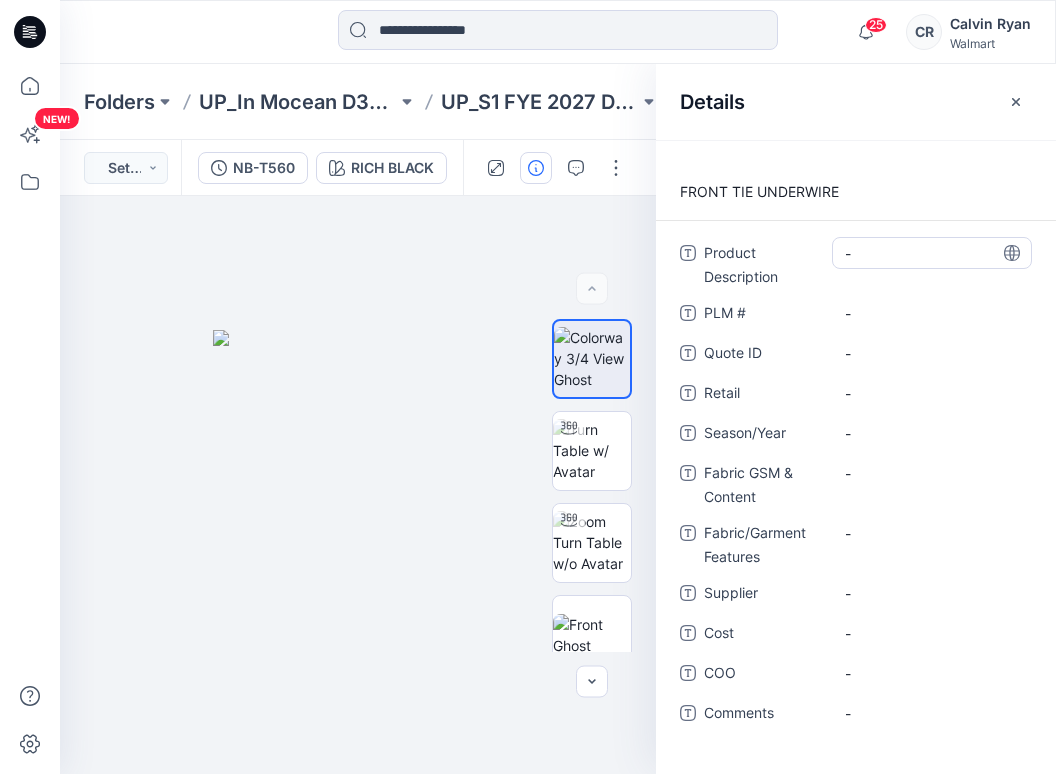 click on "-" at bounding box center (932, 253) 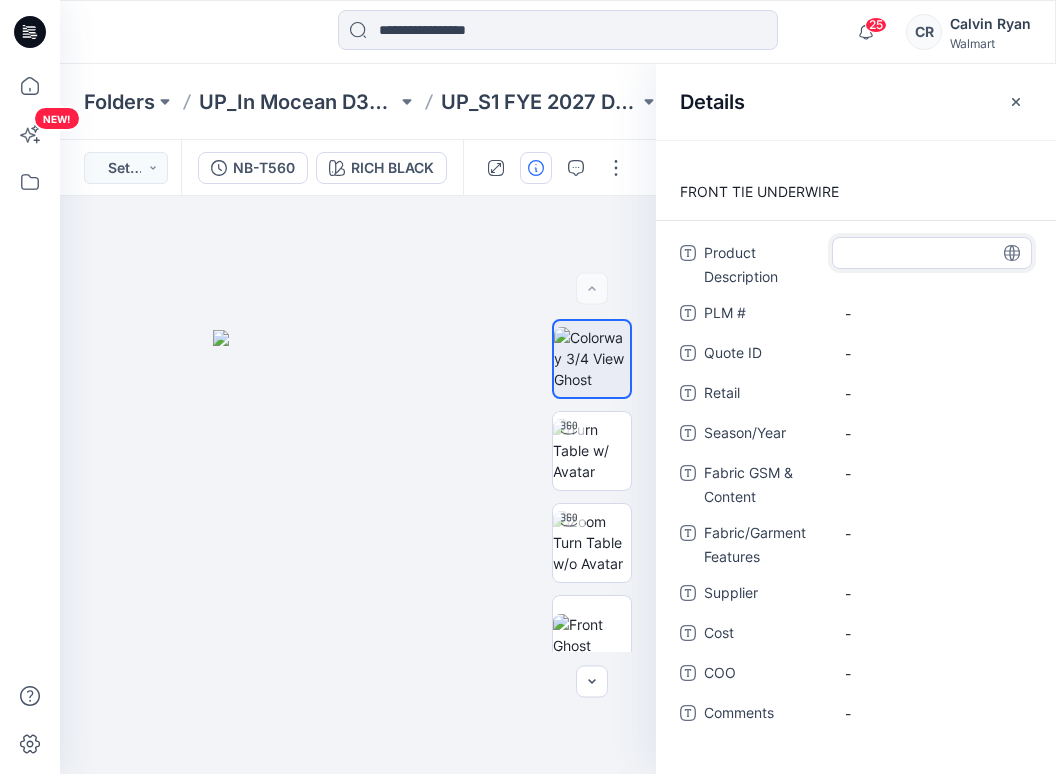 type on "**********" 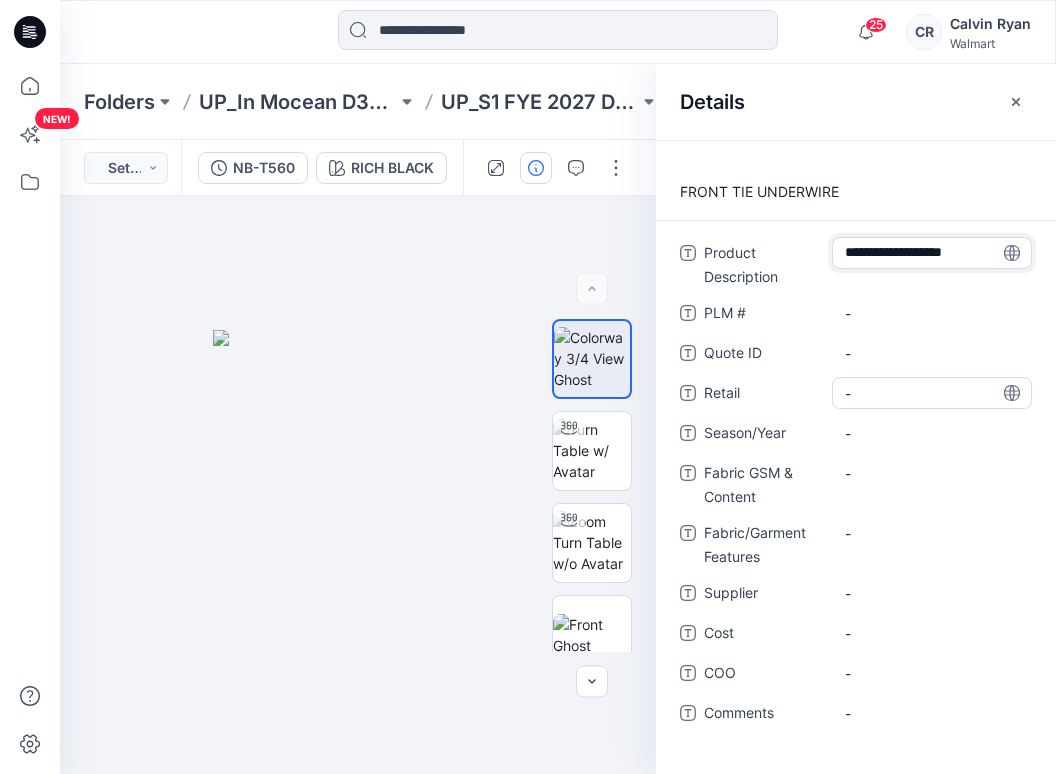 click on "-" at bounding box center [932, 393] 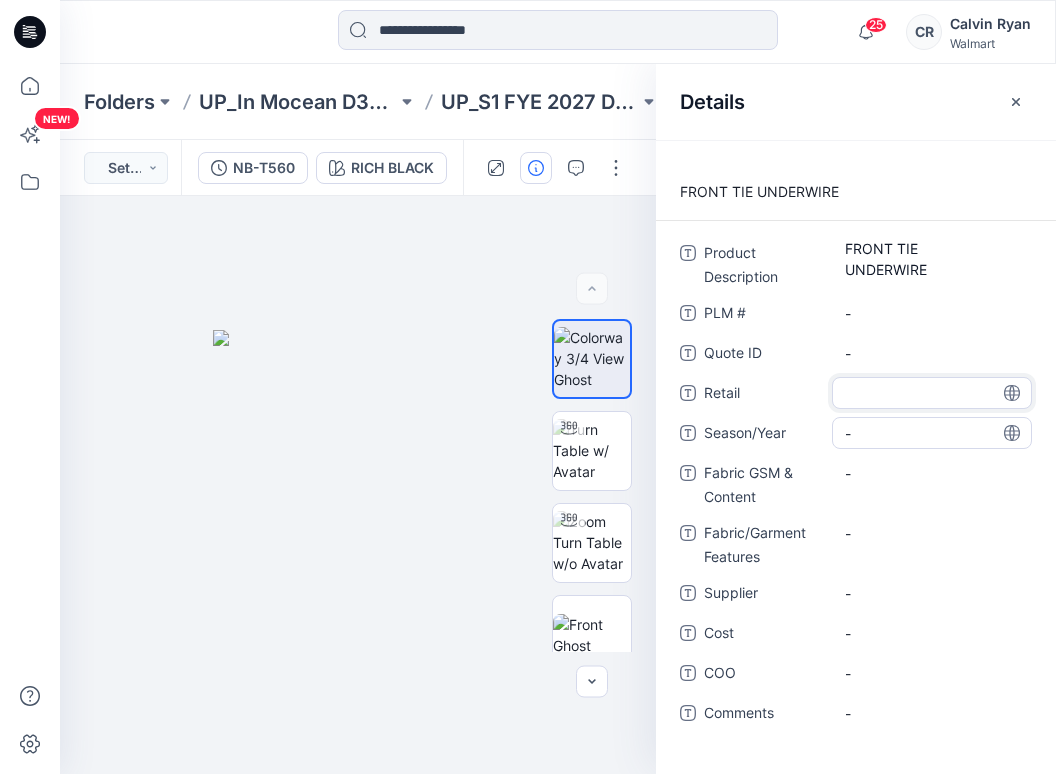 click on "-" at bounding box center (932, 433) 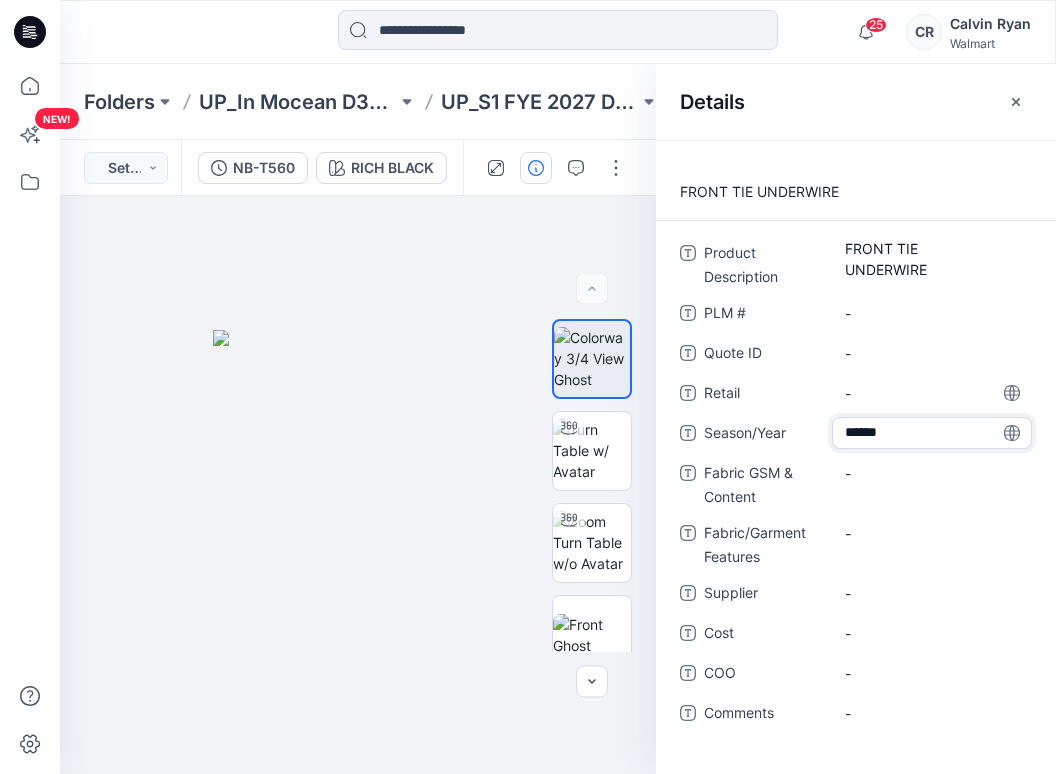 type on "*******" 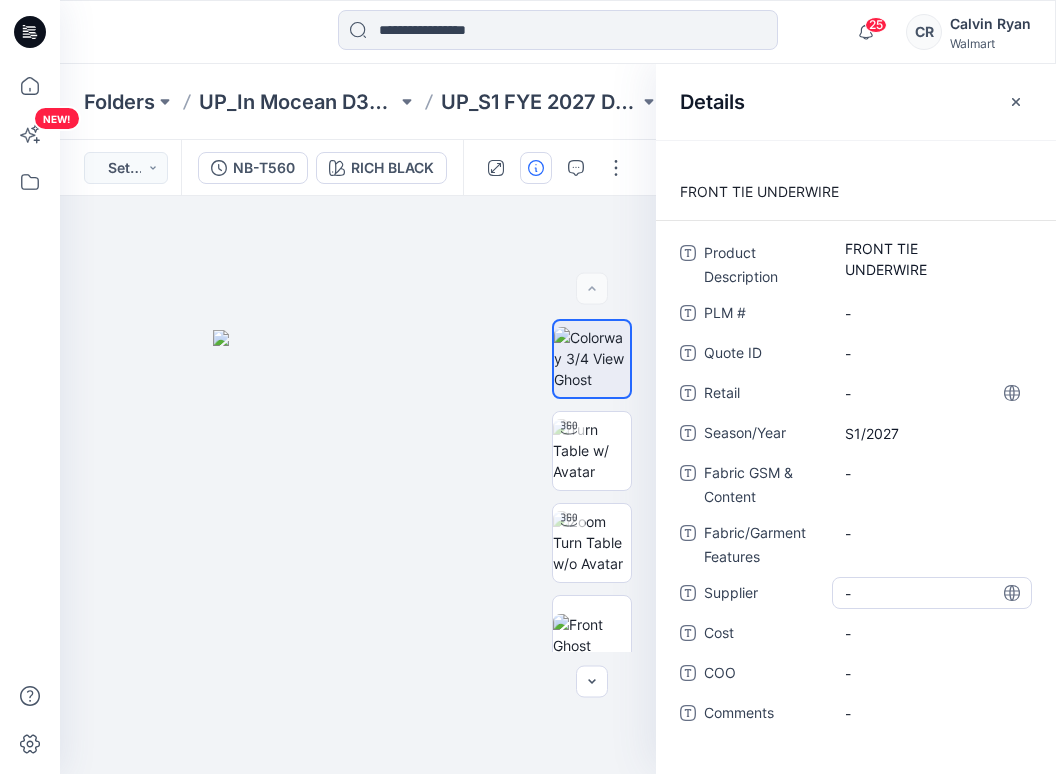 click on "-" at bounding box center [932, 593] 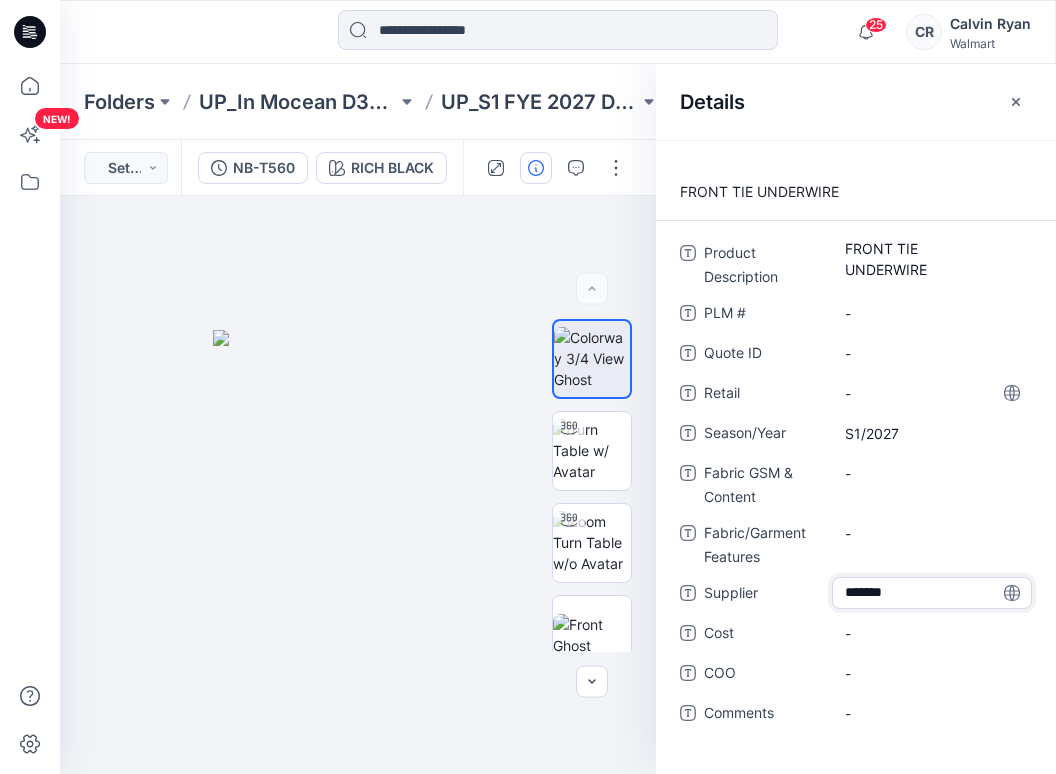 type on "********" 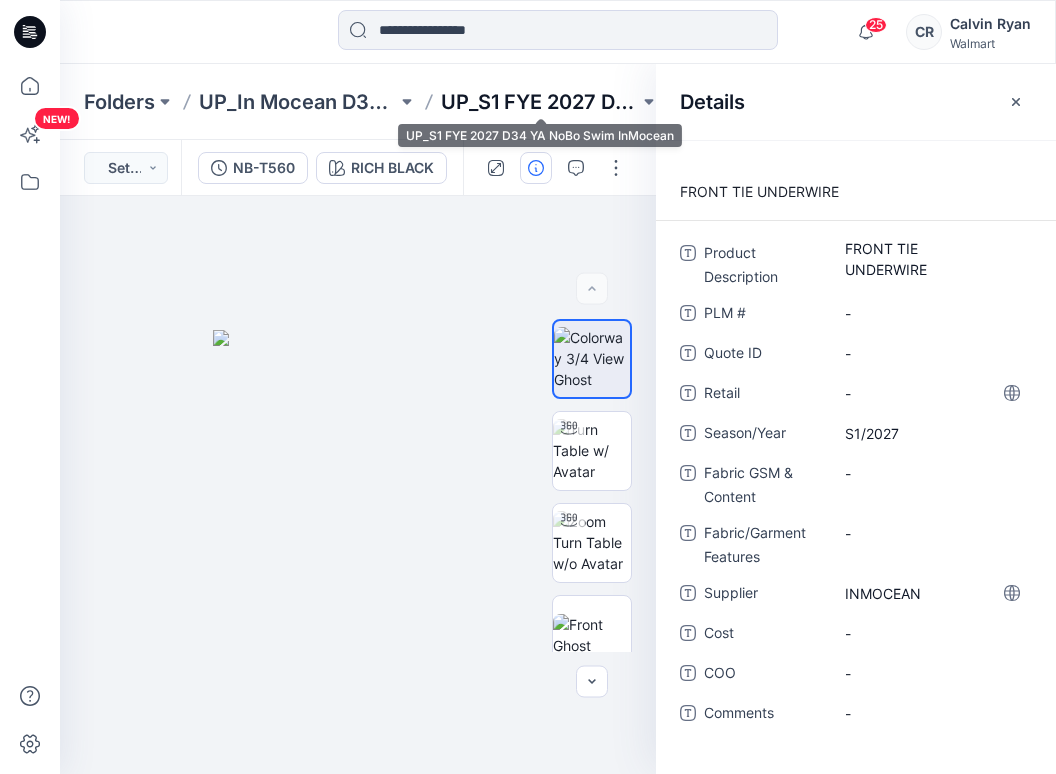 click on "UP_S1 FYE 2027 D34 YA NoBo Swim InMocean" at bounding box center (540, 102) 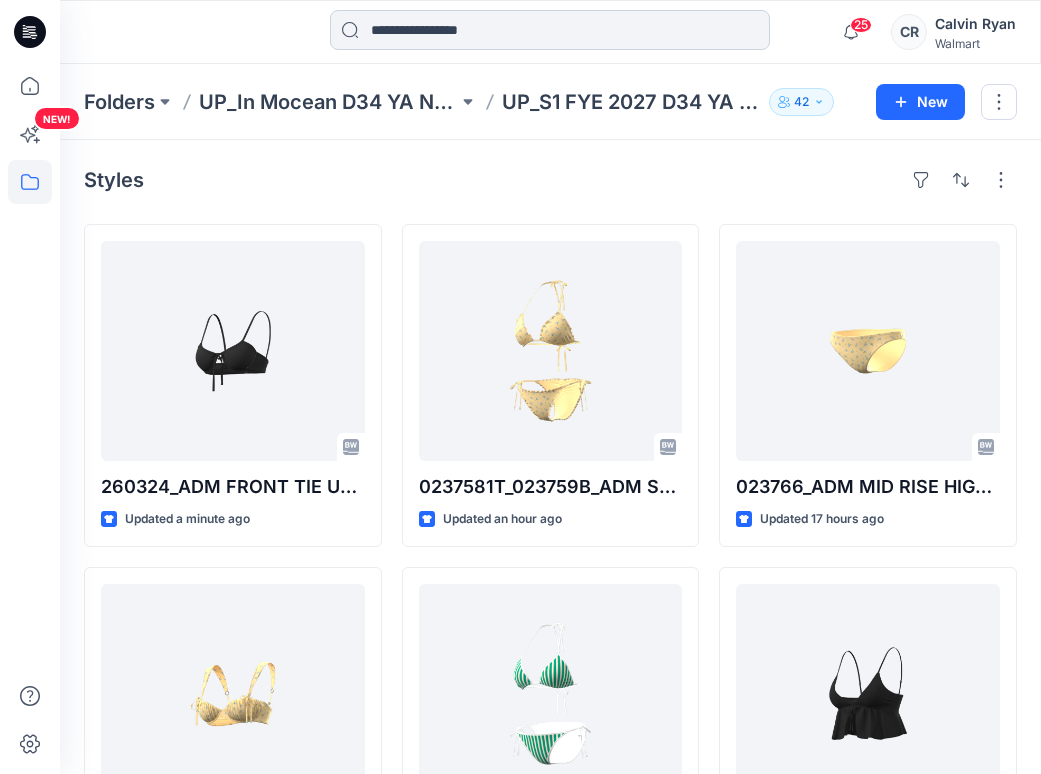click at bounding box center [550, 30] 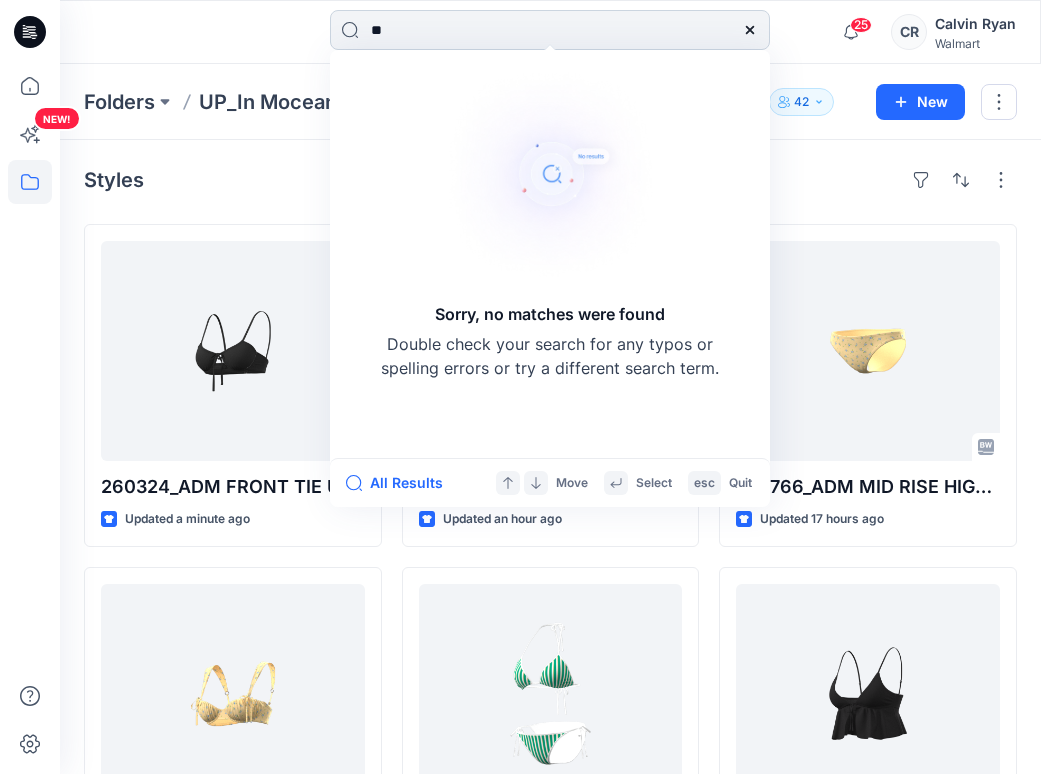 type on "*" 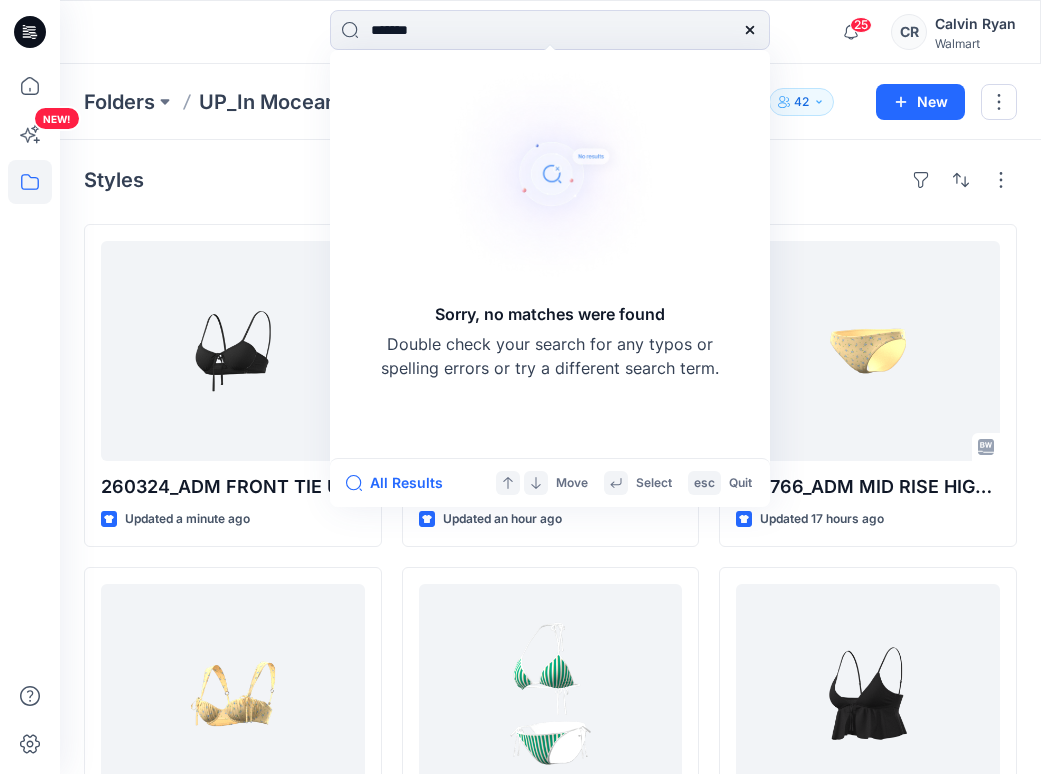 drag, startPoint x: 537, startPoint y: 27, endPoint x: -14, endPoint y: -81, distance: 561.4846 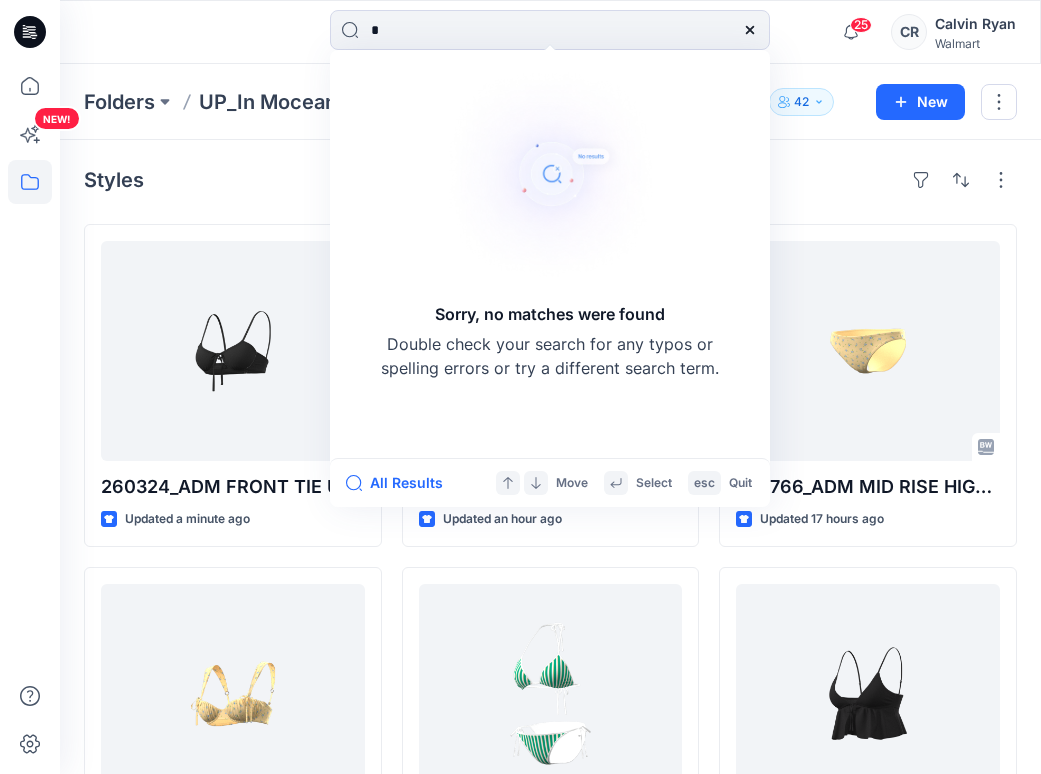 type 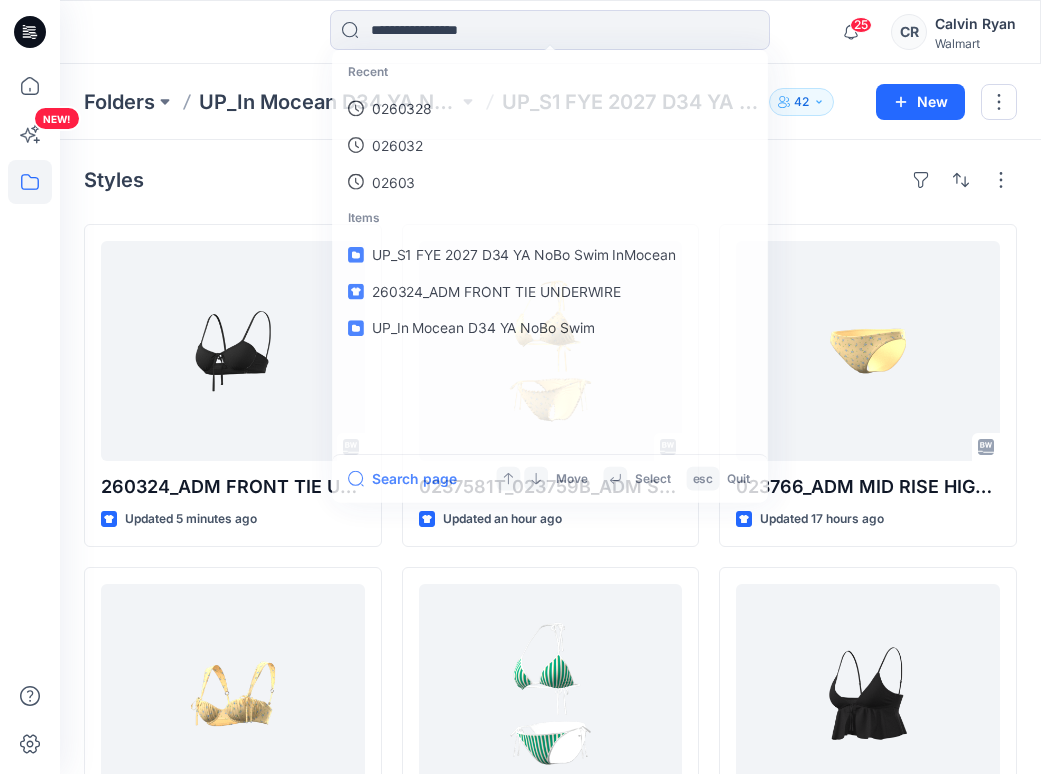 click on "Styles 260324_ADM FRONT TIE UNDERWIRE Updated 5 minutes ago 023765T_ADM SHIRRED UNDERWIRE Updated 17 hours ago 023767T_023768B_ADM SCALLOP LACE TRI TOP MID RISE HIGH LEG EXTRA CHEEKY BOTTOM Updated 18 hours ago 023762_ADM TRI TOP Updated 19 hours ago 0237581T_023759B_ADM SHIRRED TRI TOP & SIDE TIE LOW RISE EXTRA HIGH LEG SUPER CHEEKY Updated an hour ago 025147_025146_ADM TRI TOP LOW RISE REGULAR CHEEKY Updated 18 hours ago 023757_ADM ONE PIECE HIGH LEG EXTRA CHEEKY Updated 19 hours ago 023780_ADM EXTRA HIGH LEG UNDERWIRE ONE PIECE Updated 3 months ago 023766_ADM MID RISE HIGH LEG CHEEKY BOTTOM Updated 17 hours ago 023773T_ADM FLYAWAY TANKINI & MID RISE HIGH LEG CHEEKY BOTTOM Updated 18 hours ago 023763_ADM HIGH RISE SHORTY Updated 19 hours ago 023787_ADM HIGH LEG CHEEKY ONE PIECE Updated 3 months ago Loading..." at bounding box center (550, 905) 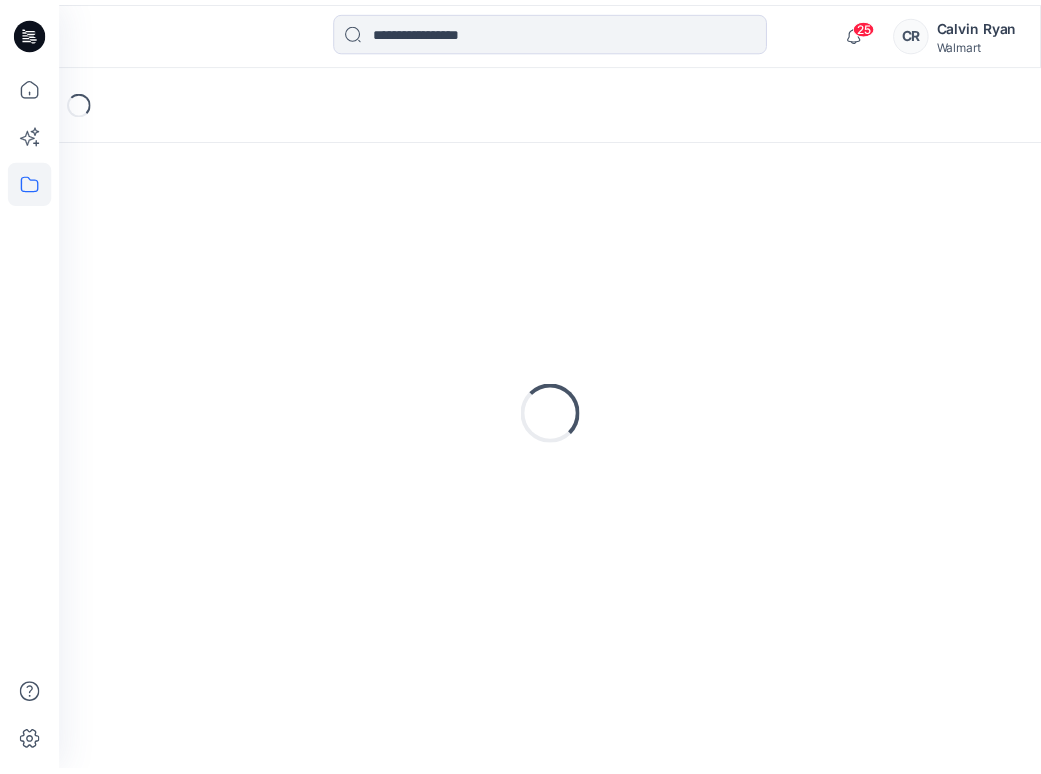 scroll, scrollTop: 0, scrollLeft: 0, axis: both 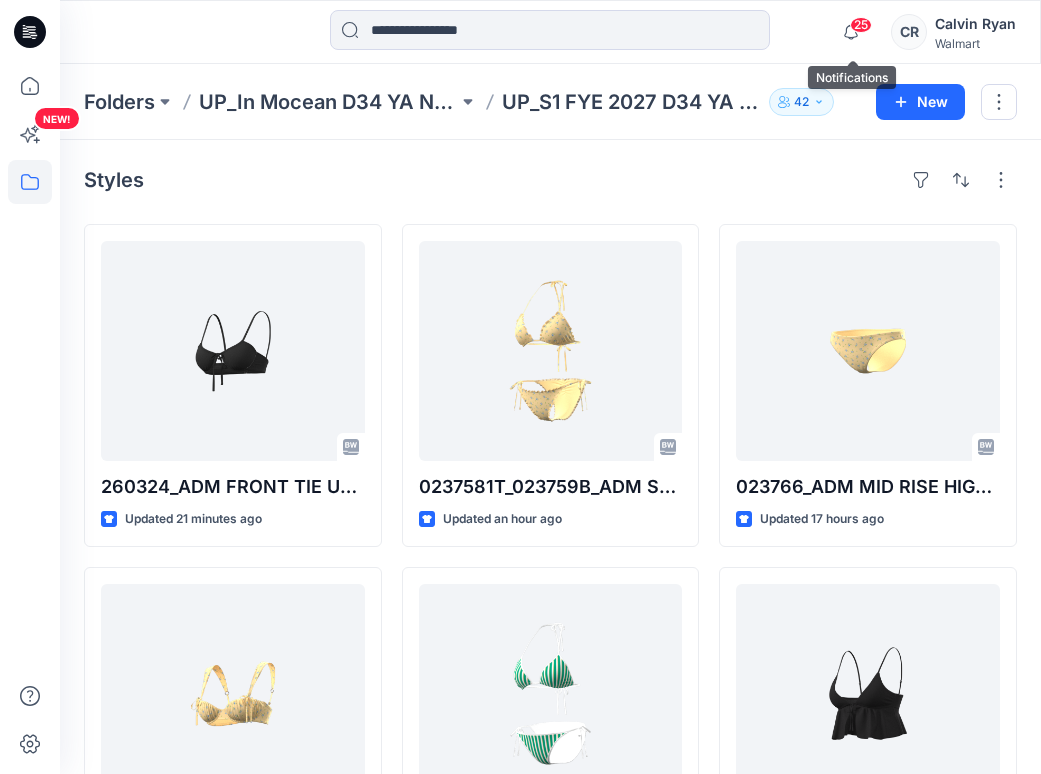 click on "25" at bounding box center [861, 25] 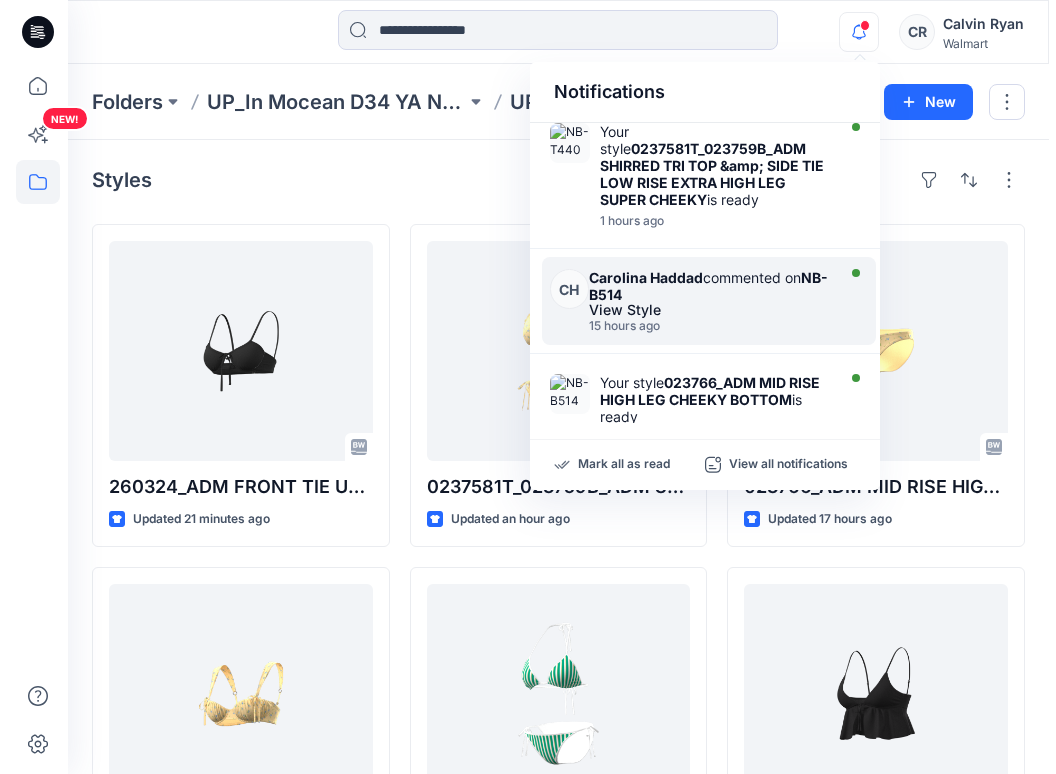 scroll, scrollTop: 300, scrollLeft: 0, axis: vertical 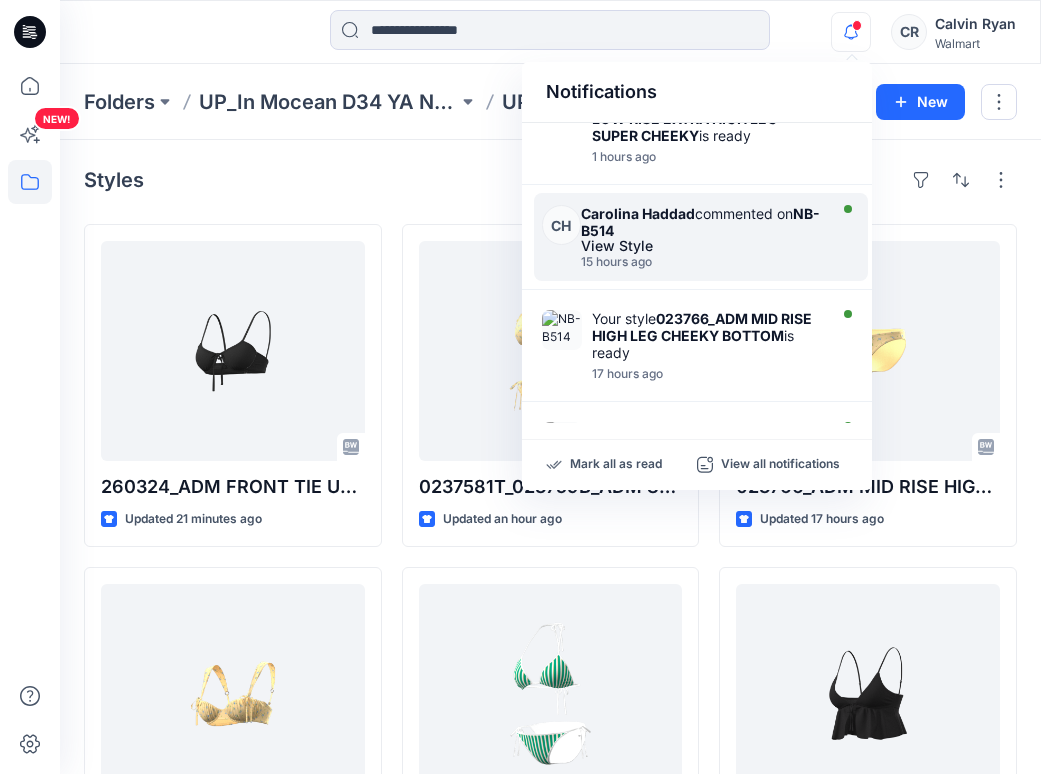 click on "15 hours ago" at bounding box center (701, 262) 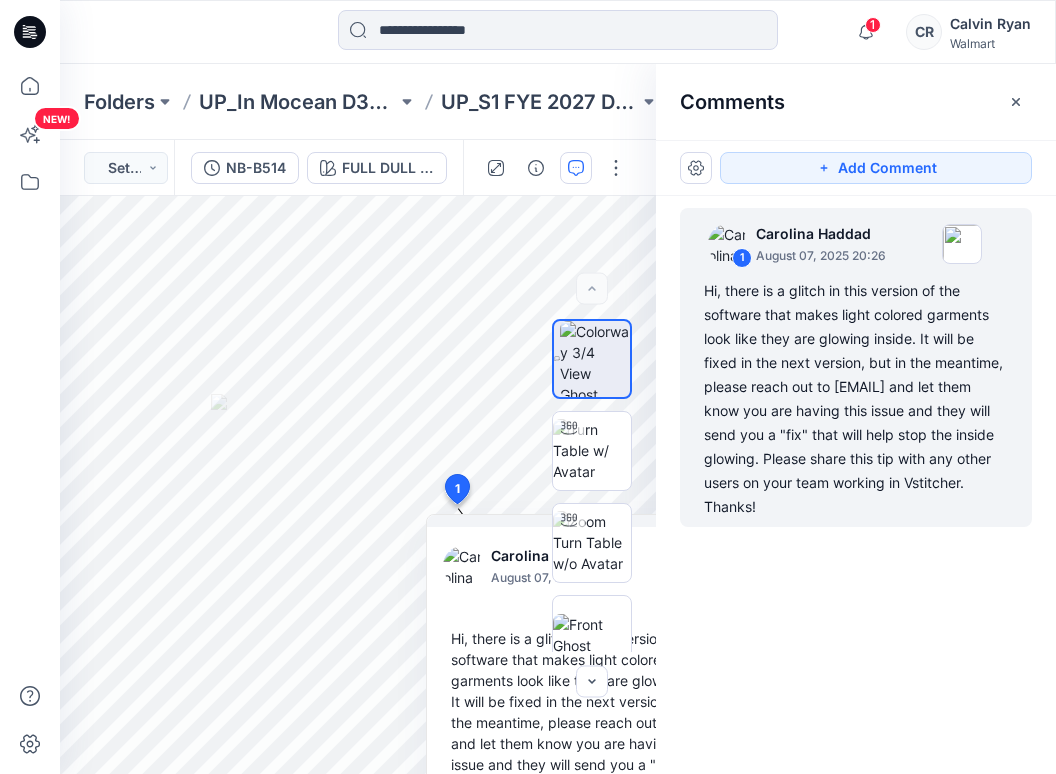 click on "[DATE] [TIME] [NUMBER] [FIRST] [LASTNAME] [DATE] [TIME] Hi, there is a glitch in this version of the software that makes light colored garments look like they are glowing inside. It will be fixed in the next version, but in the meantime, please reach out to [EMAIL] and let them know you are having this issue and they will send you a "fix" that will help stop the inside glowing. Please share this tip with any other users on your team working in Vstitcher. Thanks!" at bounding box center [856, 448] 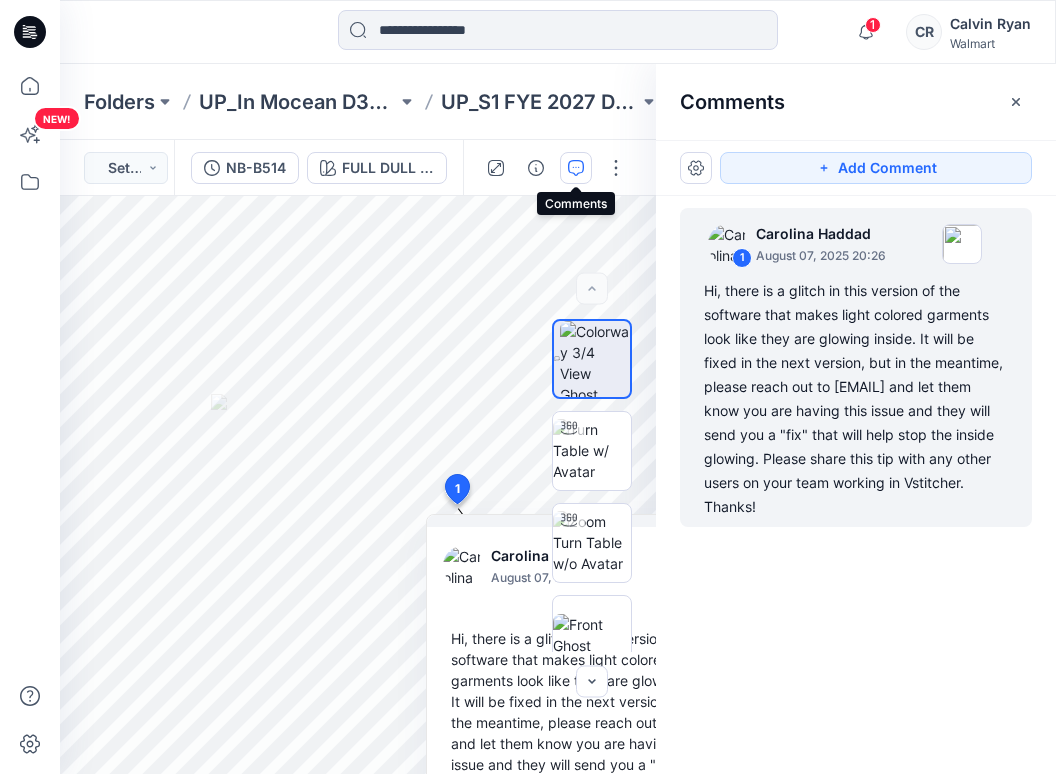 click at bounding box center (576, 168) 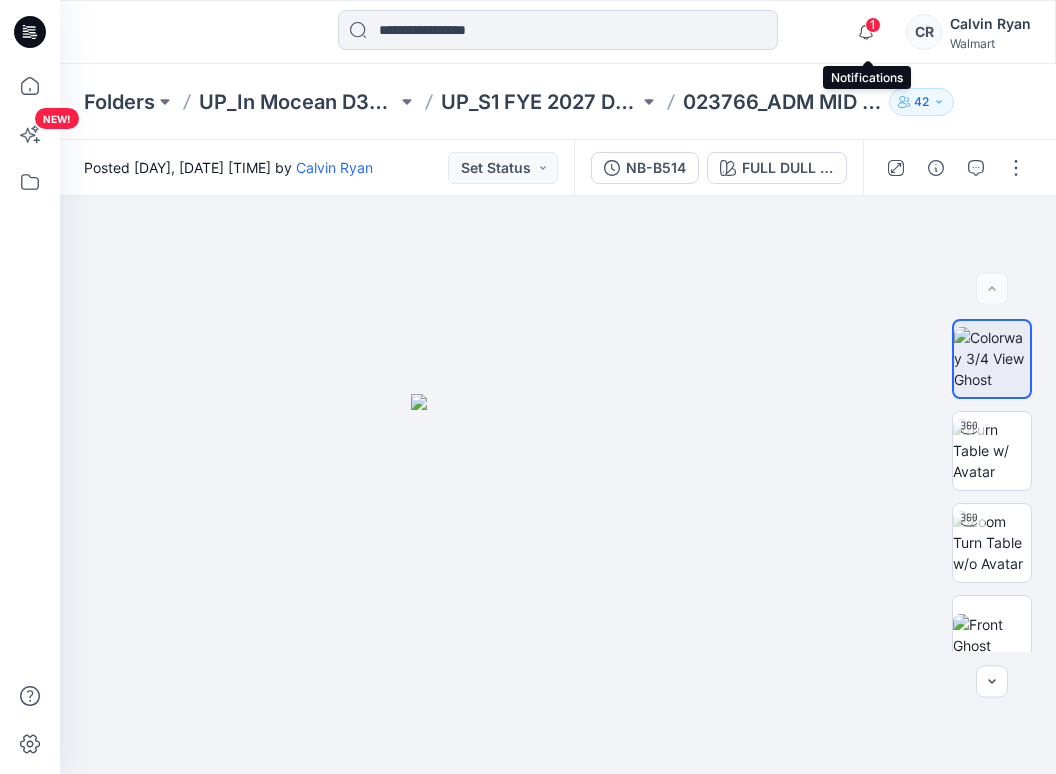 click on "1" at bounding box center (873, 25) 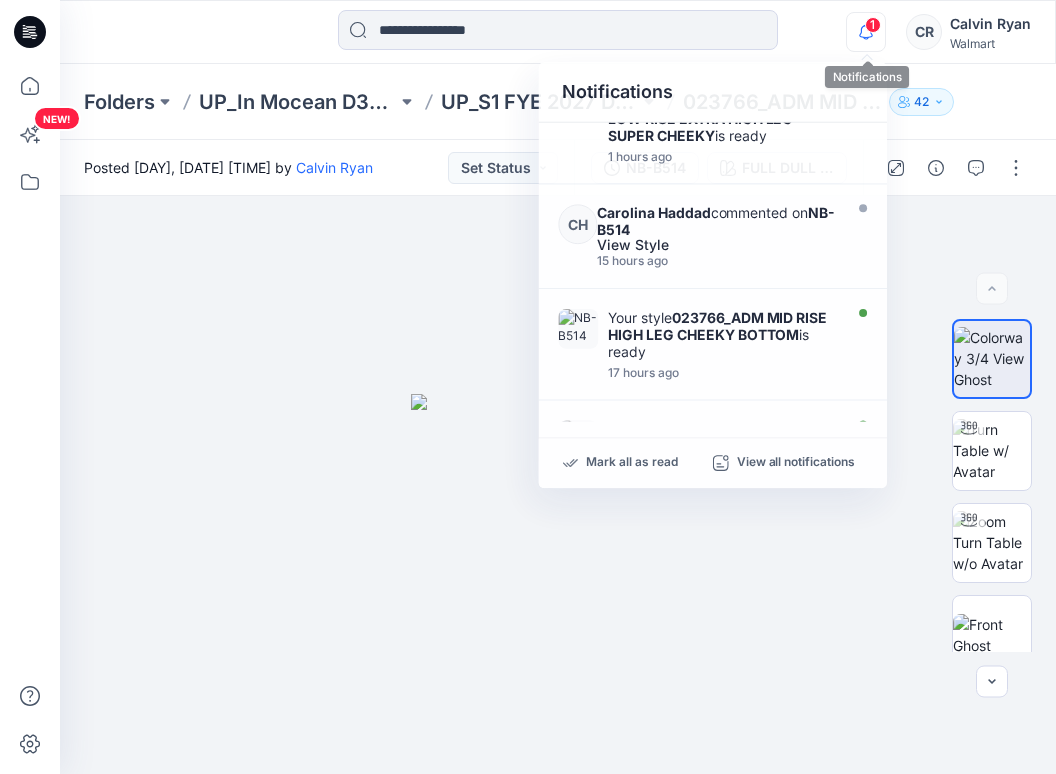 scroll, scrollTop: 412, scrollLeft: 0, axis: vertical 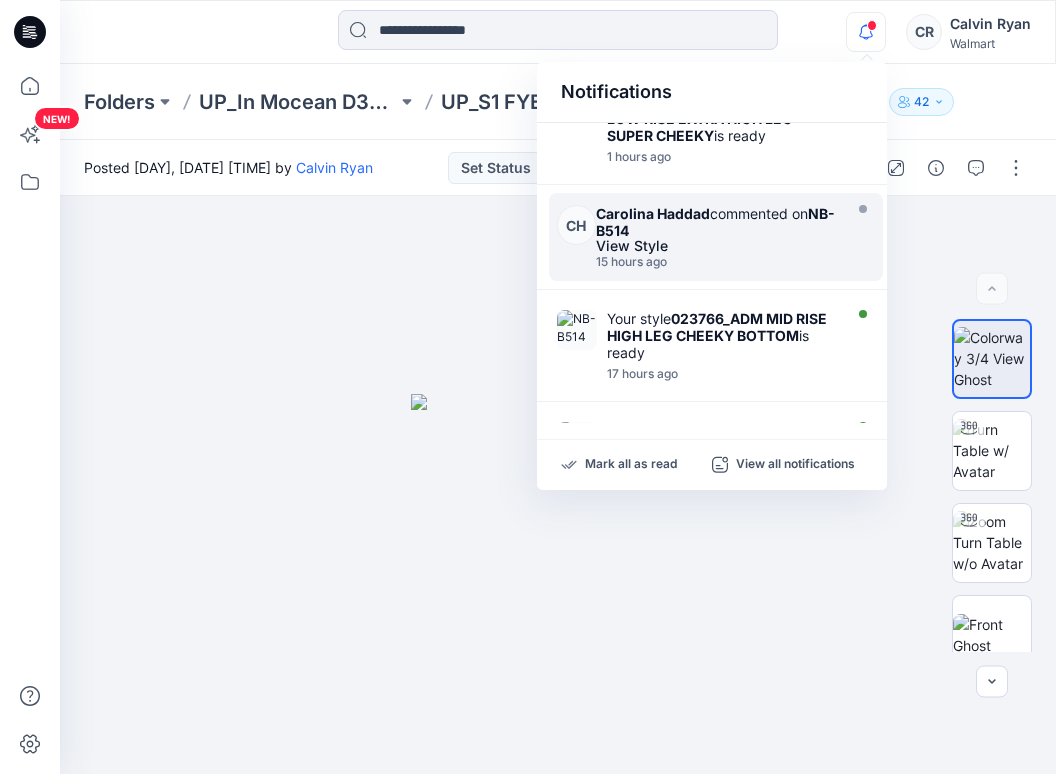 click on "15 hours ago" at bounding box center (716, 262) 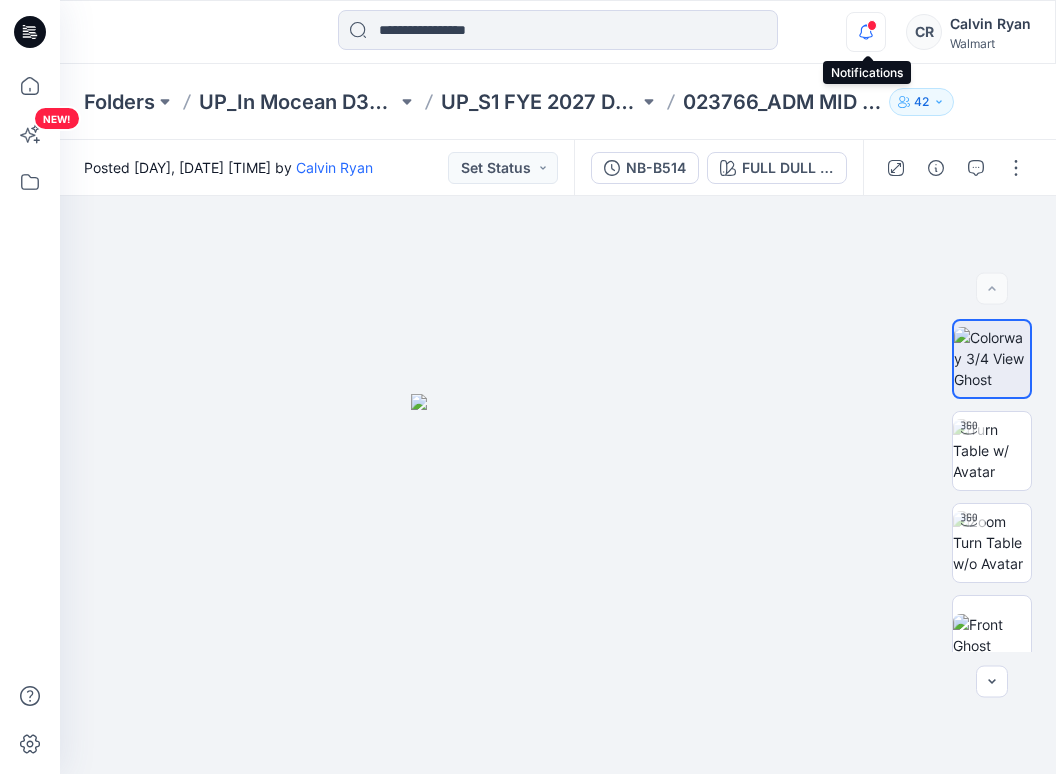 click 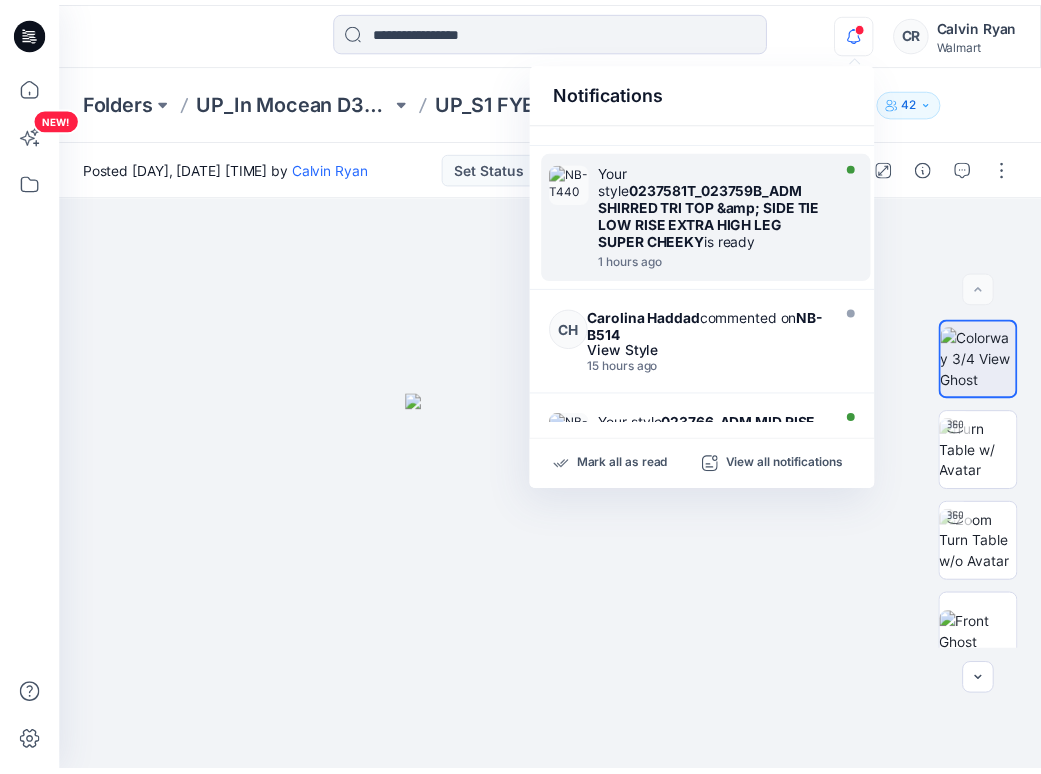 scroll, scrollTop: 300, scrollLeft: 0, axis: vertical 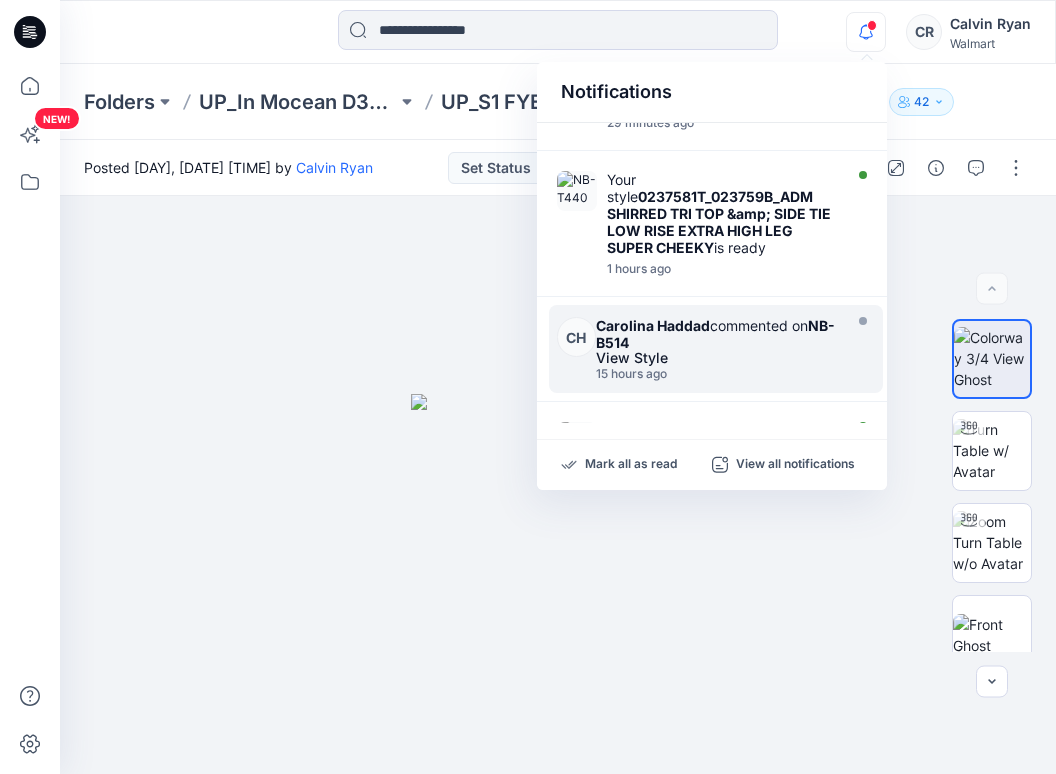 click on "View Style" at bounding box center [716, 358] 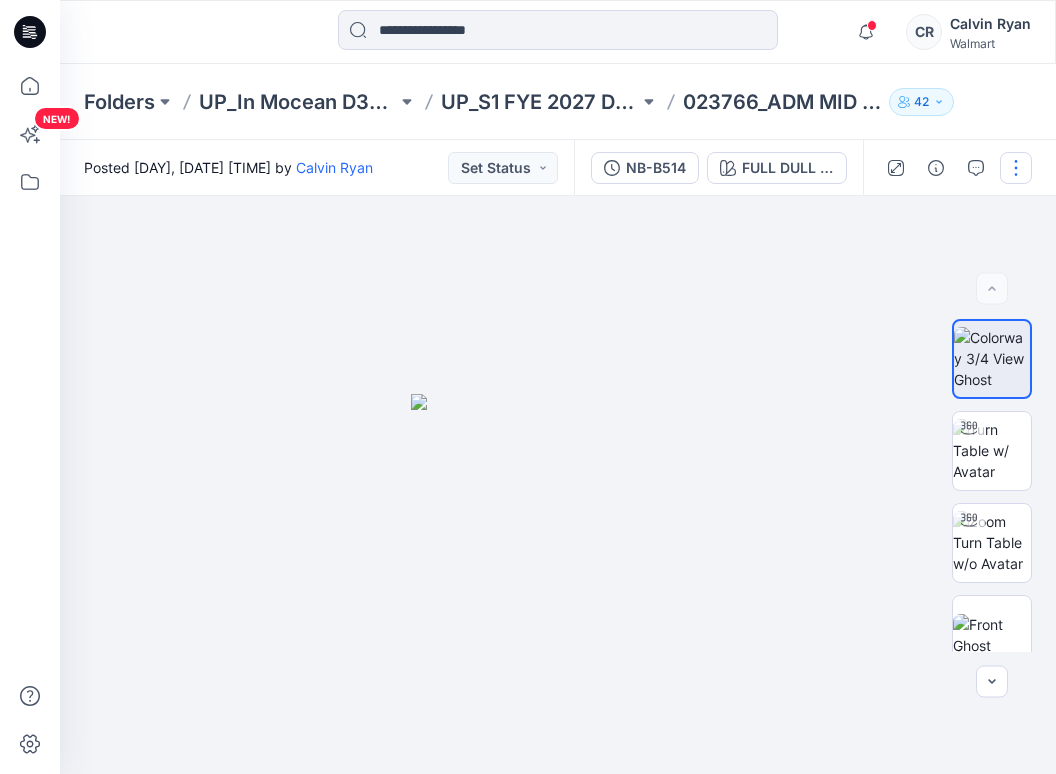 click at bounding box center (1016, 168) 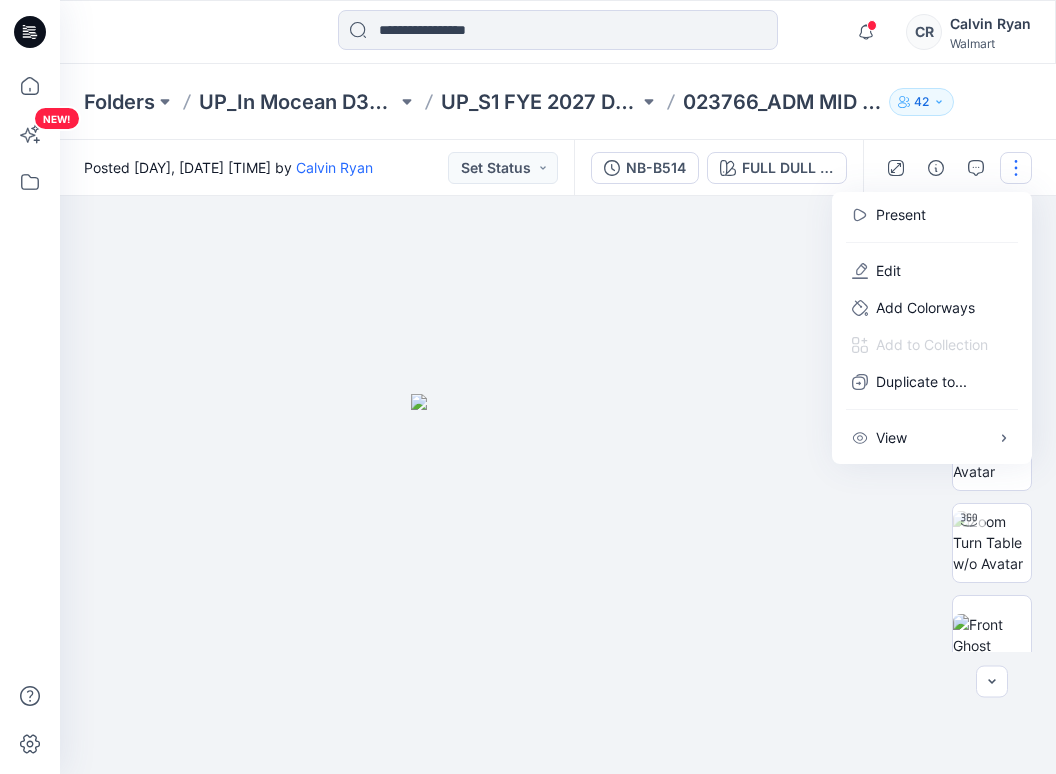 click on "Folders UP_In Mocean D34 YA NoBo Swim UP_S1 FYE 2027 D34 YA NoBo Swim InMocean 023766_ADM MID RISE HIGH LEG CHEEKY BOTTOM 42" at bounding box center [558, 102] 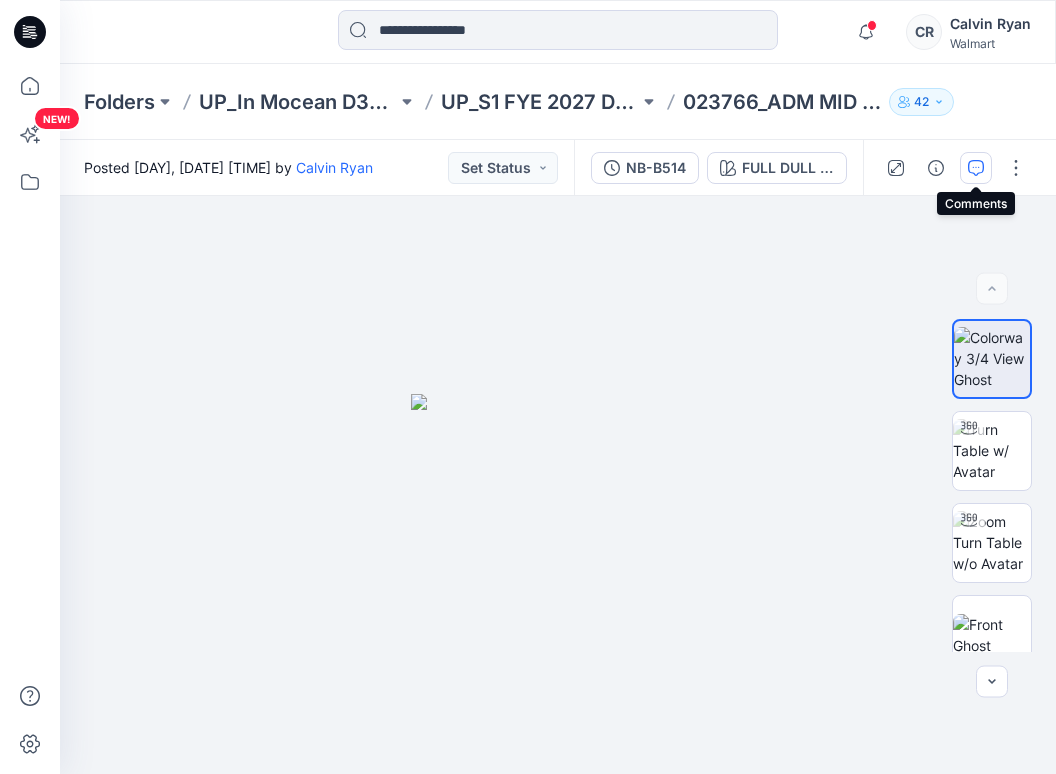 click 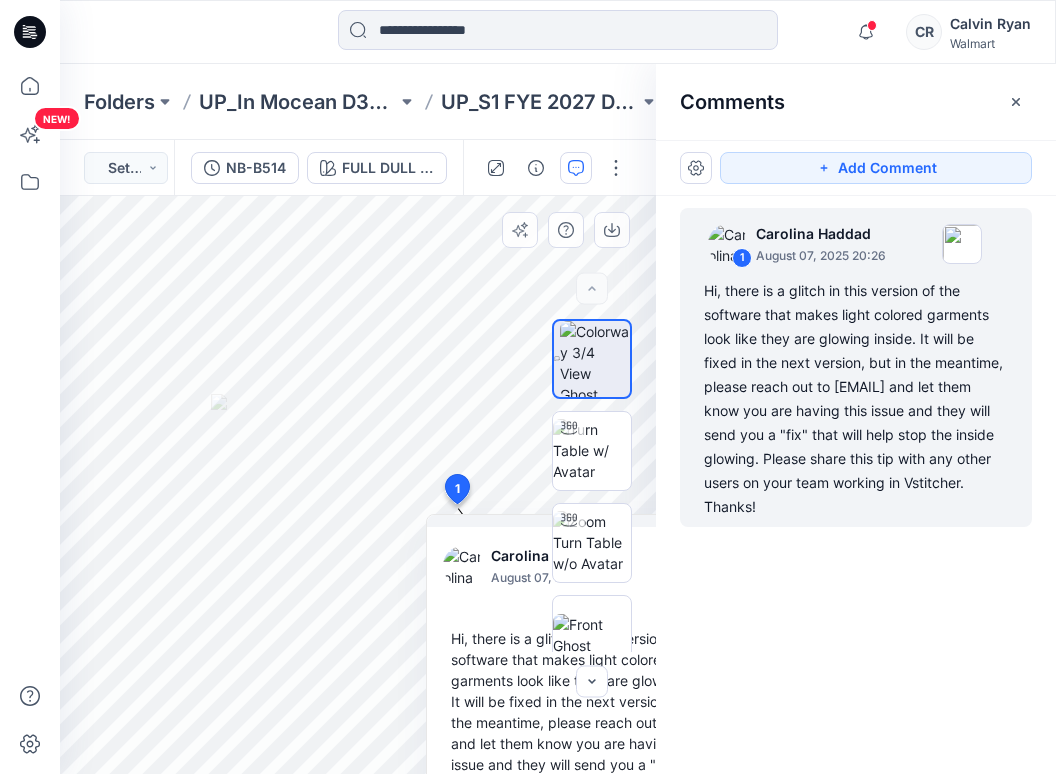 click on "Carolina Haddad" at bounding box center [572, 556] 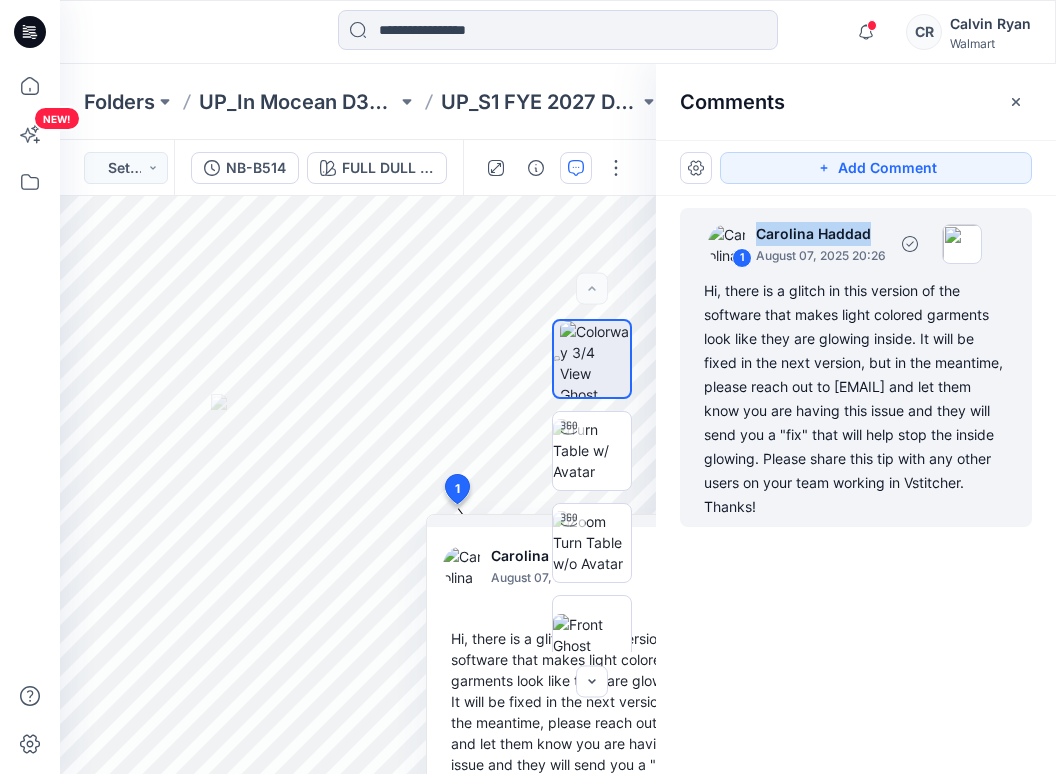 drag, startPoint x: 752, startPoint y: 230, endPoint x: 865, endPoint y: 242, distance: 113.63538 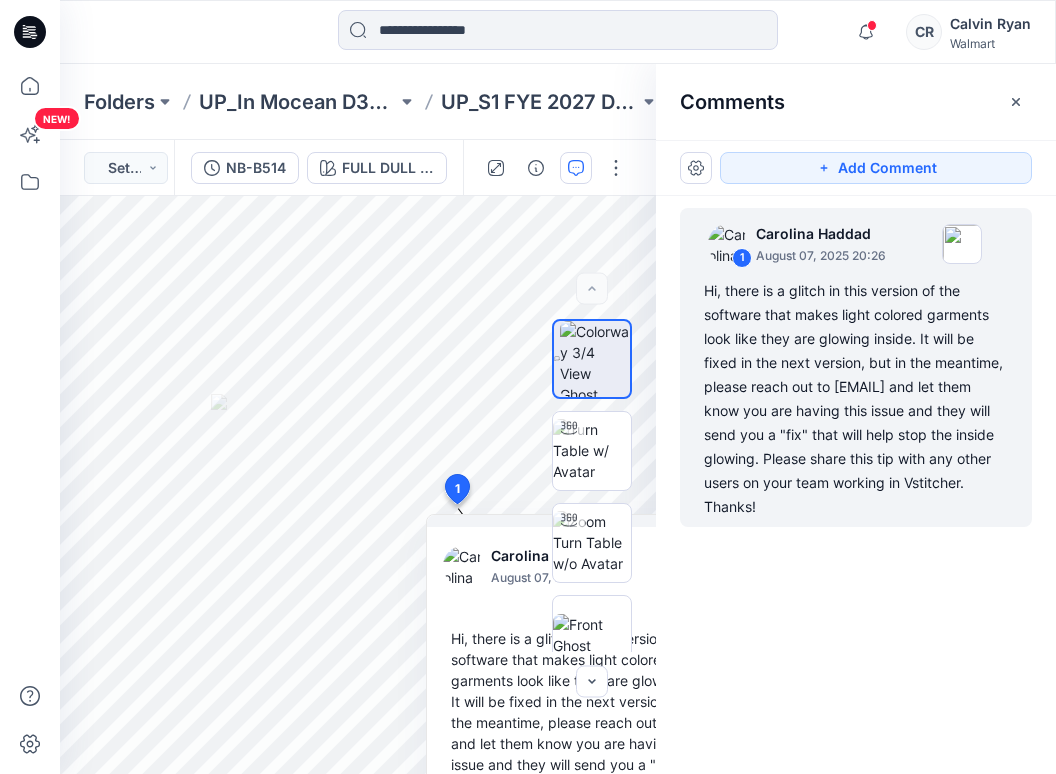 click on "1 Carolina Haddad   August 07, 2025 20:26 Hi, there is a glitch in this version of the software that makes light colored garments look like they are glowing inside. It will be fixed in the next version, but in the meantime, please reach out to support@browzwear.com and let them know you are having this issue and they will send you a "fix" that will help stop the inside glowing. Please share this tip with any other users on your team working in Vstitcher. Thanks!" at bounding box center (856, 448) 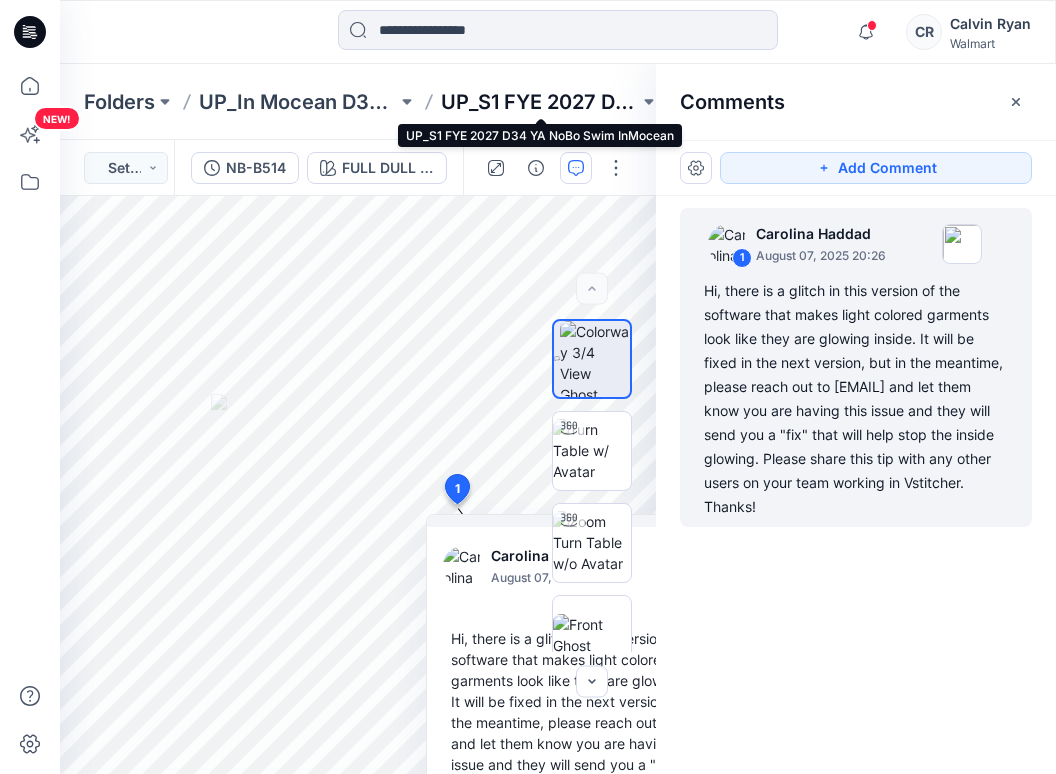 click on "UP_S1 FYE 2027 D34 YA NoBo Swim InMocean" at bounding box center (540, 102) 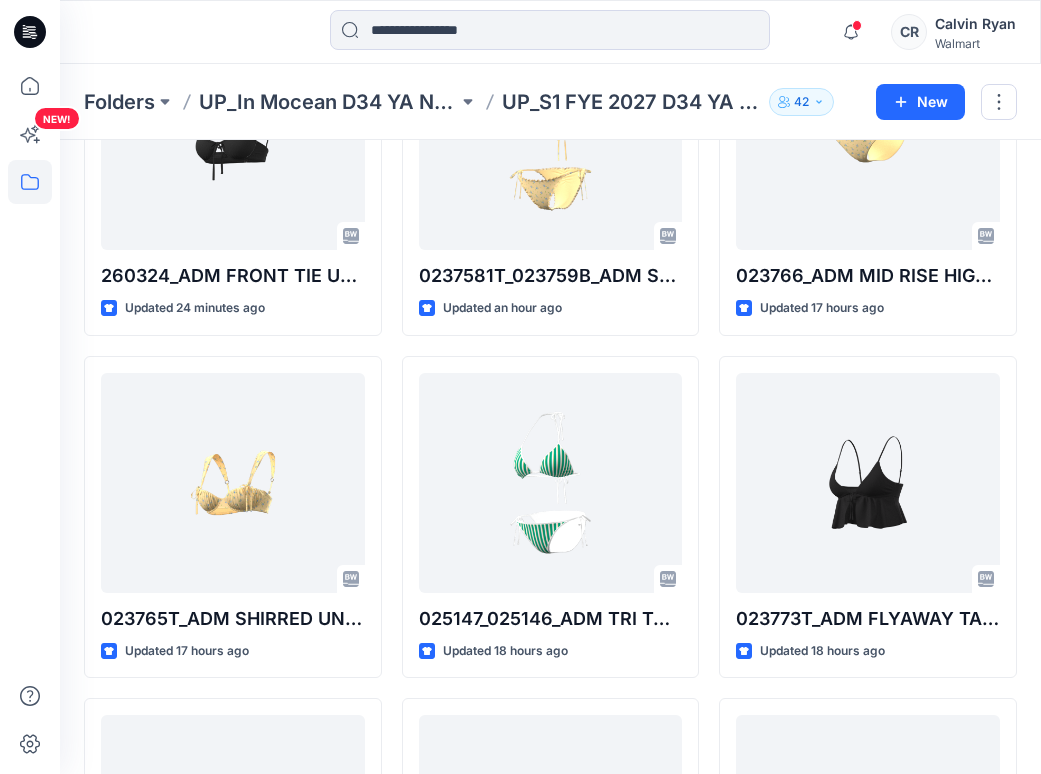 scroll, scrollTop: 0, scrollLeft: 0, axis: both 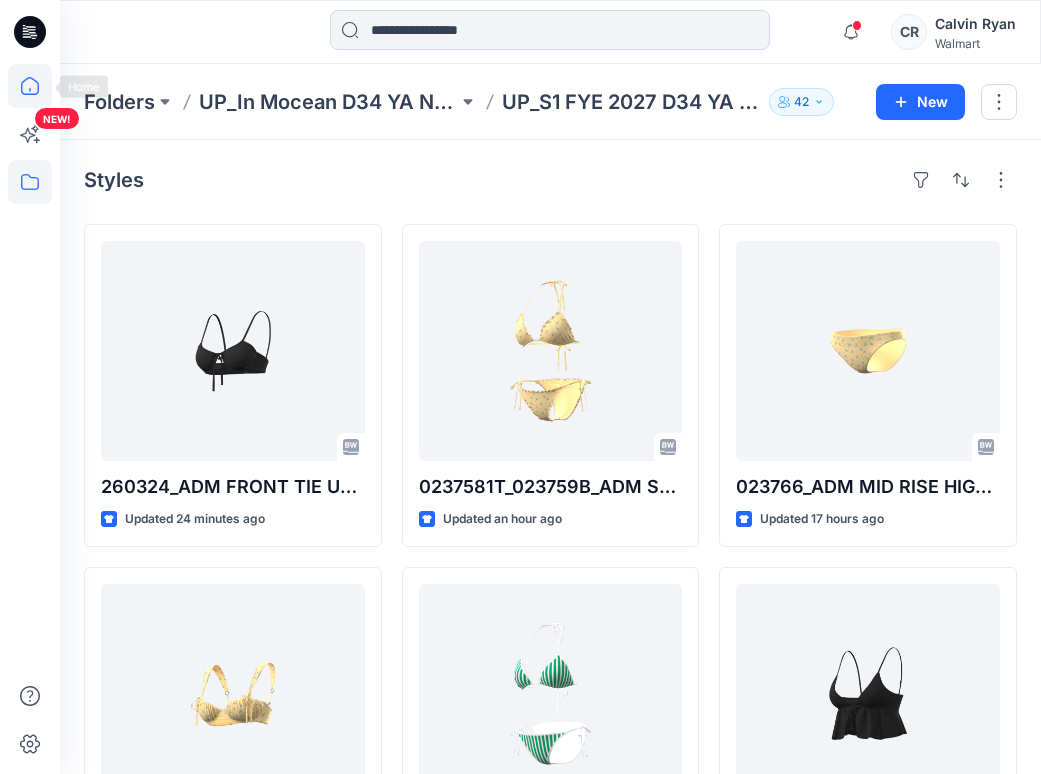 click 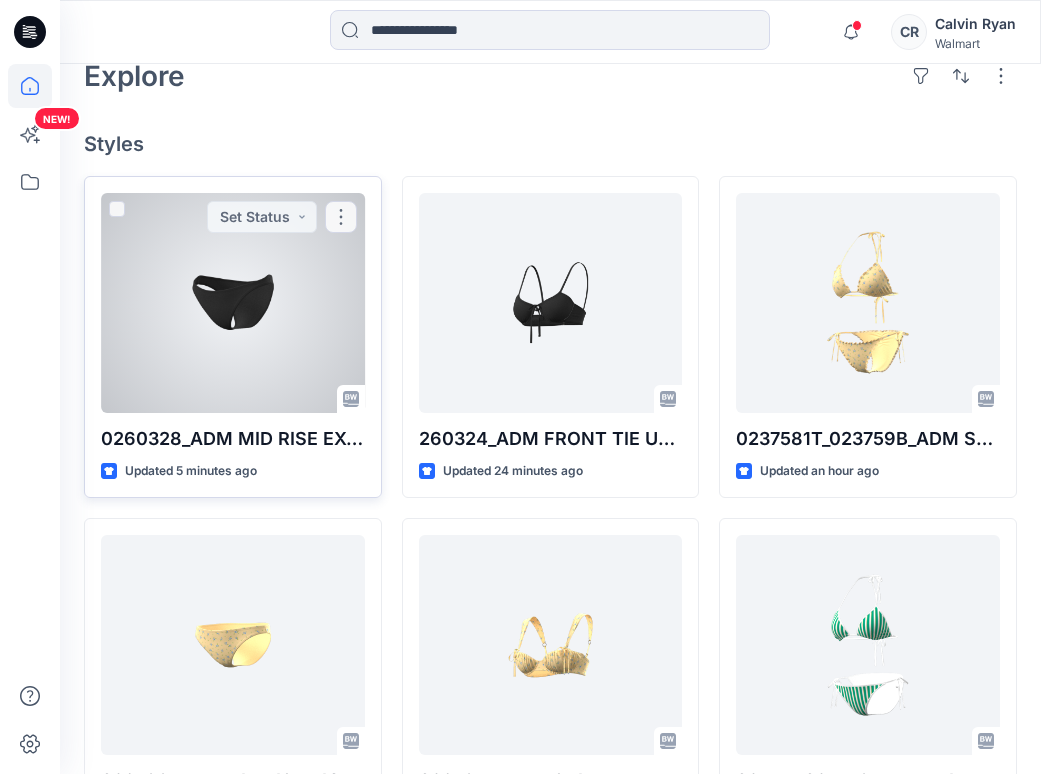 scroll, scrollTop: 500, scrollLeft: 0, axis: vertical 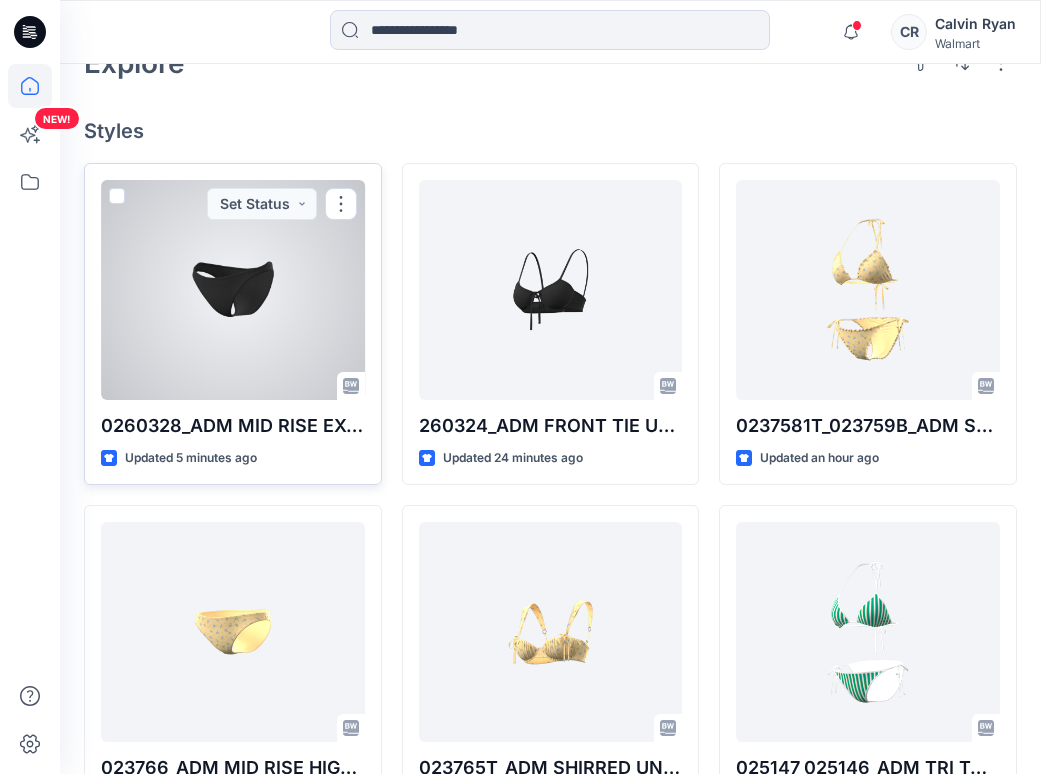click at bounding box center [233, 290] 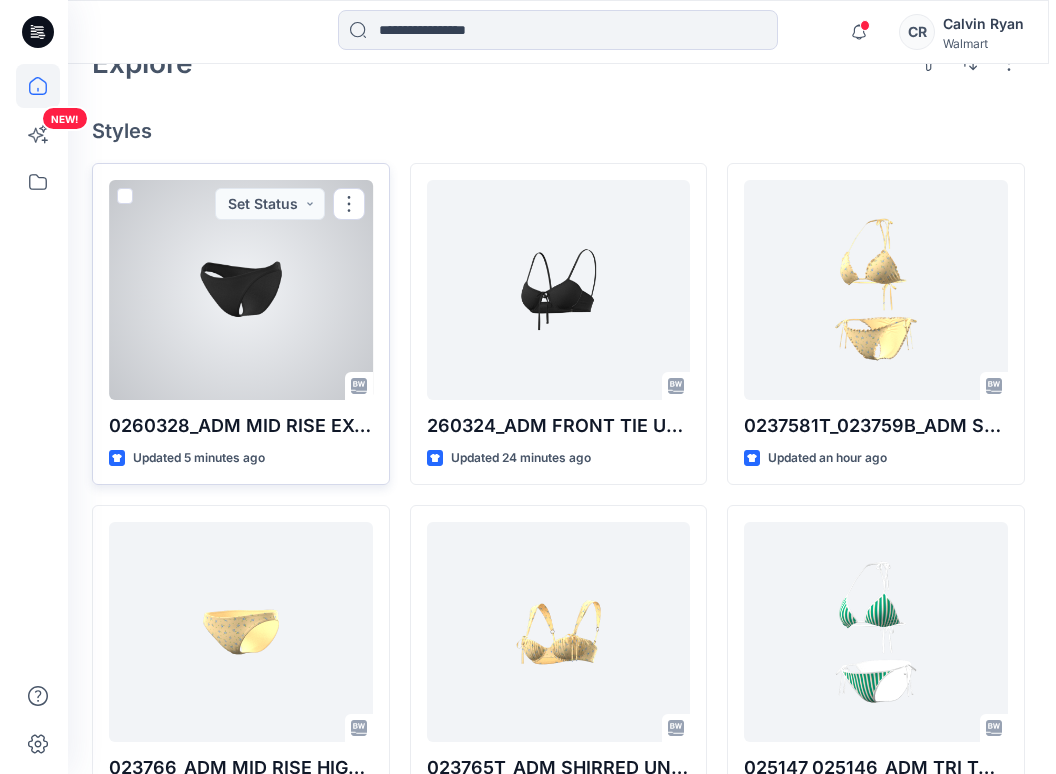 scroll, scrollTop: 0, scrollLeft: 0, axis: both 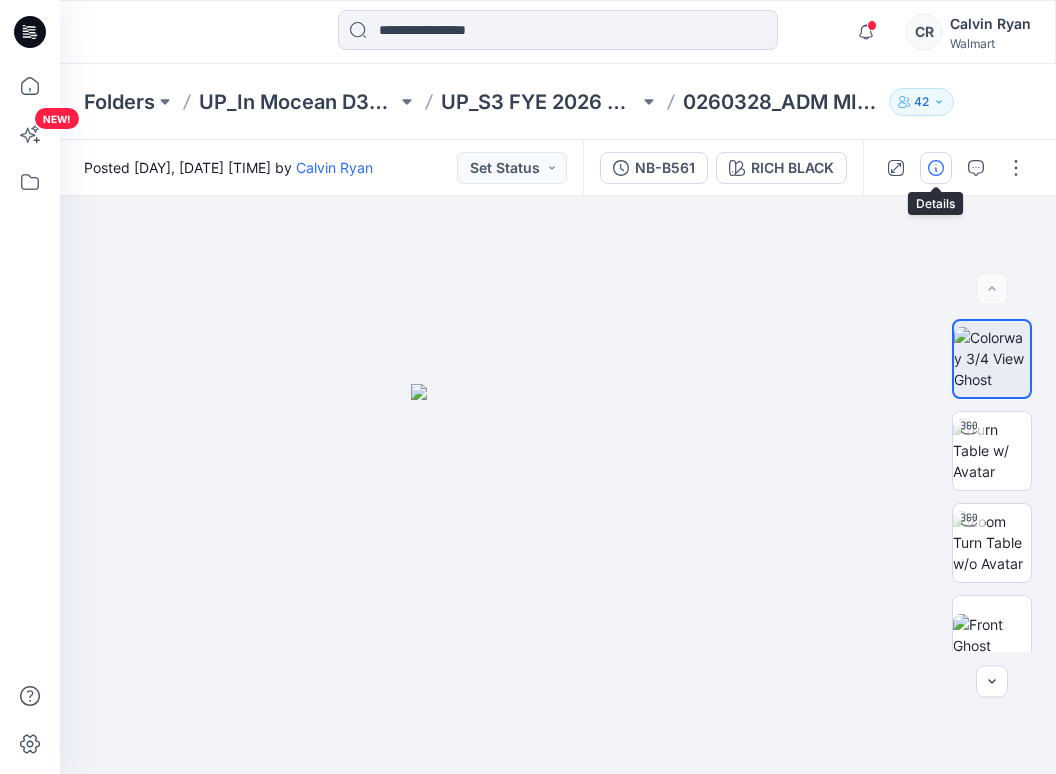 click 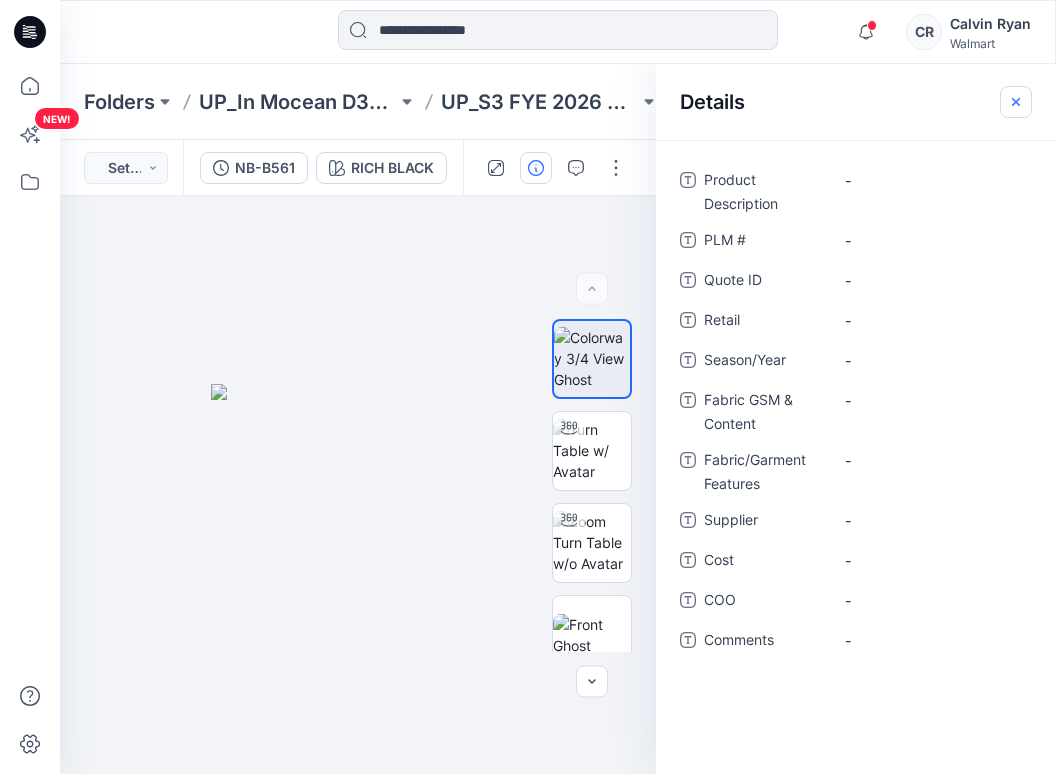 click at bounding box center [1016, 102] 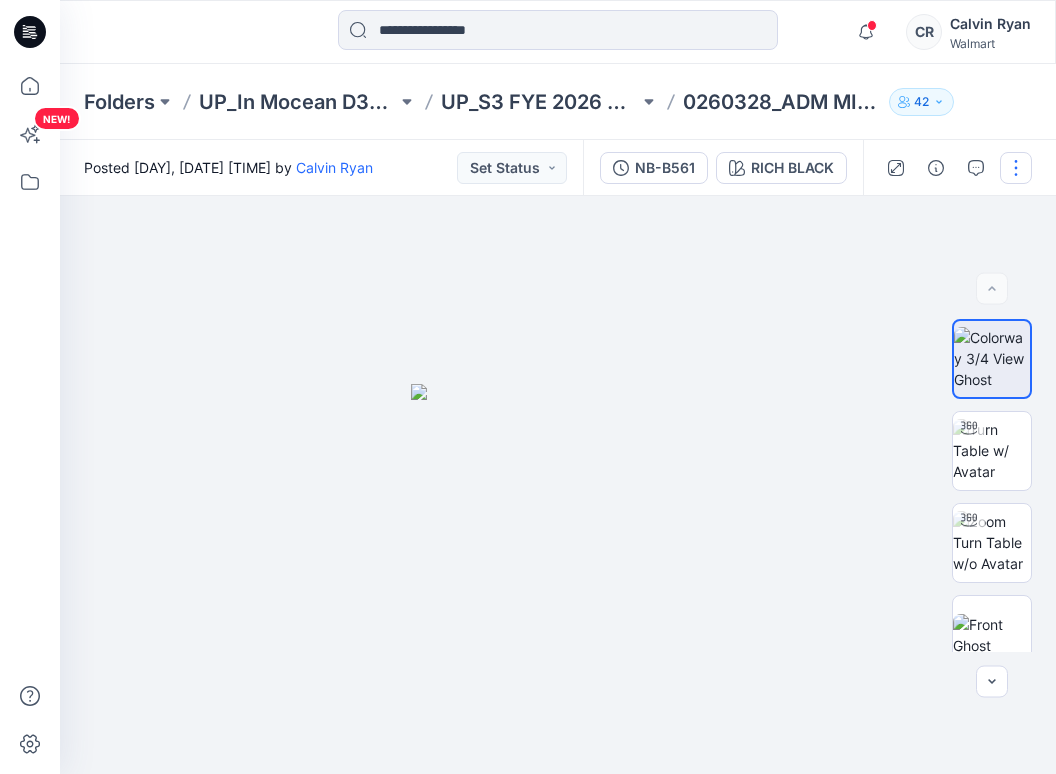 click at bounding box center [1016, 168] 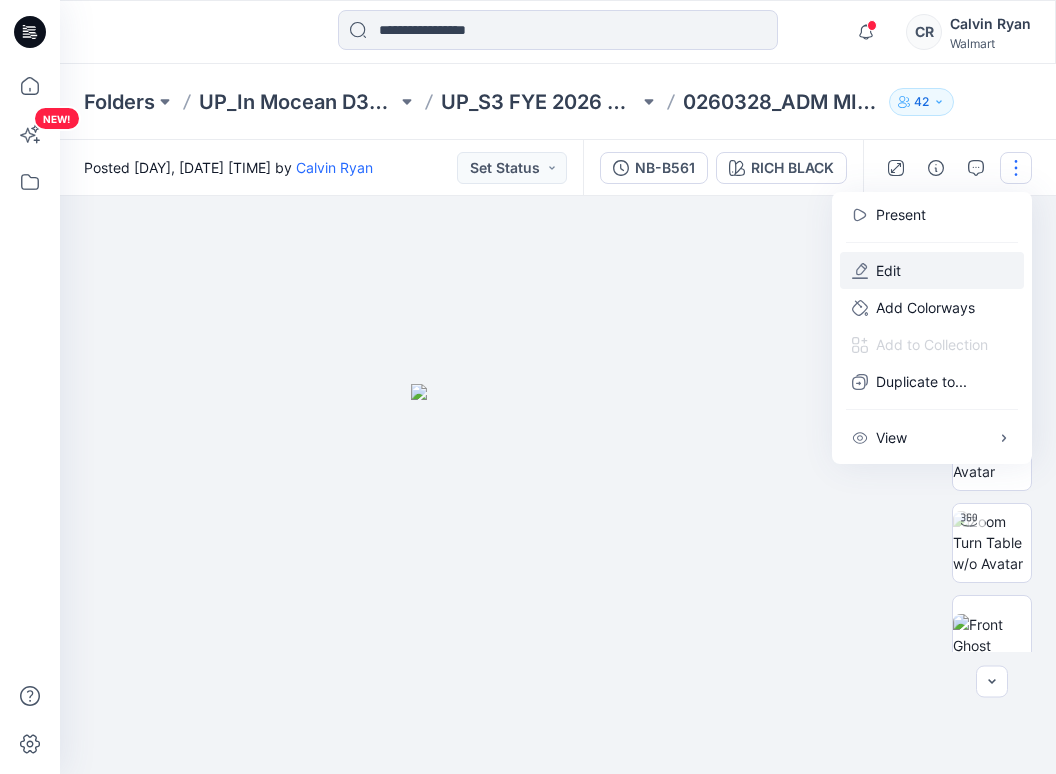 click on "Edit" at bounding box center [932, 270] 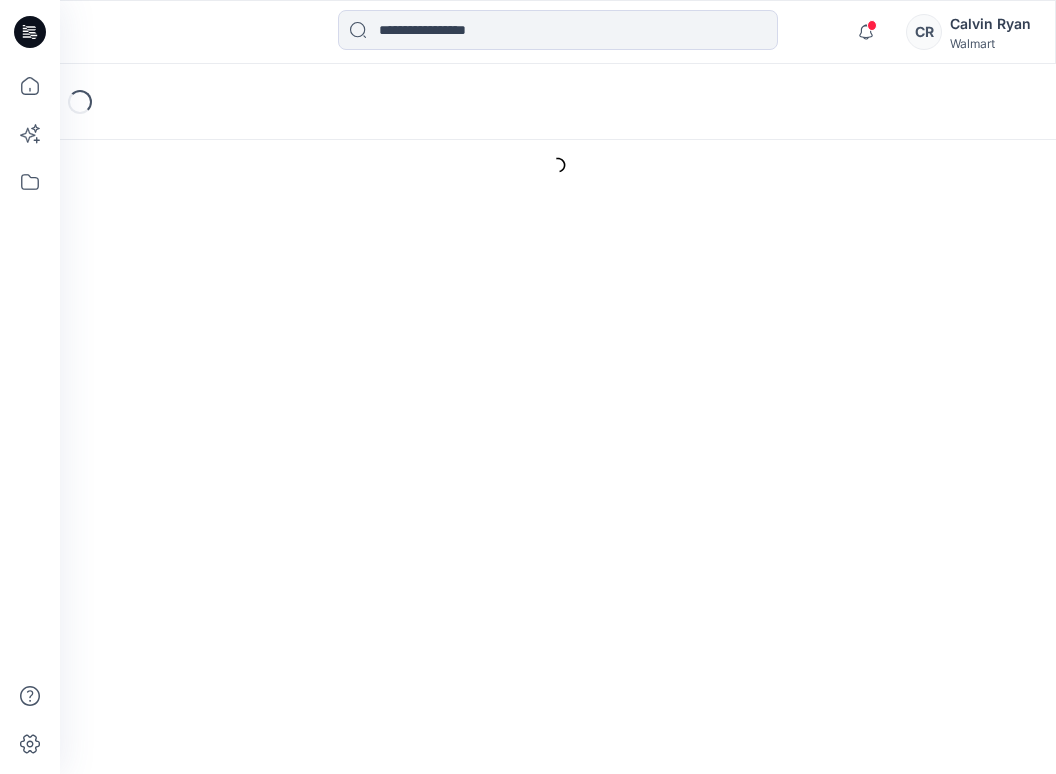 scroll, scrollTop: 0, scrollLeft: 0, axis: both 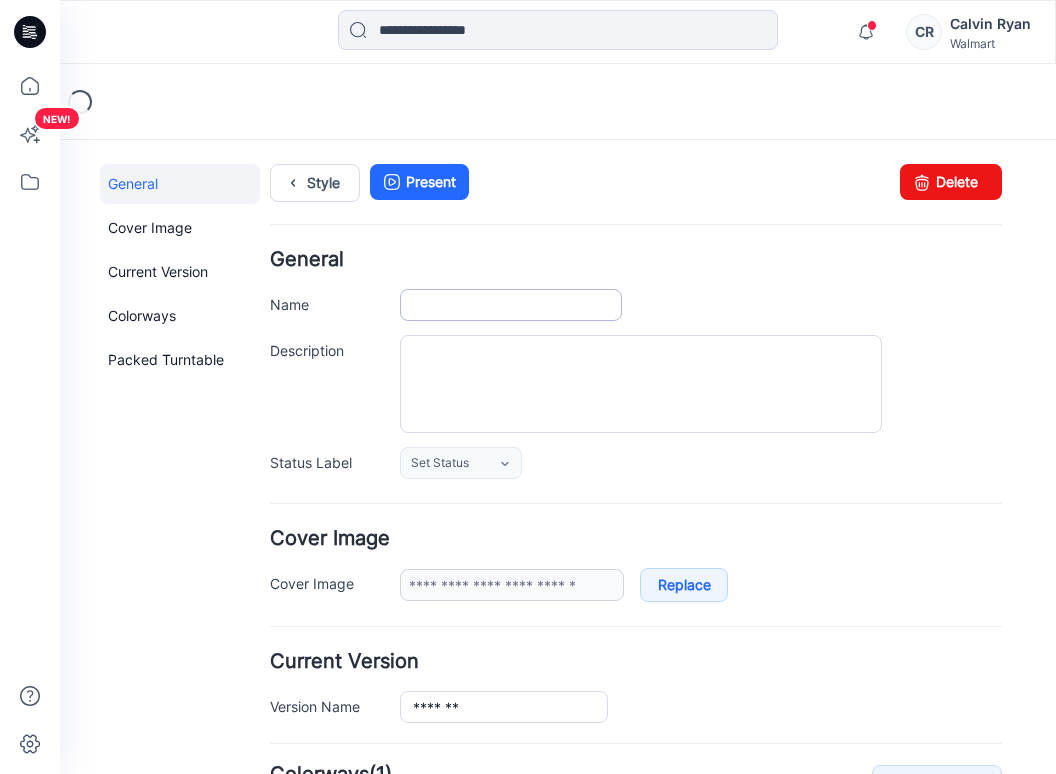 type on "**********" 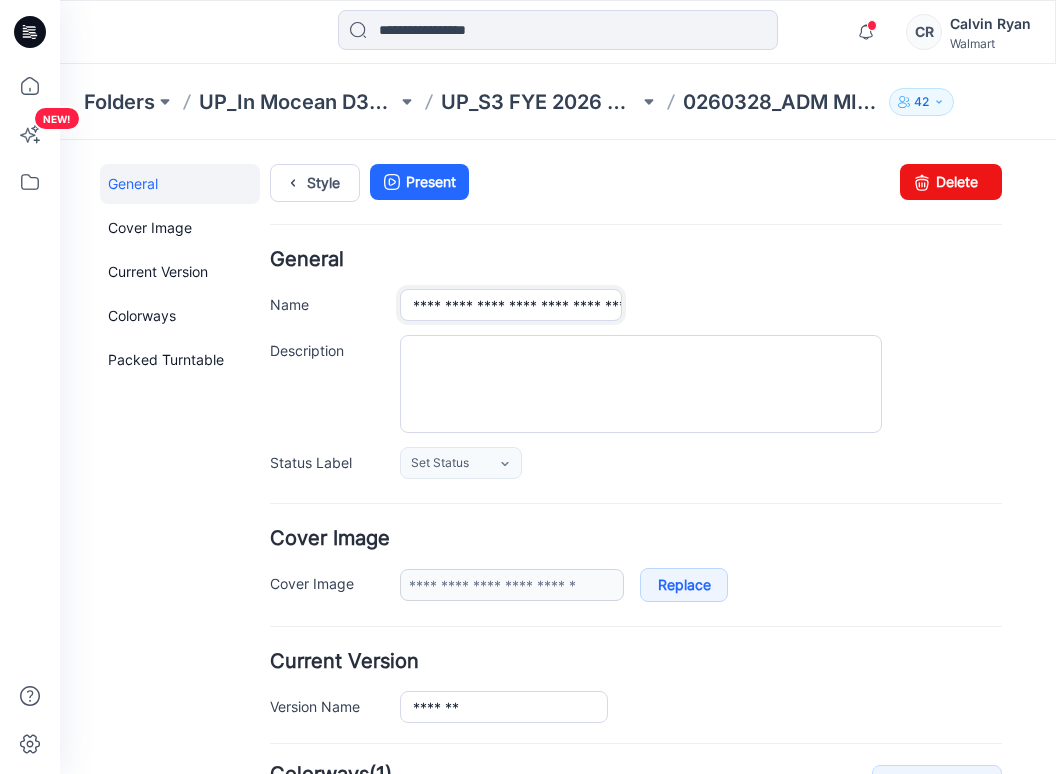 scroll, scrollTop: 0, scrollLeft: 181, axis: horizontal 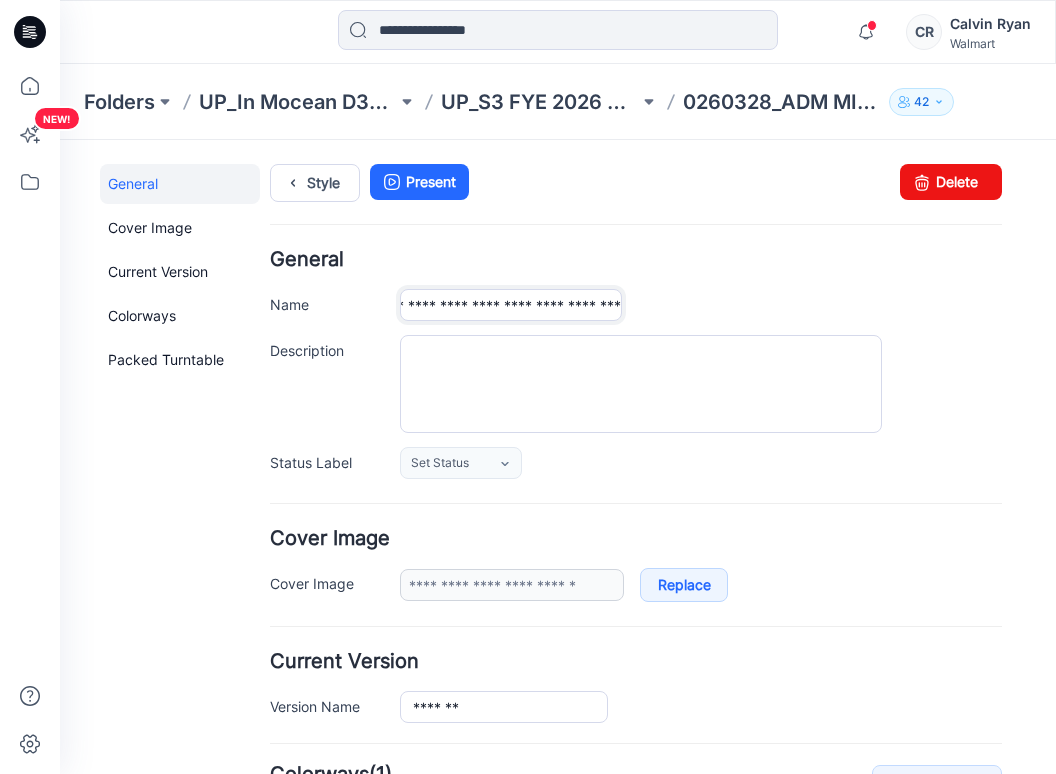 drag, startPoint x: 516, startPoint y: 308, endPoint x: 700, endPoint y: 302, distance: 184.0978 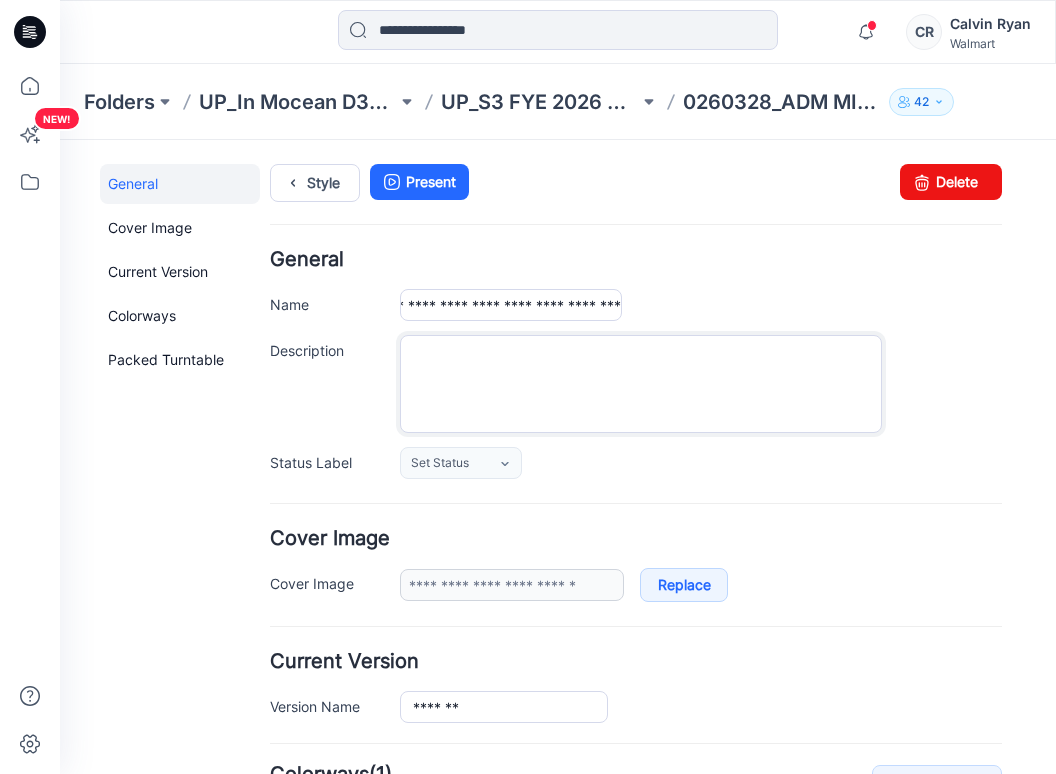 scroll, scrollTop: 0, scrollLeft: 0, axis: both 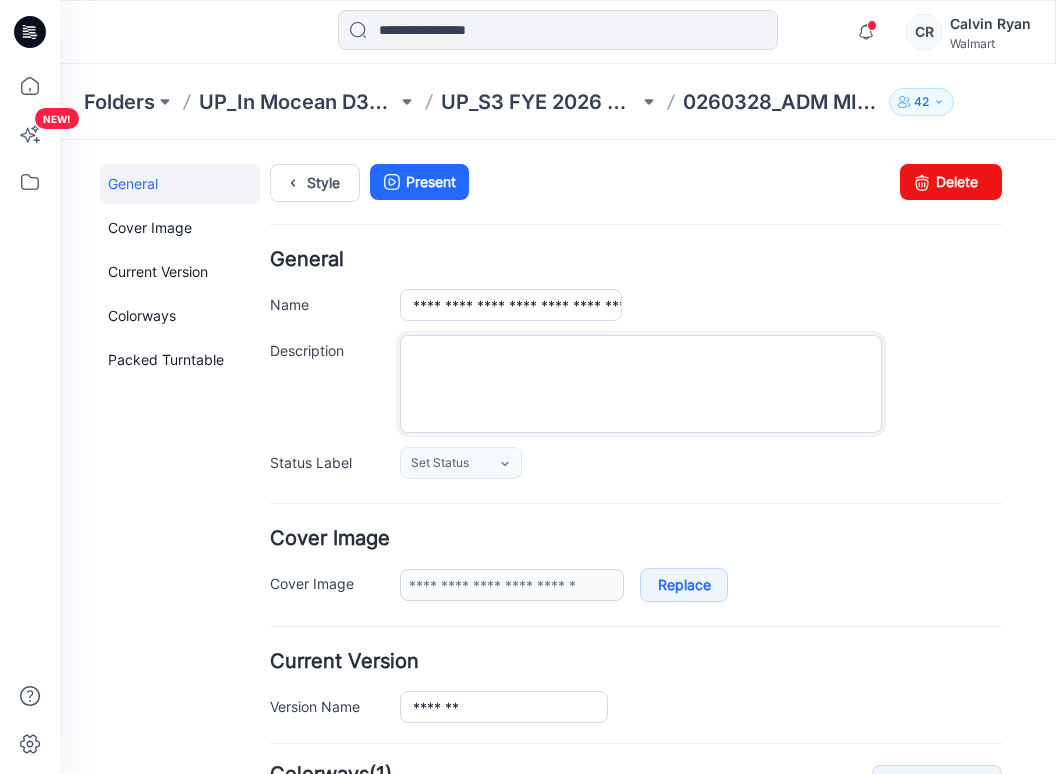 click on "Description" at bounding box center (641, 384) 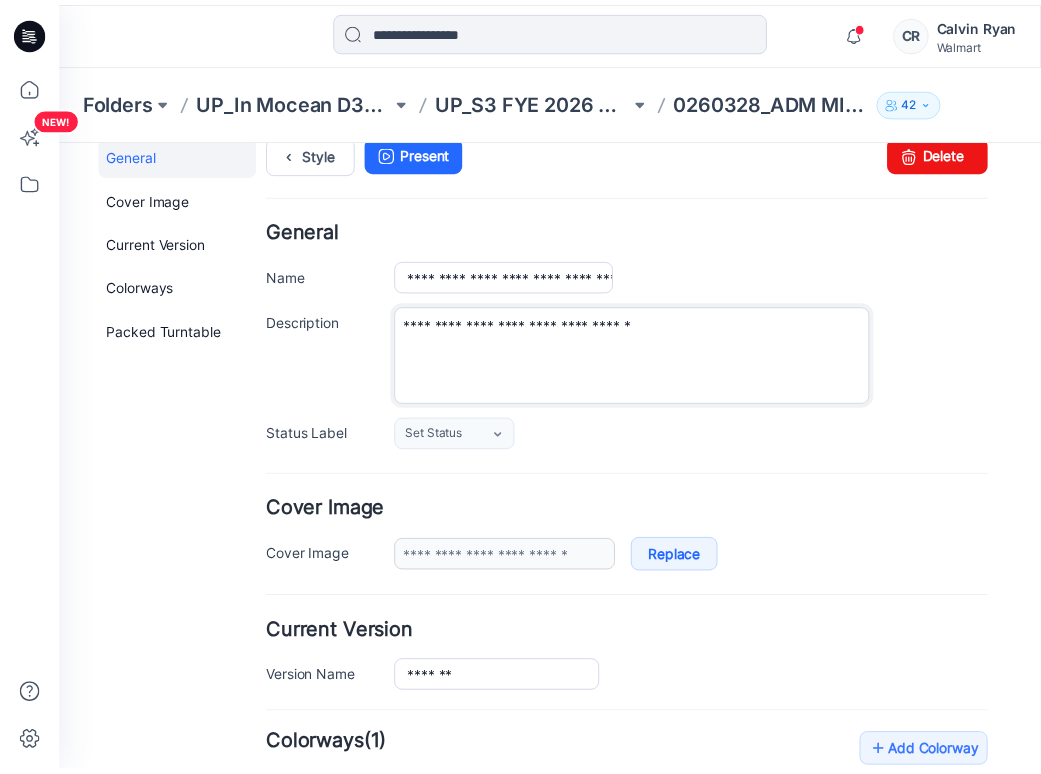 scroll, scrollTop: 0, scrollLeft: 0, axis: both 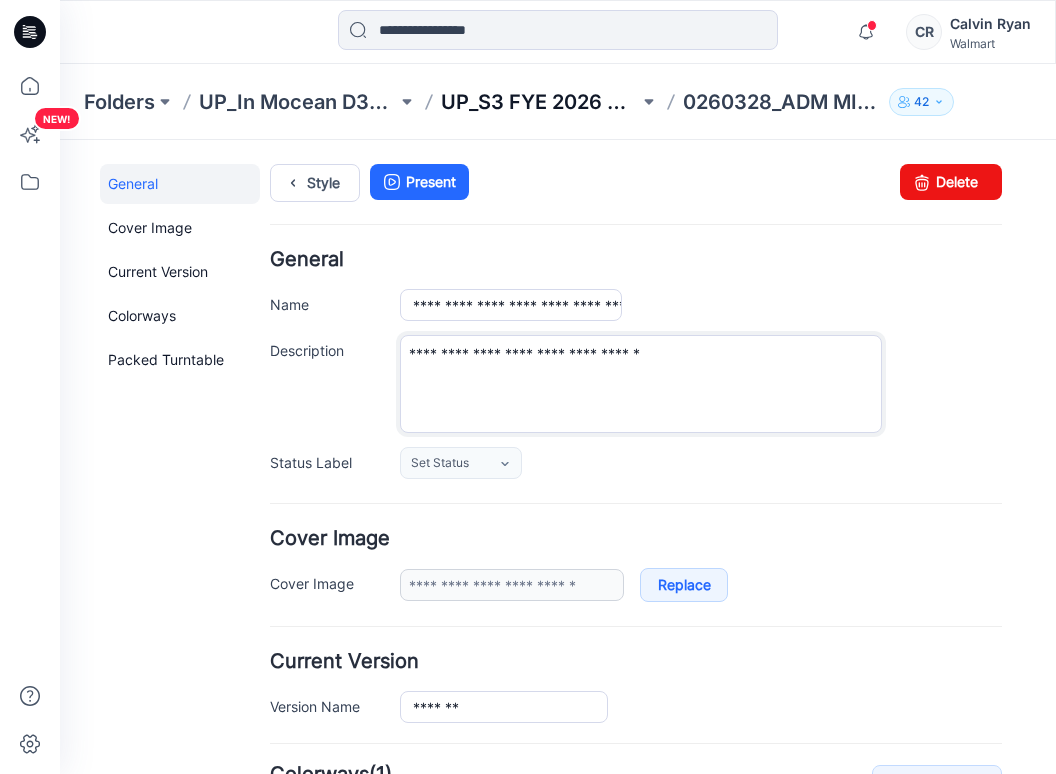 type on "**********" 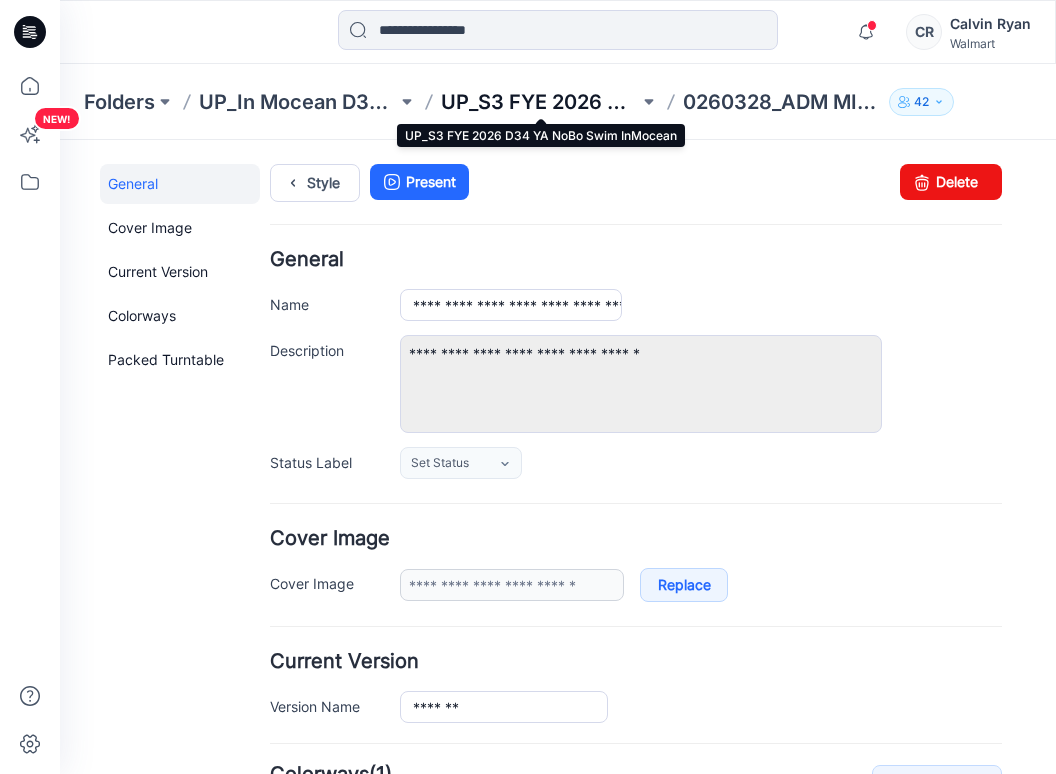 click on "UP_S3 FYE 2026 D34 YA NoBo Swim InMocean" at bounding box center [540, 102] 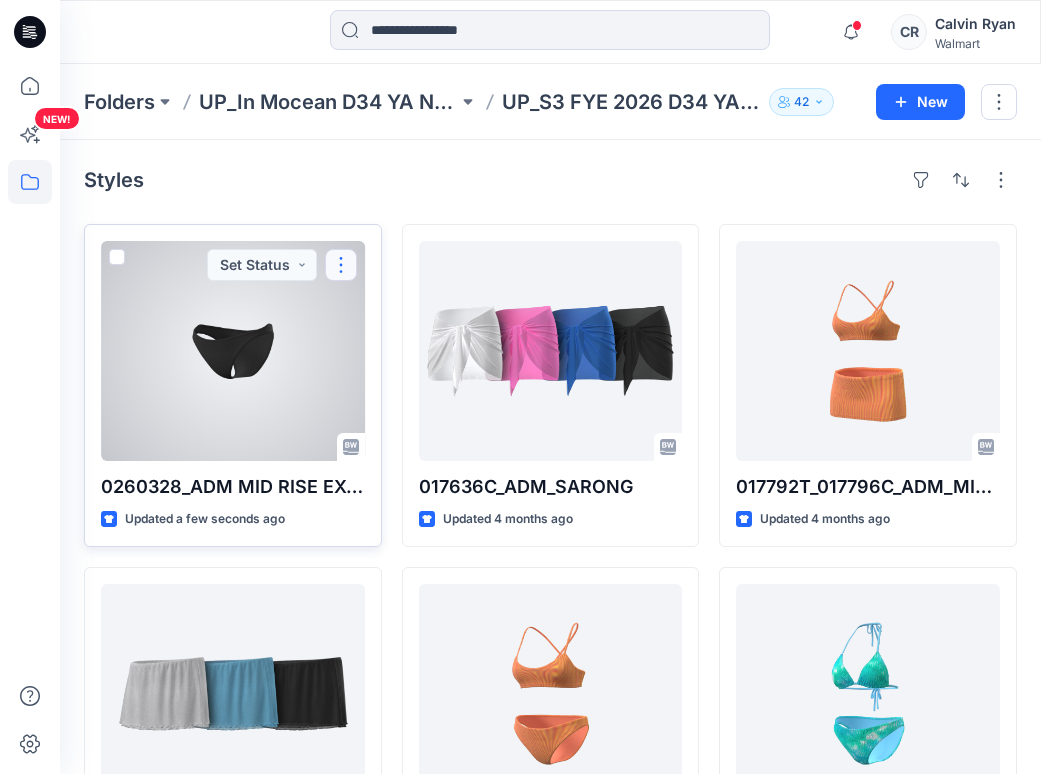 click at bounding box center (341, 265) 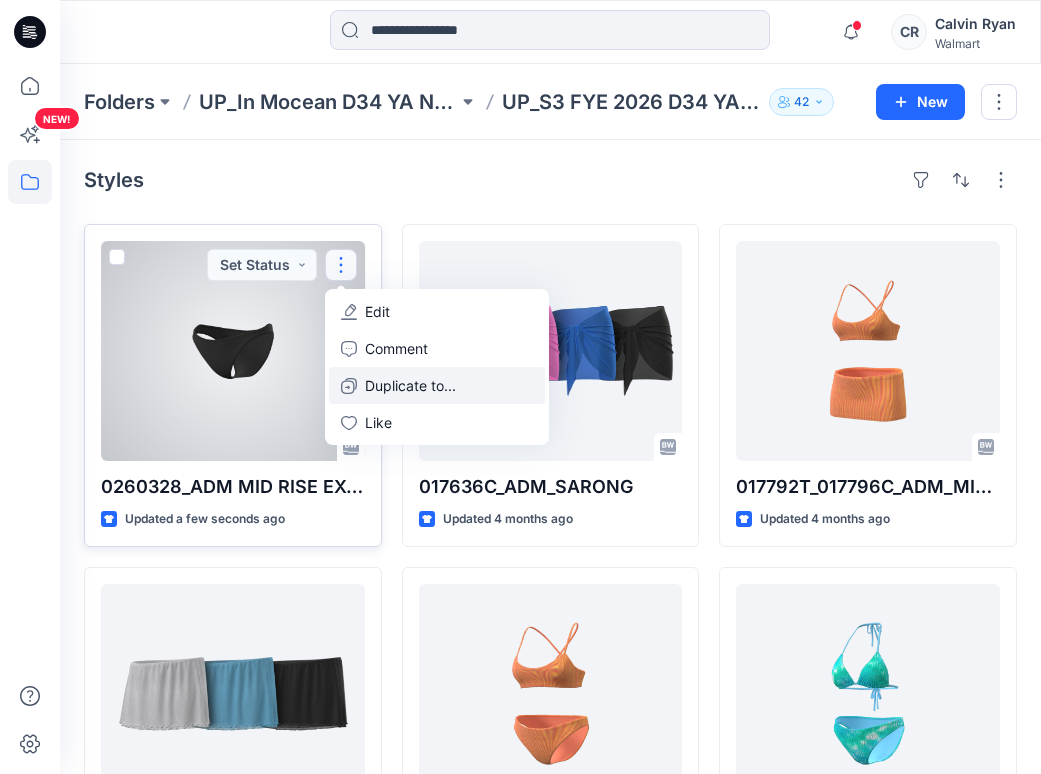 click on "Duplicate to..." at bounding box center (410, 385) 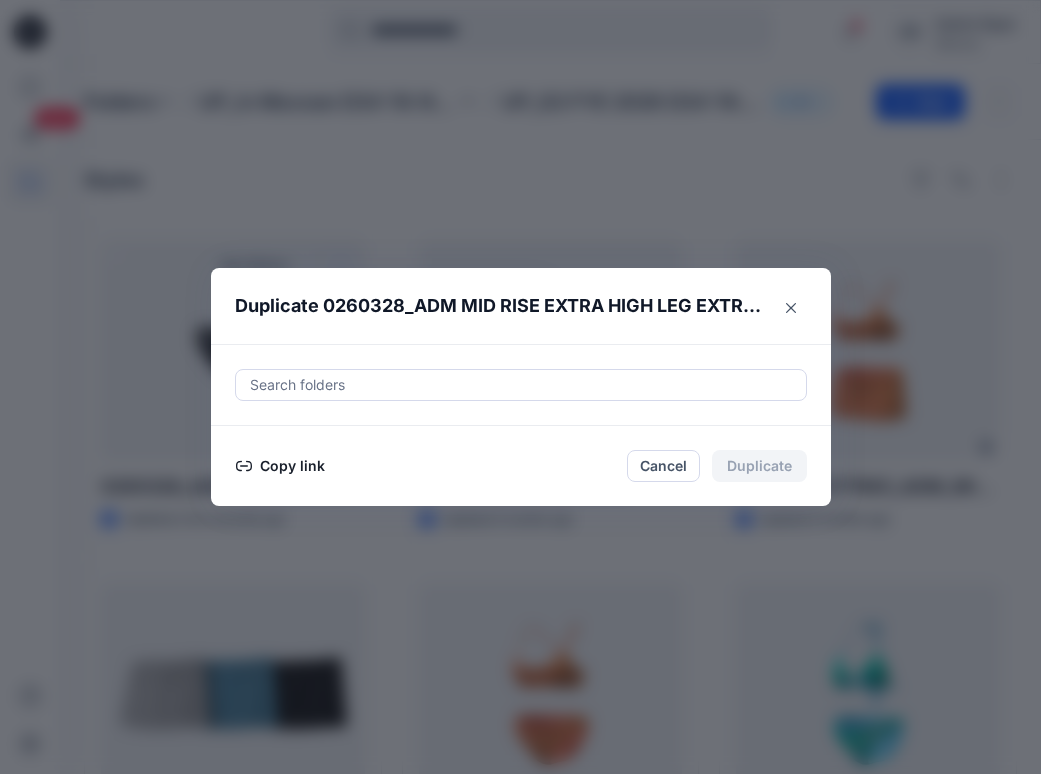 click at bounding box center (521, 385) 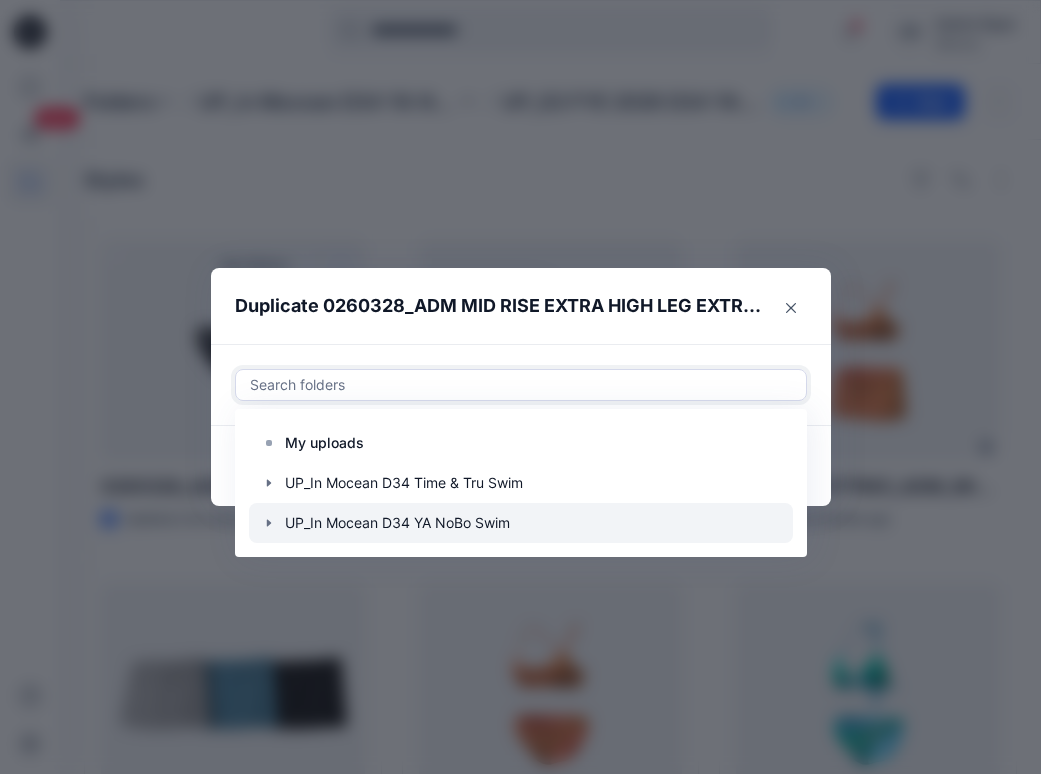 click at bounding box center (521, 523) 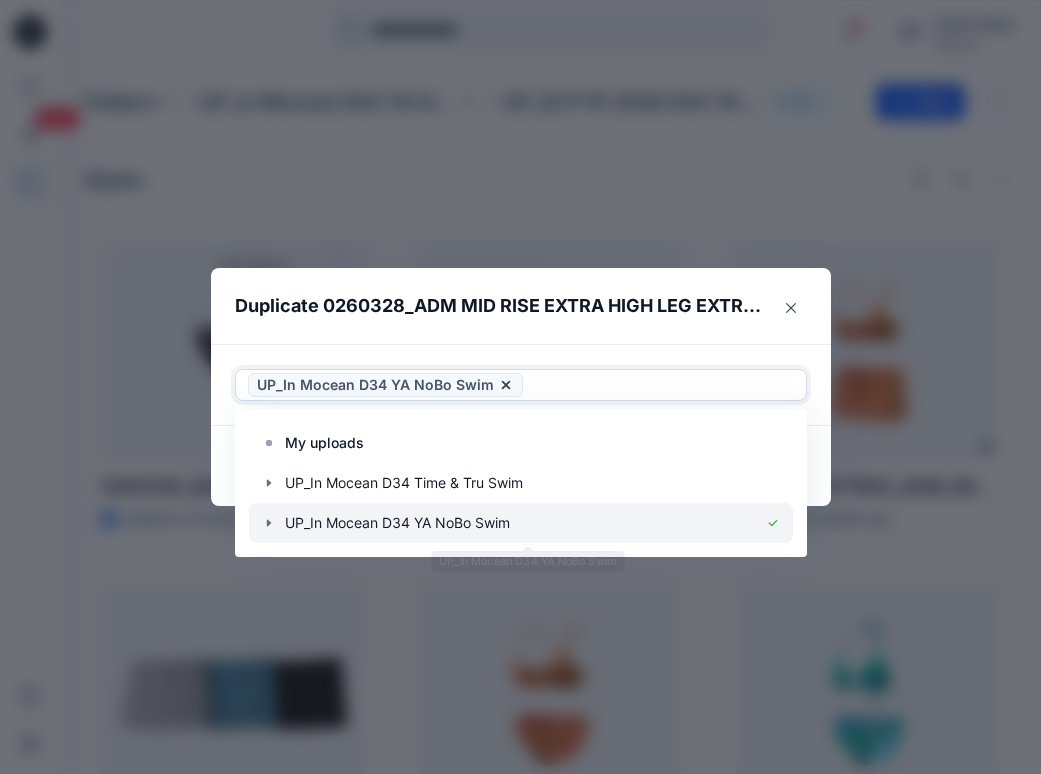 click 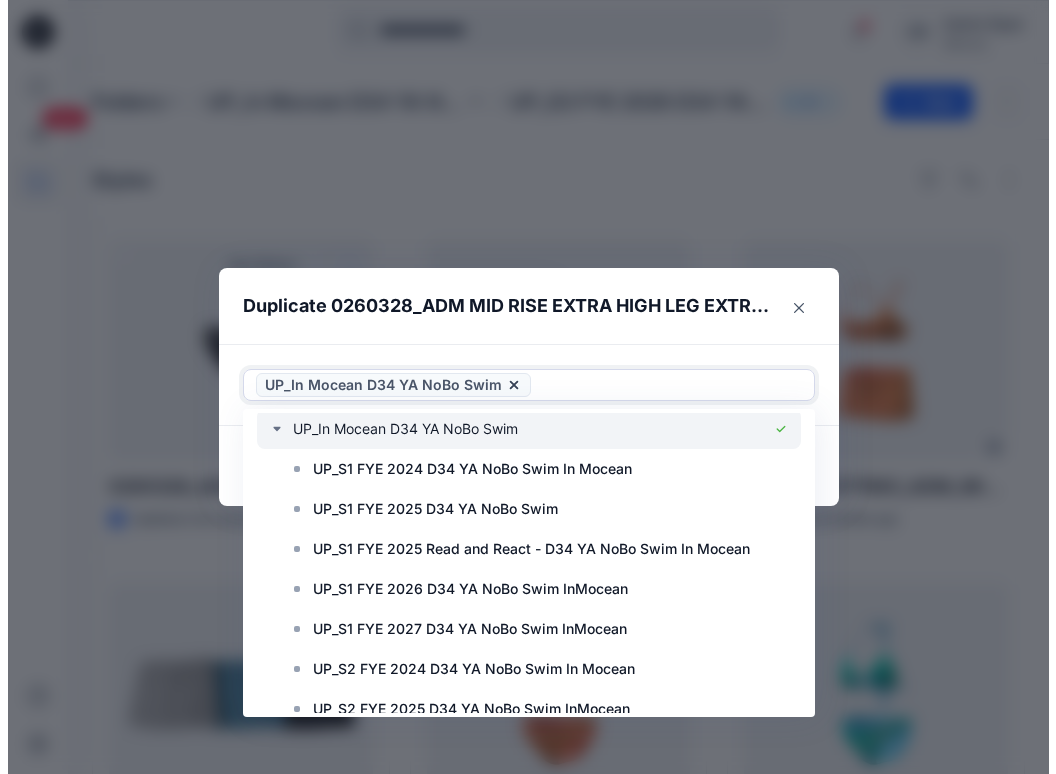 scroll, scrollTop: 100, scrollLeft: 0, axis: vertical 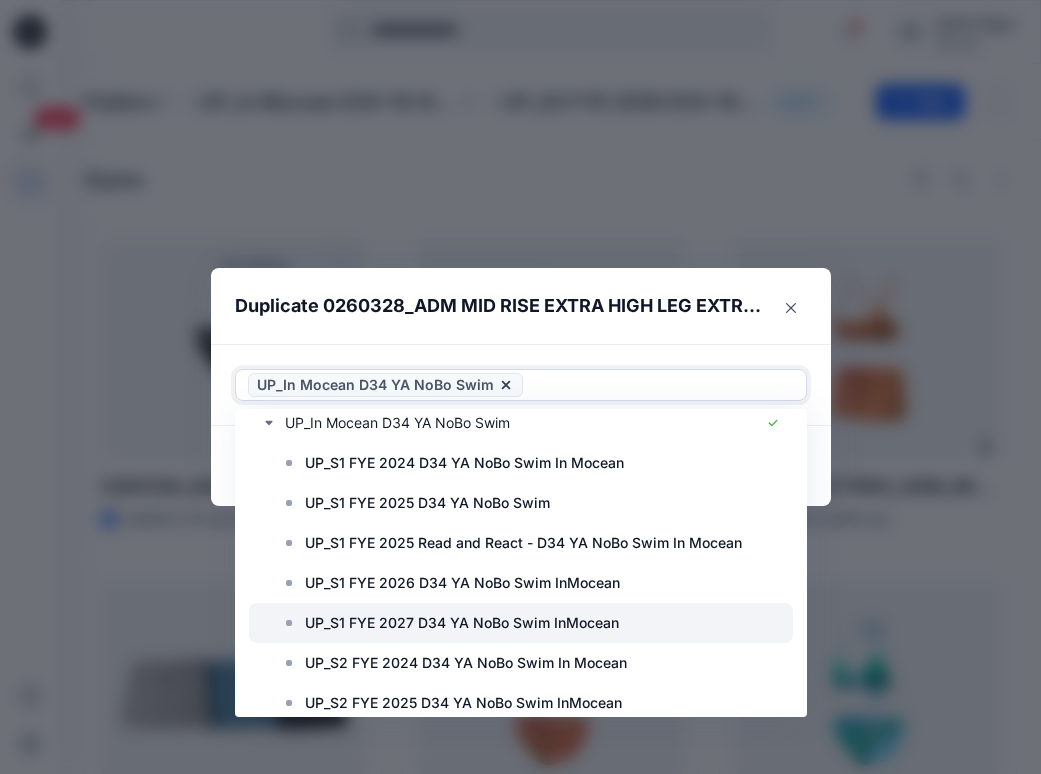 click on "UP_S1 FYE 2027 D34 YA NoBo Swim InMocean" at bounding box center [462, 623] 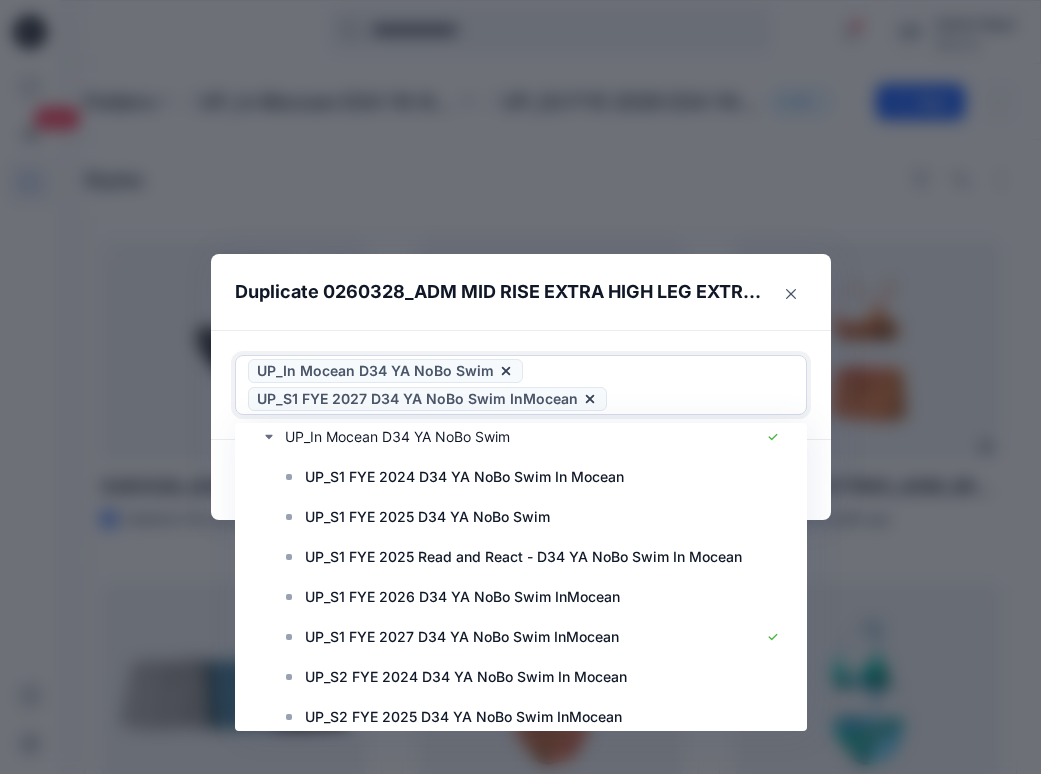 click 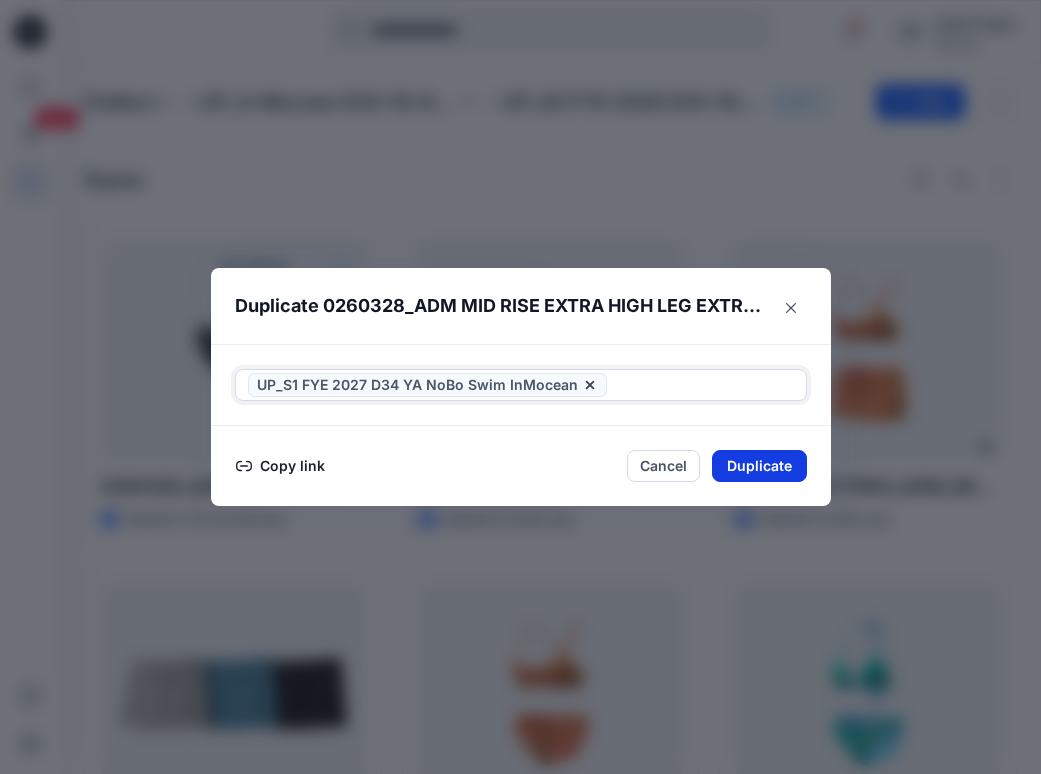 click on "Duplicate" at bounding box center (759, 466) 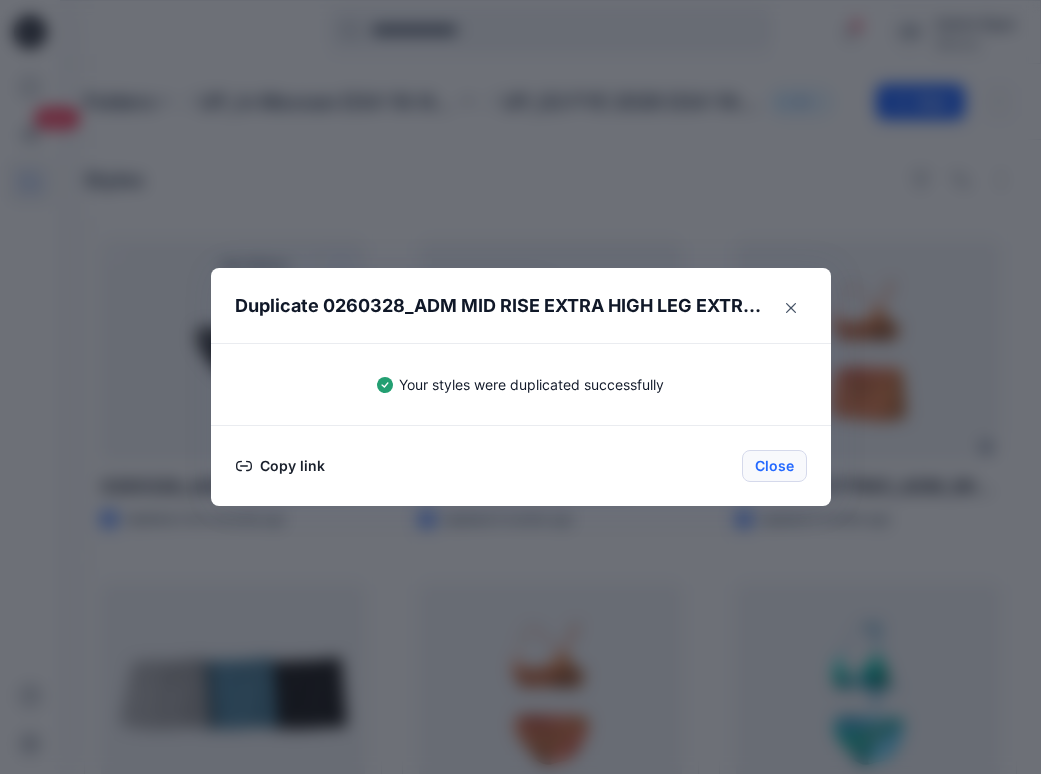 click on "Close" at bounding box center (774, 466) 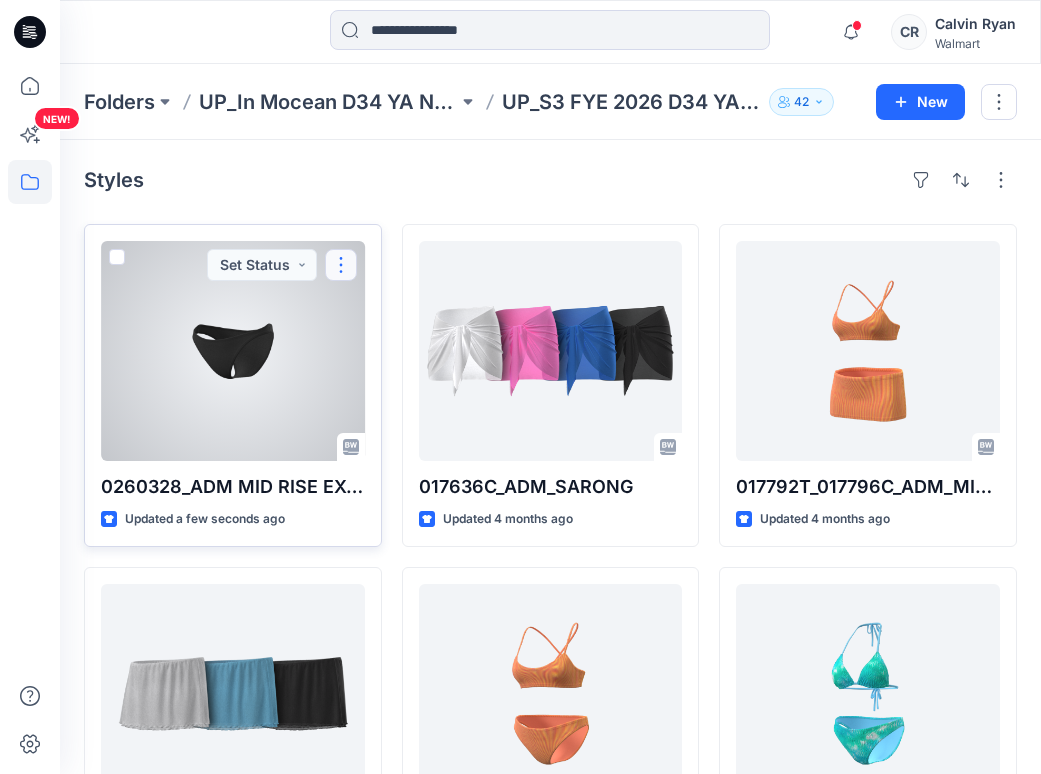 click at bounding box center [341, 265] 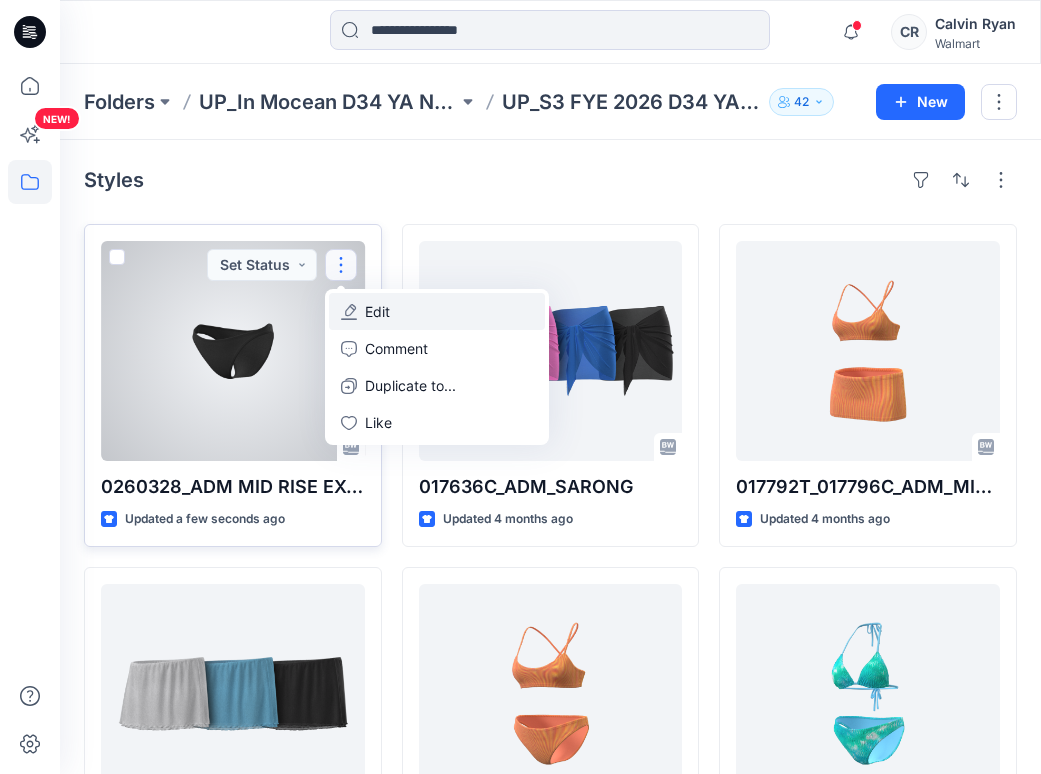 click on "Edit" at bounding box center (437, 311) 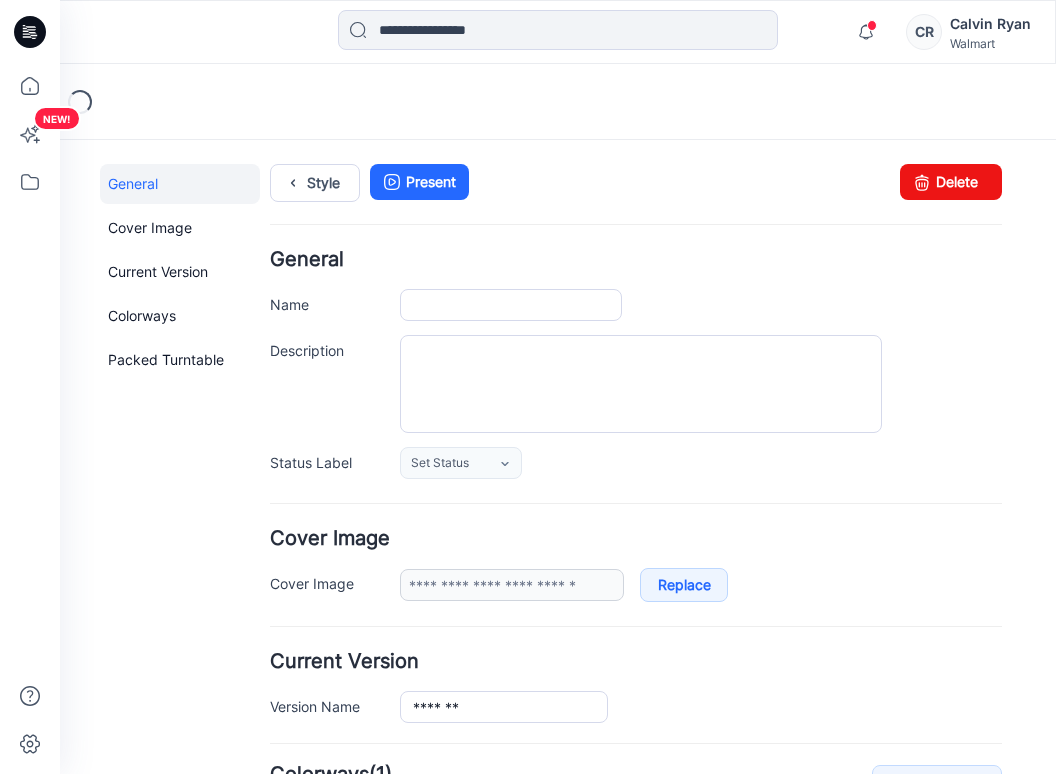 scroll, scrollTop: 0, scrollLeft: 0, axis: both 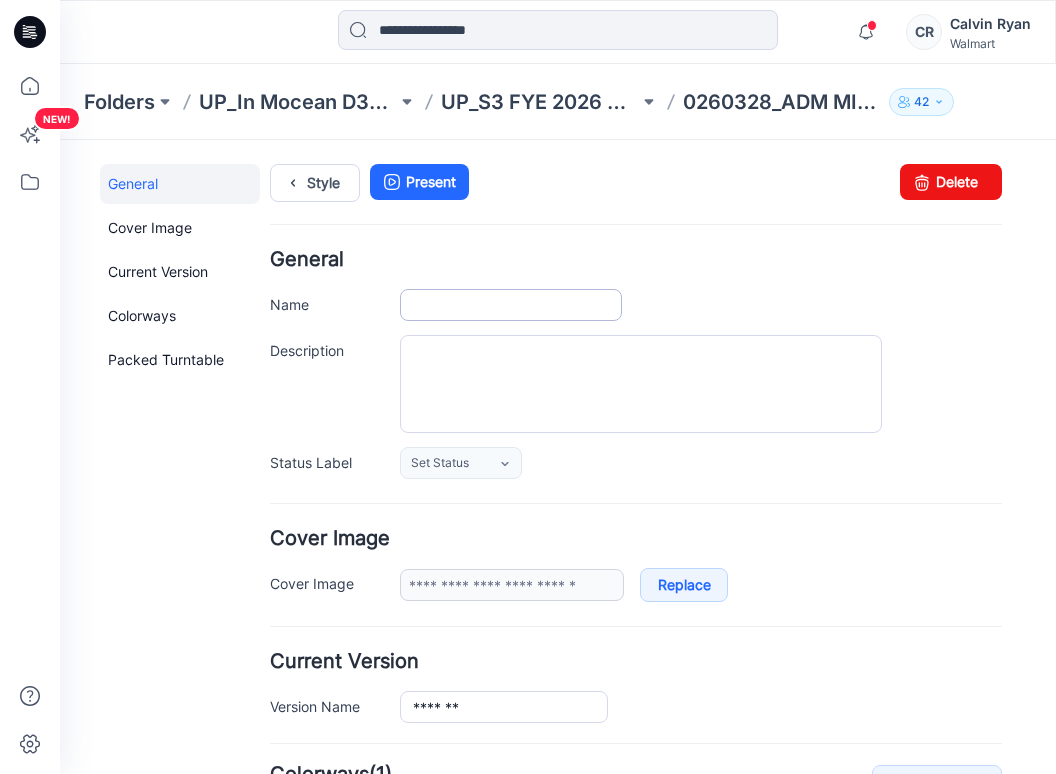 type on "**********" 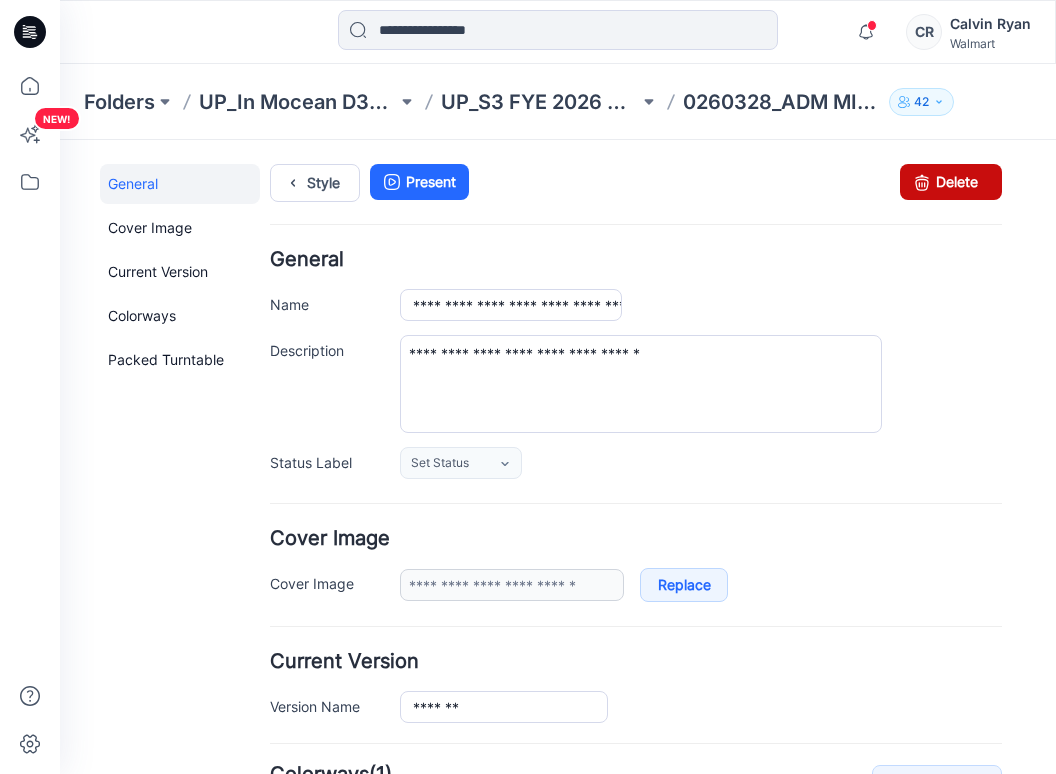 click on "Delete" at bounding box center (951, 182) 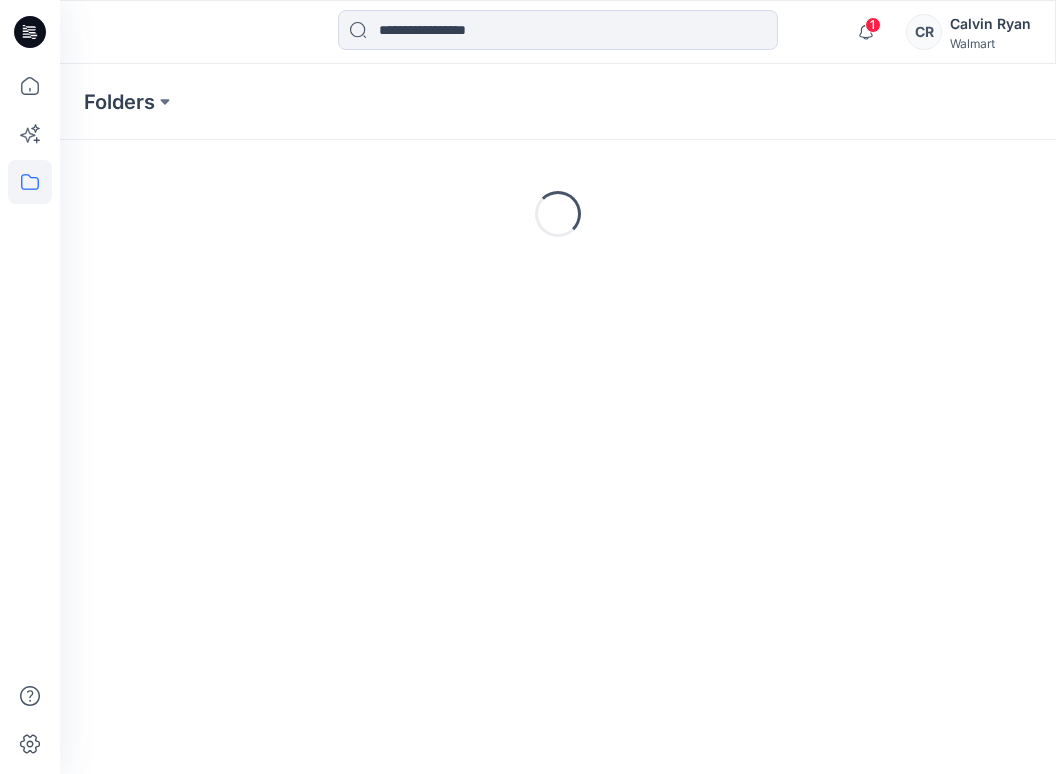scroll, scrollTop: 0, scrollLeft: 0, axis: both 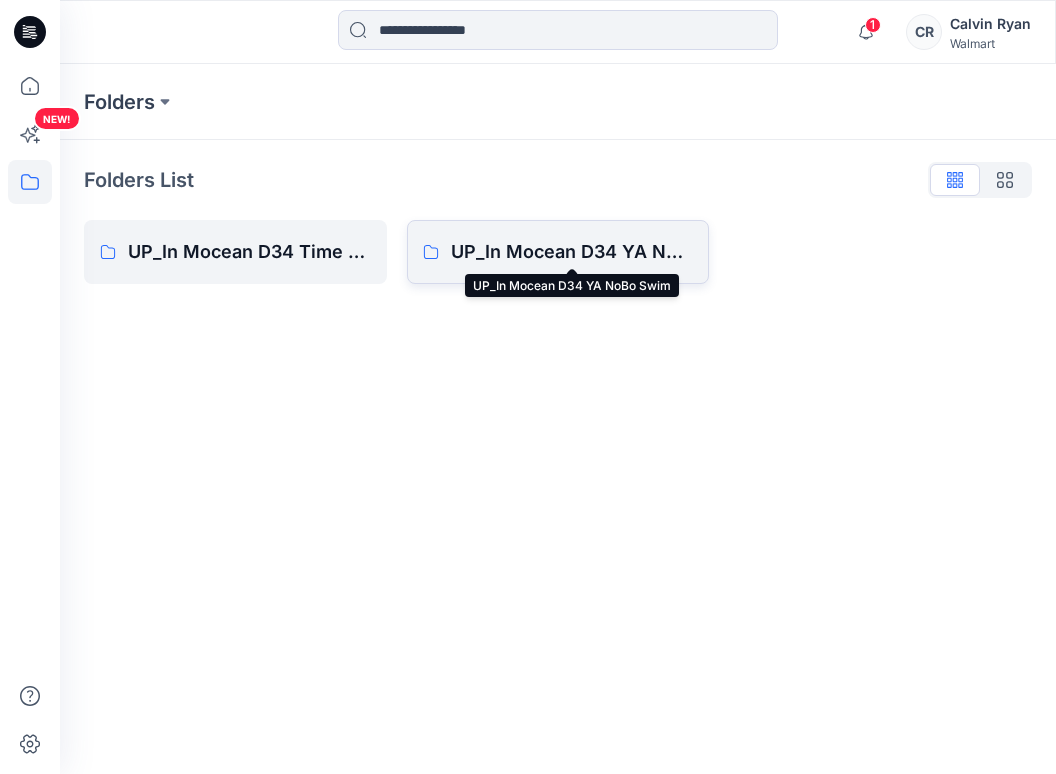 click on "UP_In Mocean D34 YA NoBo Swim" at bounding box center (572, 252) 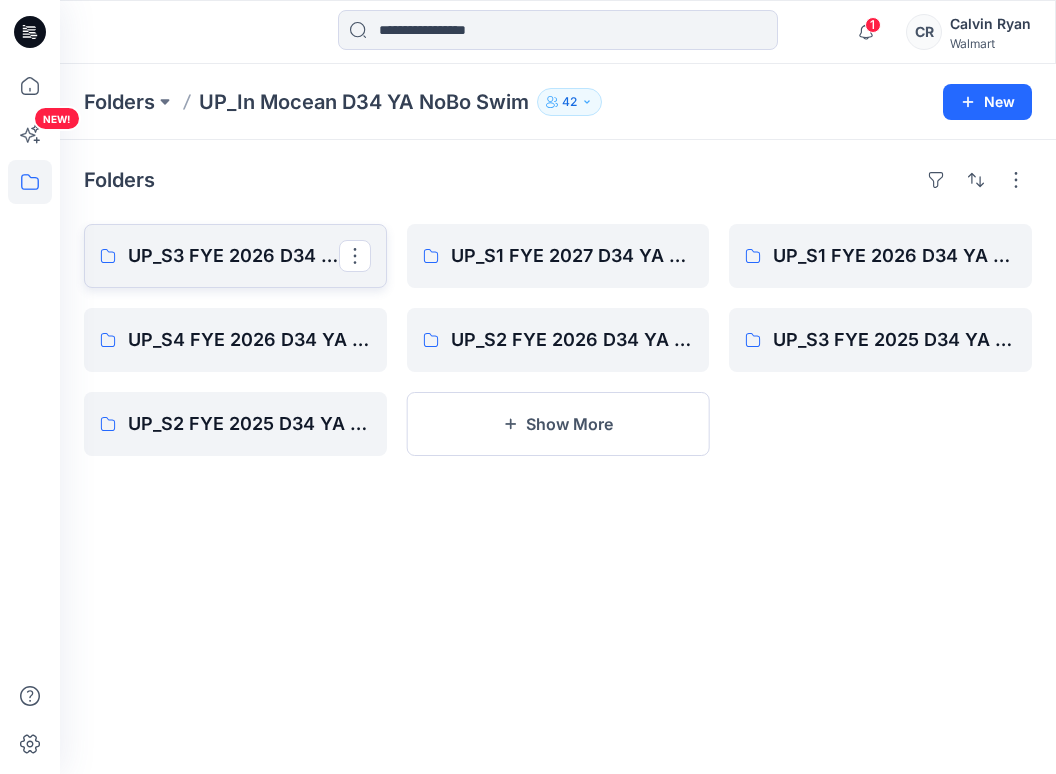 click on "UP_S3 FYE 2026 D34 YA NoBo Swim InMocean" at bounding box center [233, 256] 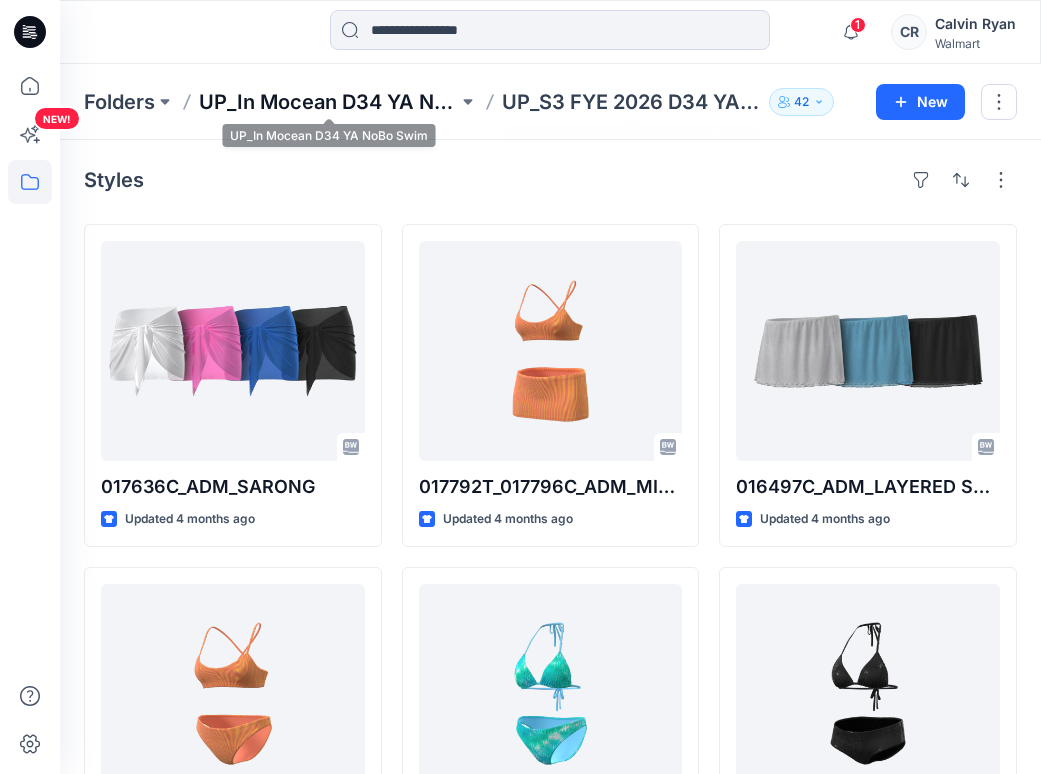click on "UP_In Mocean D34 YA NoBo Swim" at bounding box center (328, 102) 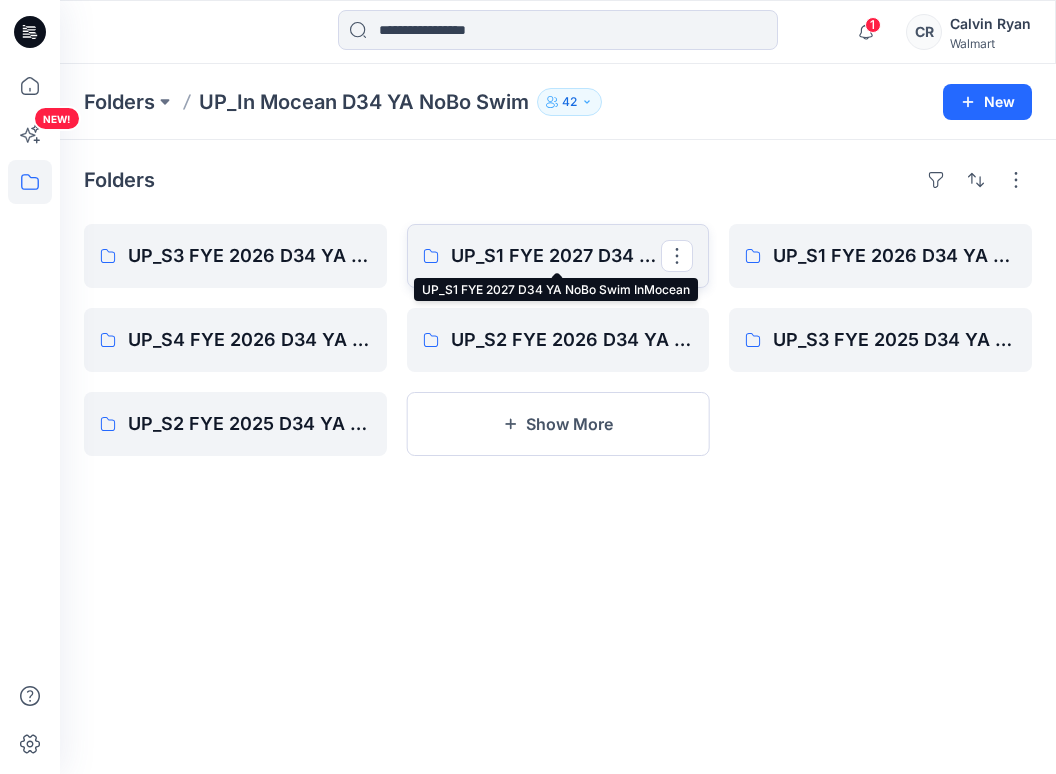 click on "UP_S1 FYE 2027 D34 YA NoBo Swim InMocean" at bounding box center [556, 256] 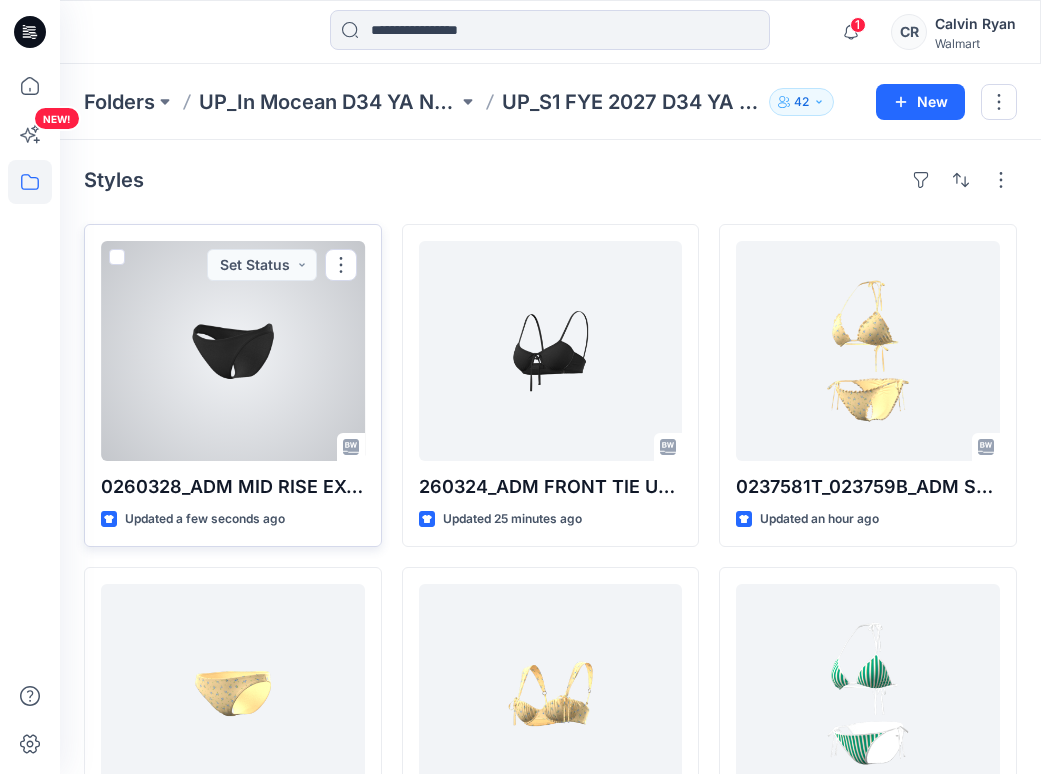 click at bounding box center [233, 351] 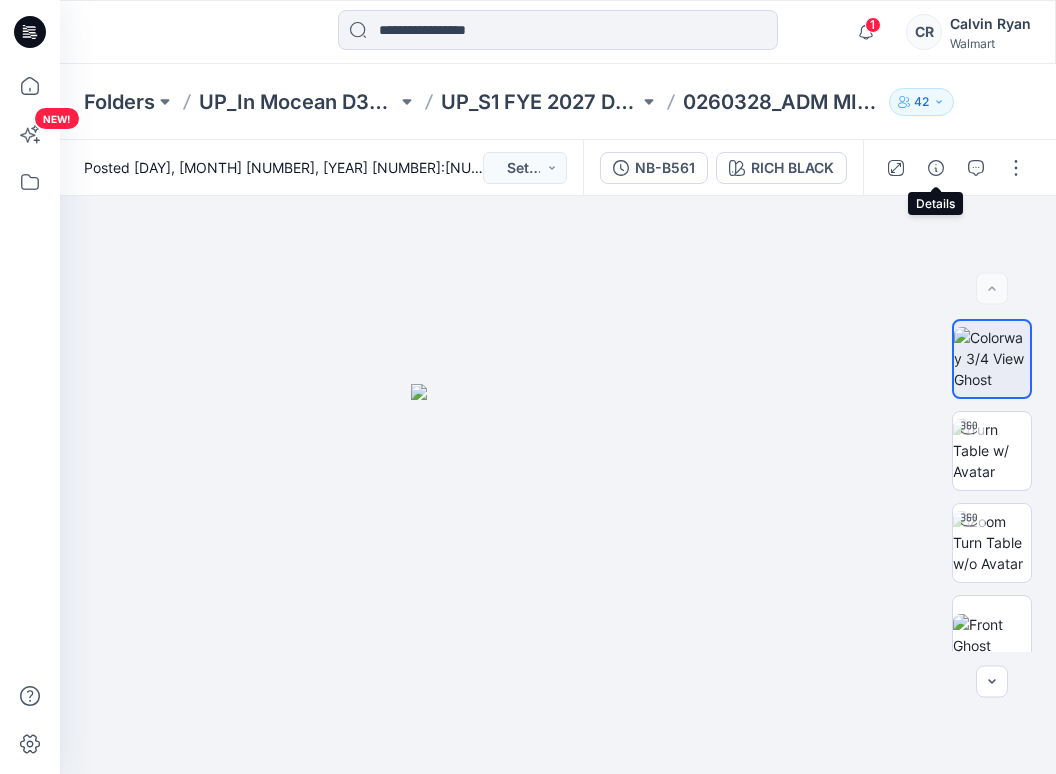 click 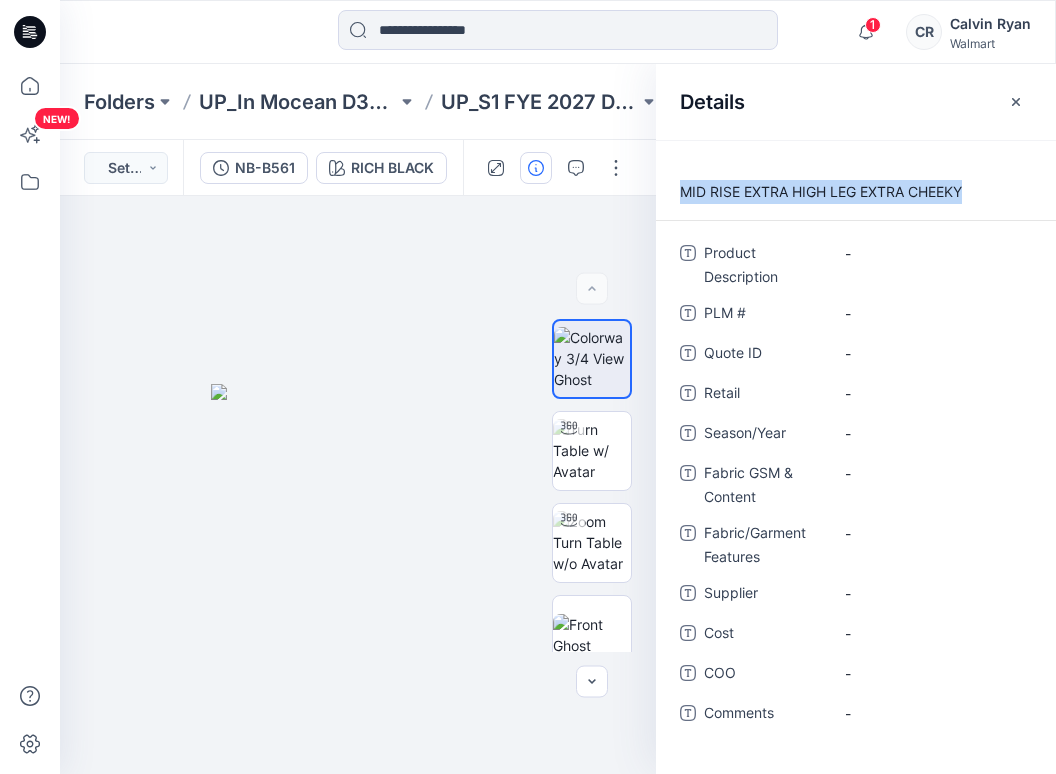 drag, startPoint x: 679, startPoint y: 192, endPoint x: 984, endPoint y: 190, distance: 305.00656 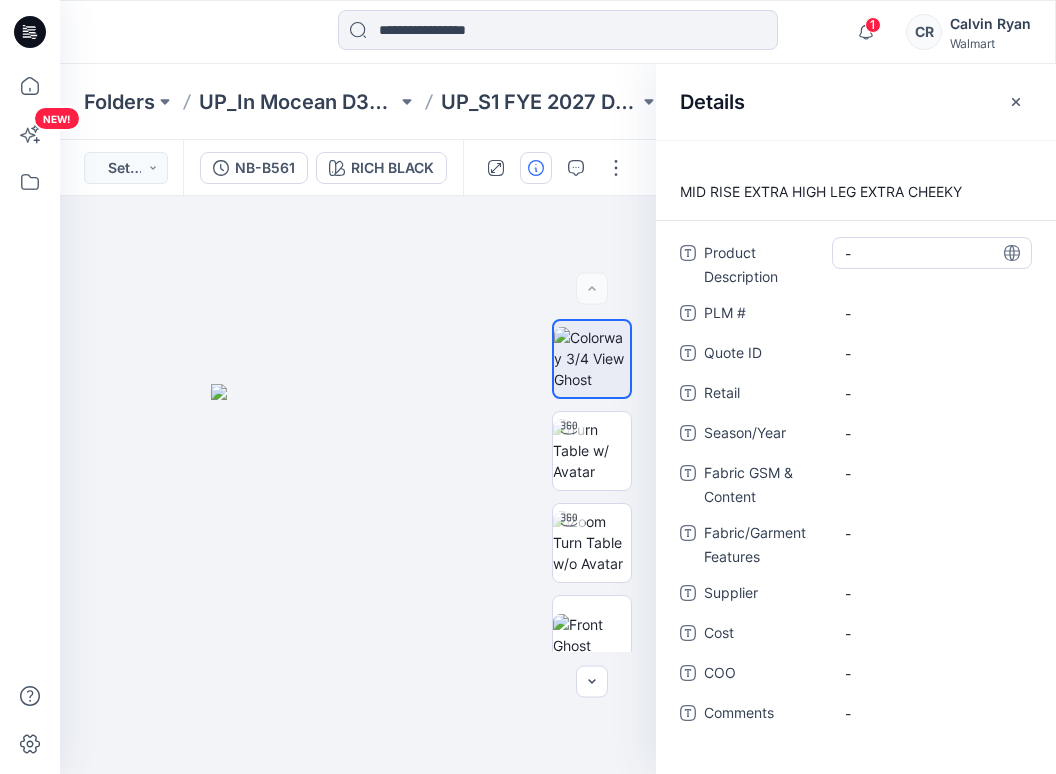 click on "-" at bounding box center [932, 253] 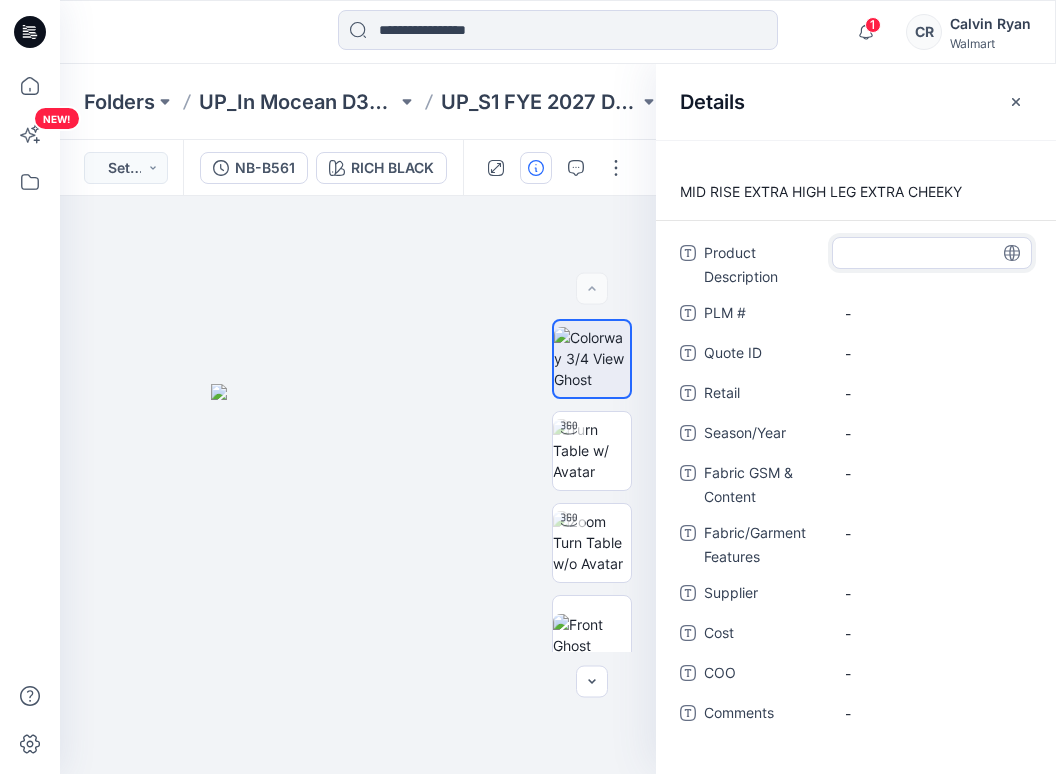 type on "**********" 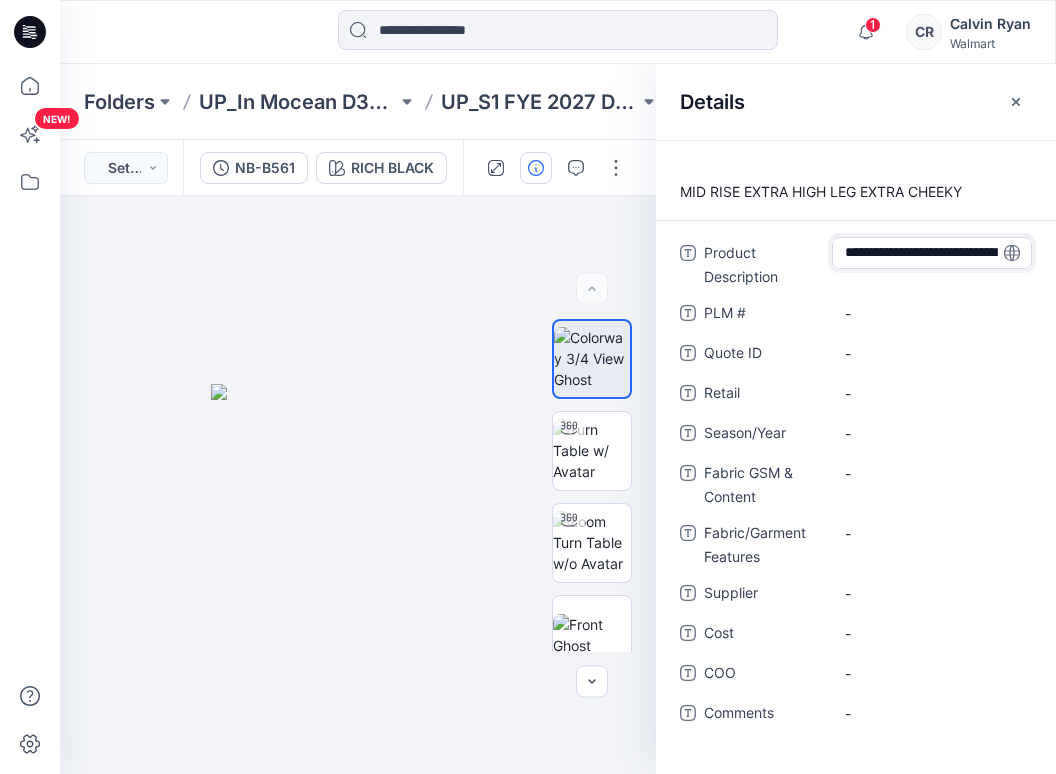 scroll, scrollTop: 14, scrollLeft: 0, axis: vertical 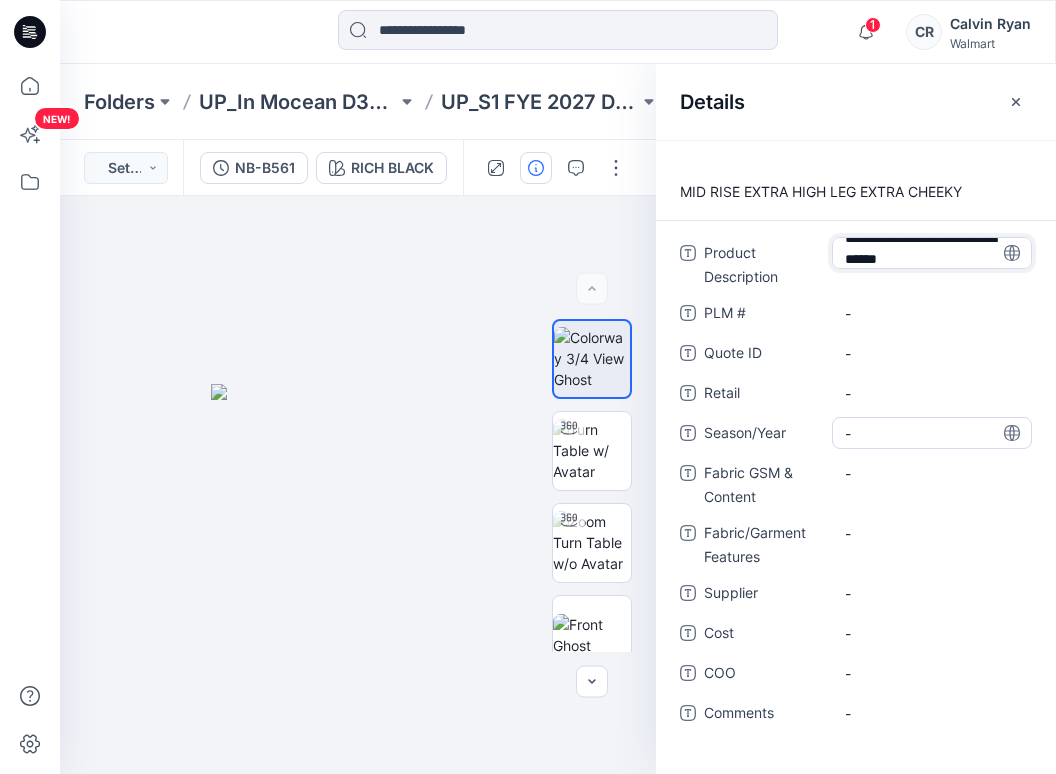 click on "-" at bounding box center (932, 433) 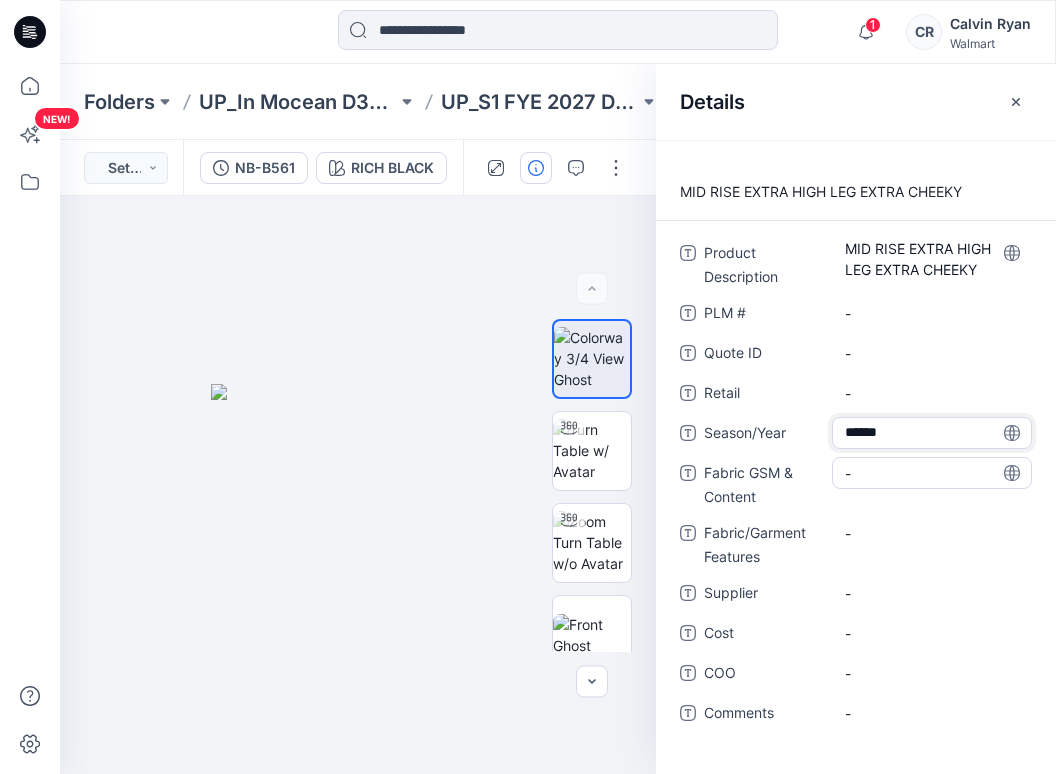 type on "*******" 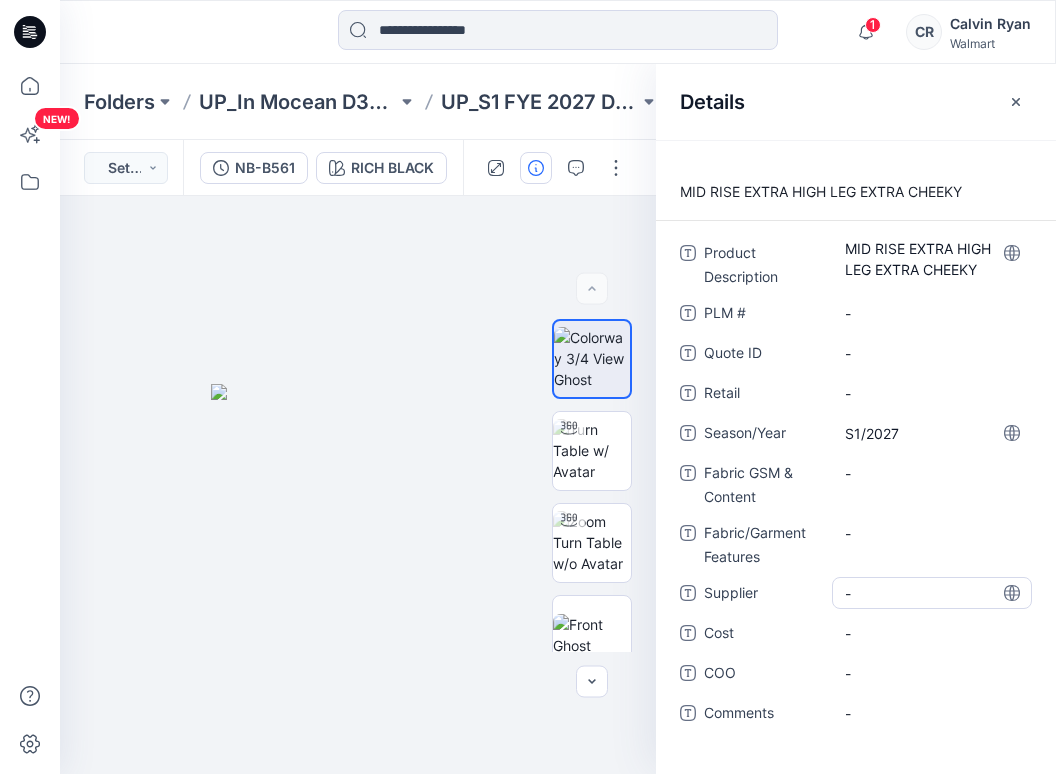 click on "-" at bounding box center (932, 593) 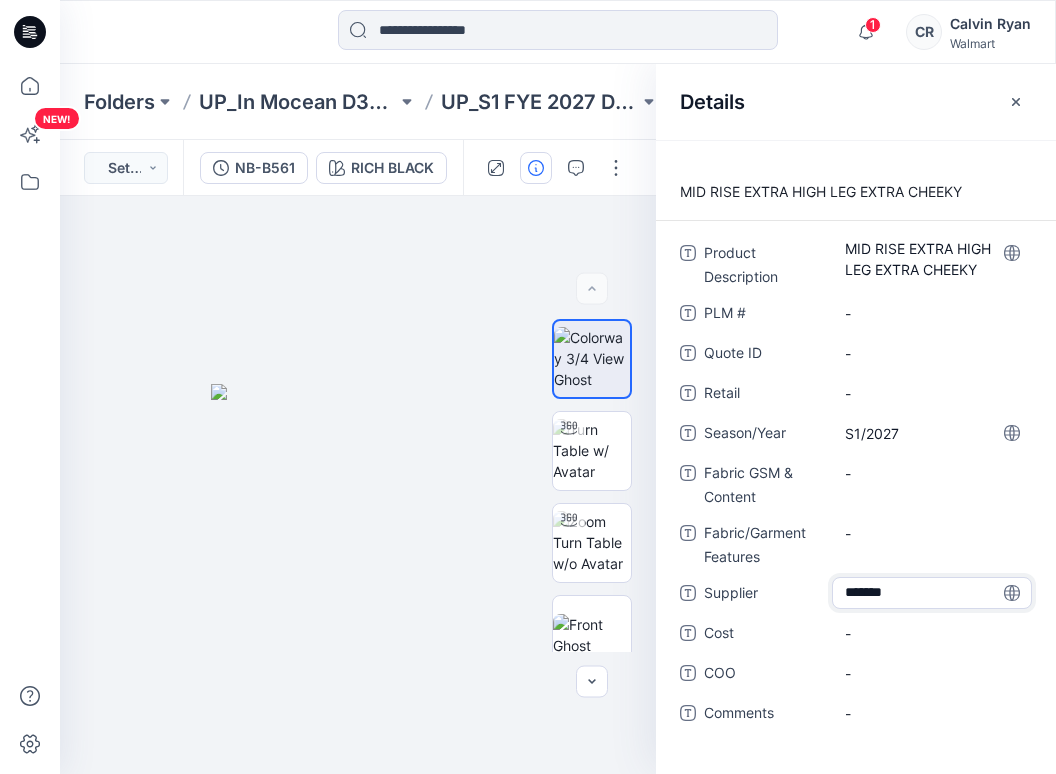 type on "********" 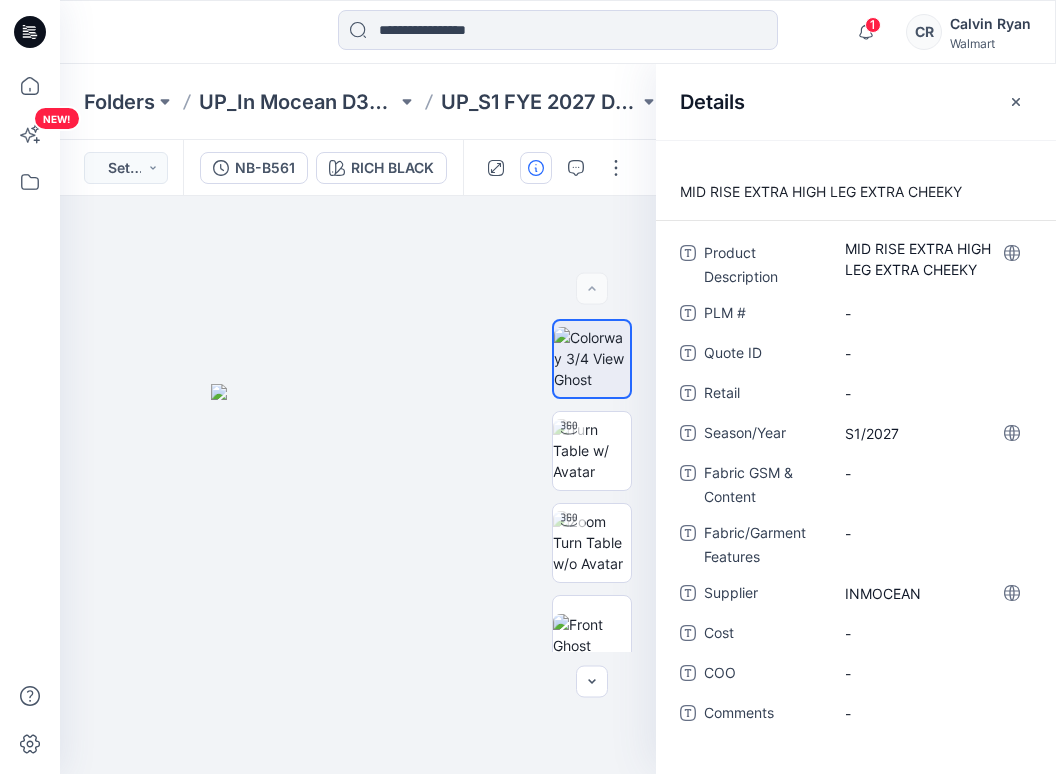 drag, startPoint x: 1027, startPoint y: 101, endPoint x: 990, endPoint y: 108, distance: 37.65634 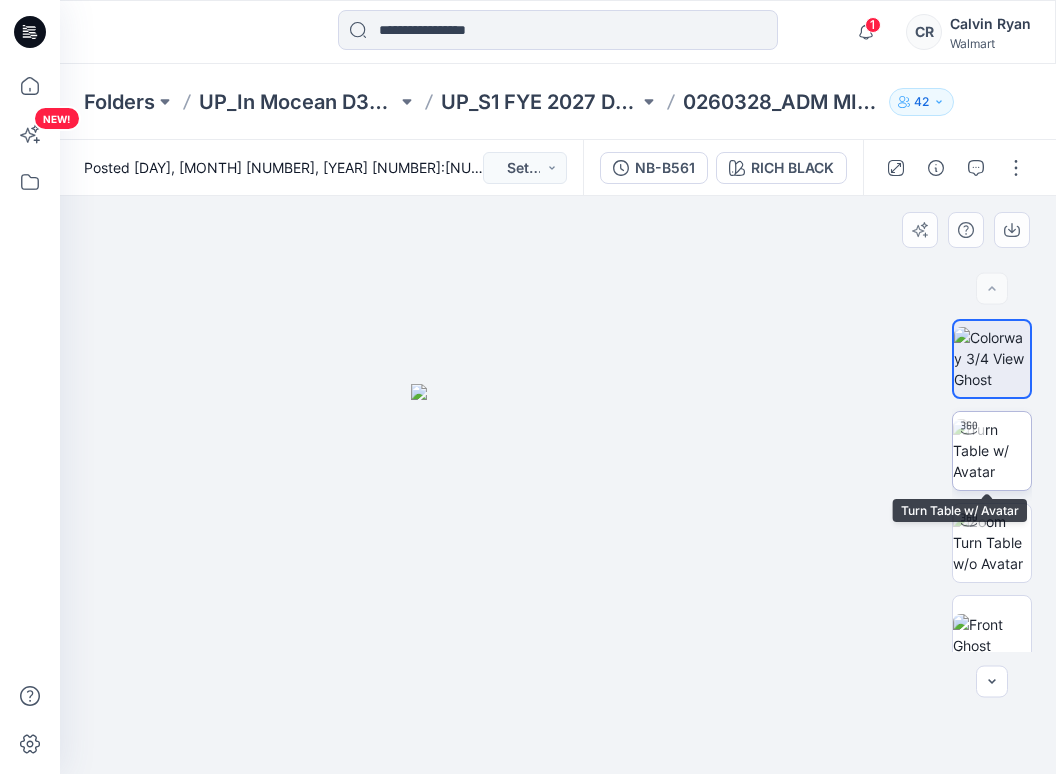 click at bounding box center (992, 450) 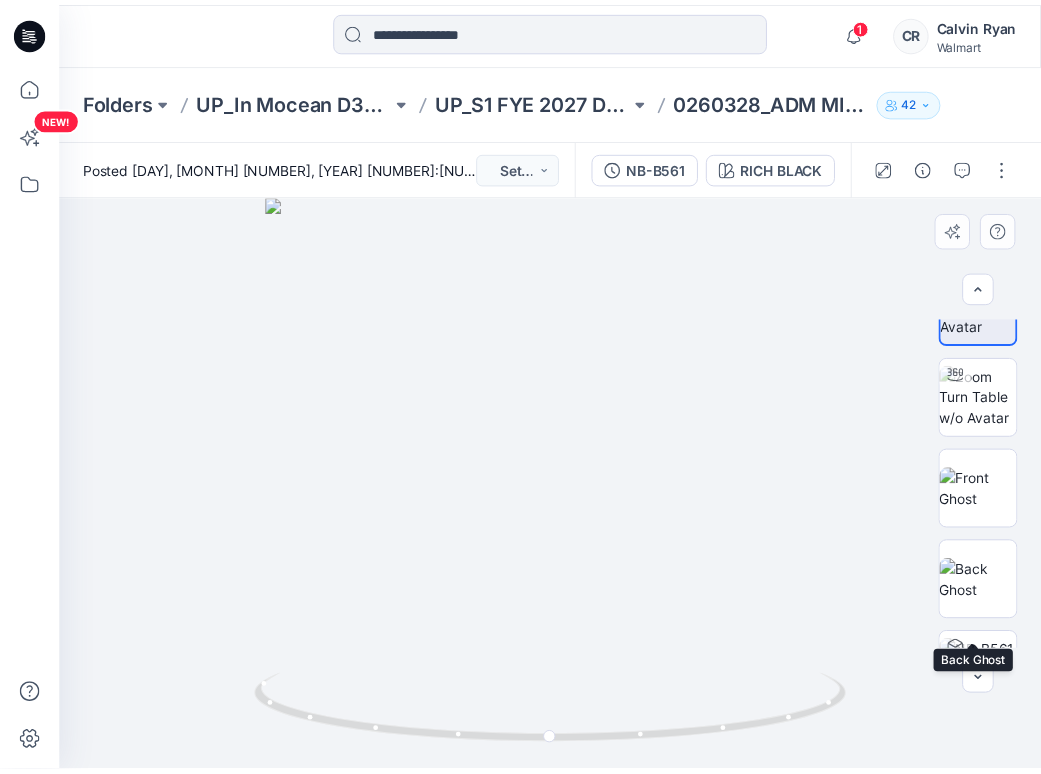 scroll, scrollTop: 0, scrollLeft: 0, axis: both 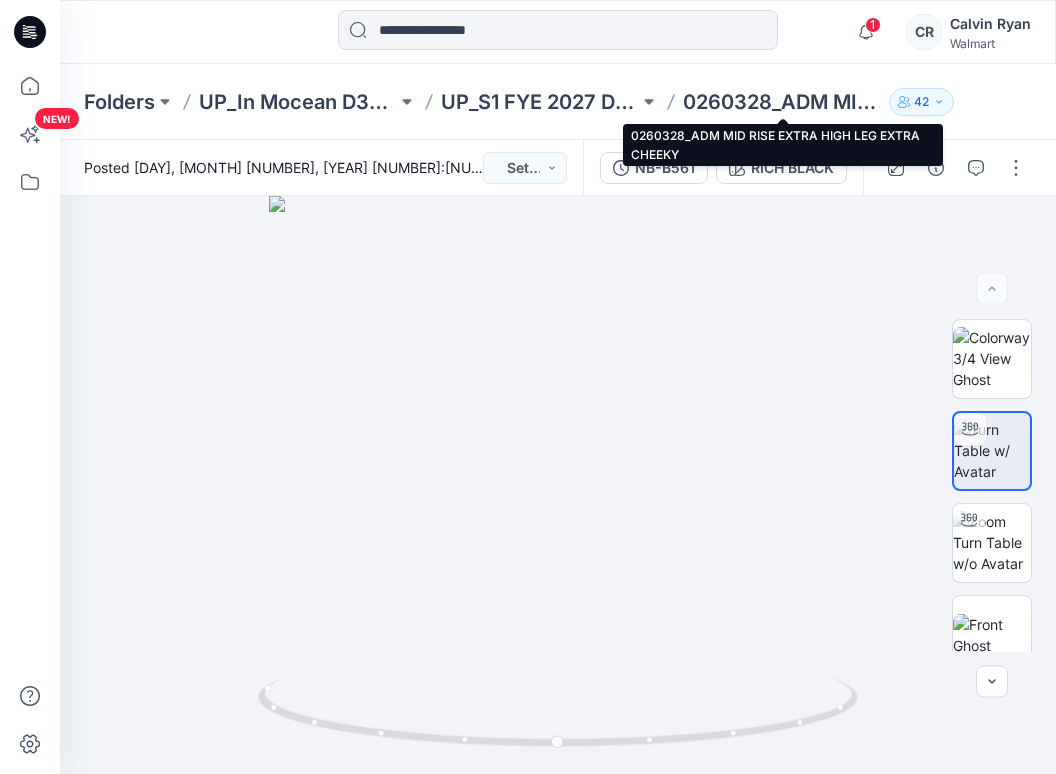 click on "0260328_ADM MID RISE EXTRA HIGH LEG EXTRA CHEEKY" at bounding box center [782, 102] 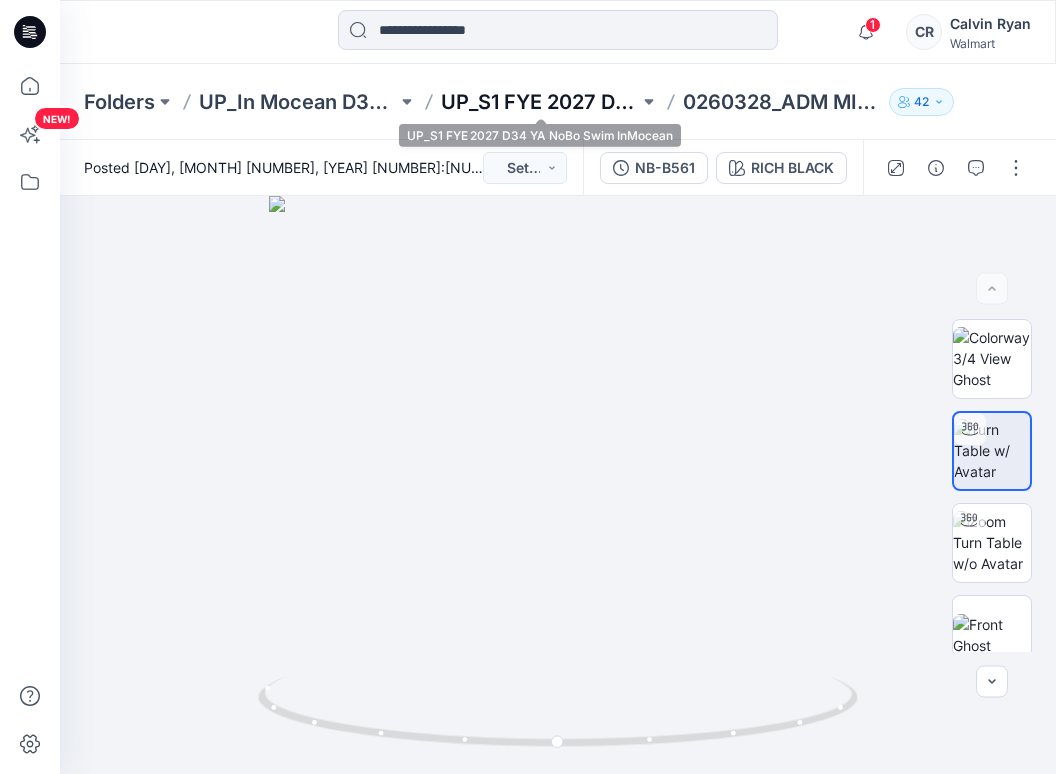click on "UP_S1 FYE 2027 D34 YA NoBo Swim InMocean" at bounding box center (540, 102) 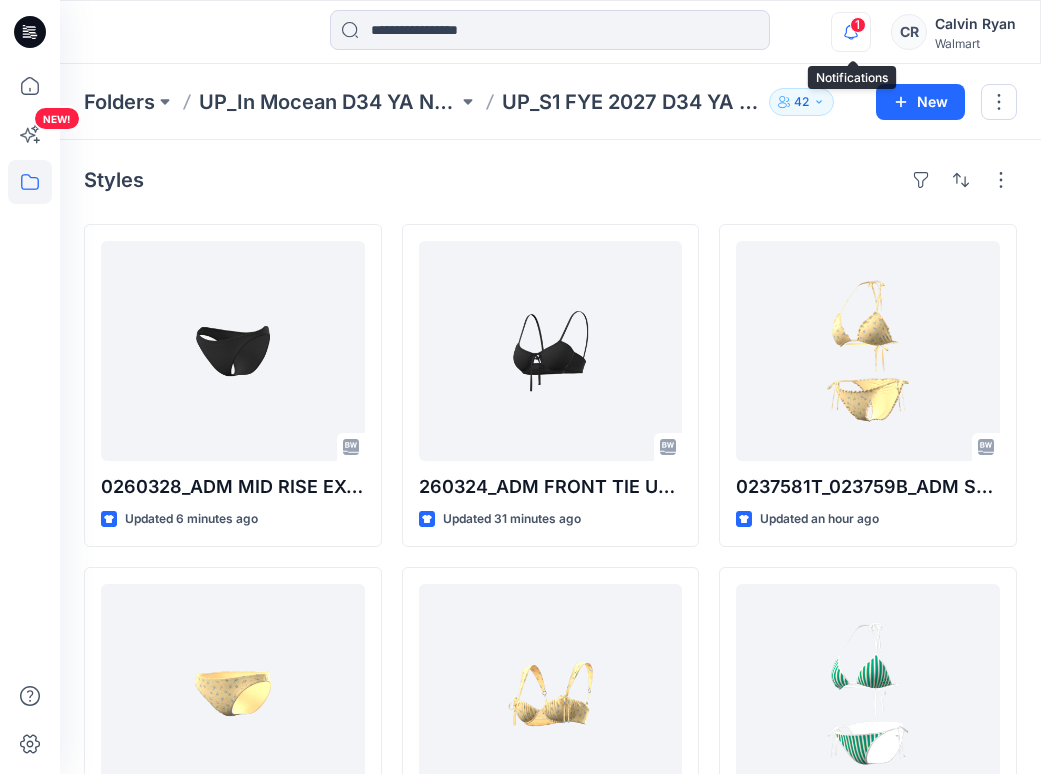 click 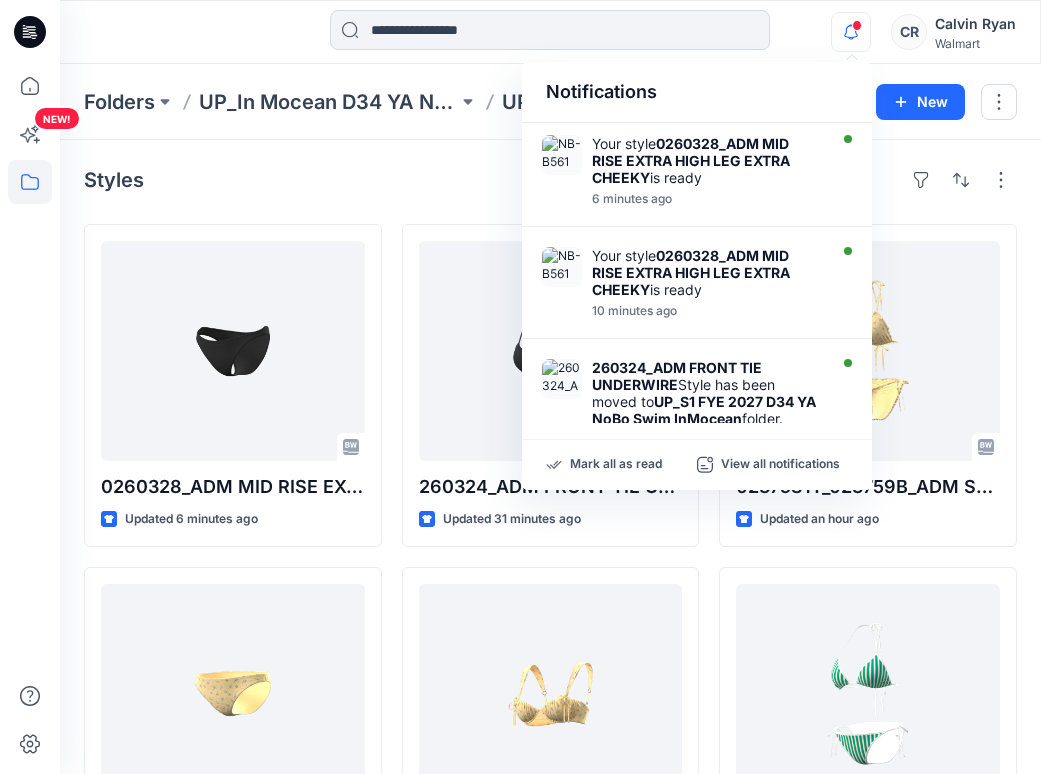 click on "Notifications" at bounding box center (697, 92) 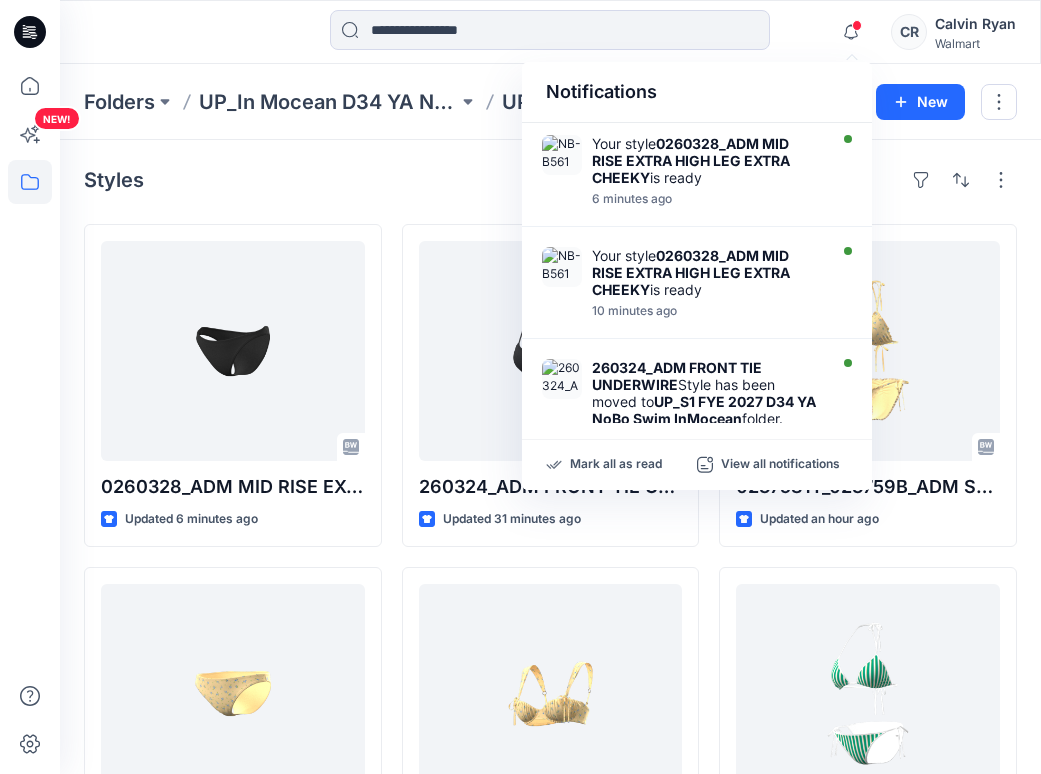 click on "Calvin Ryan" at bounding box center (975, 24) 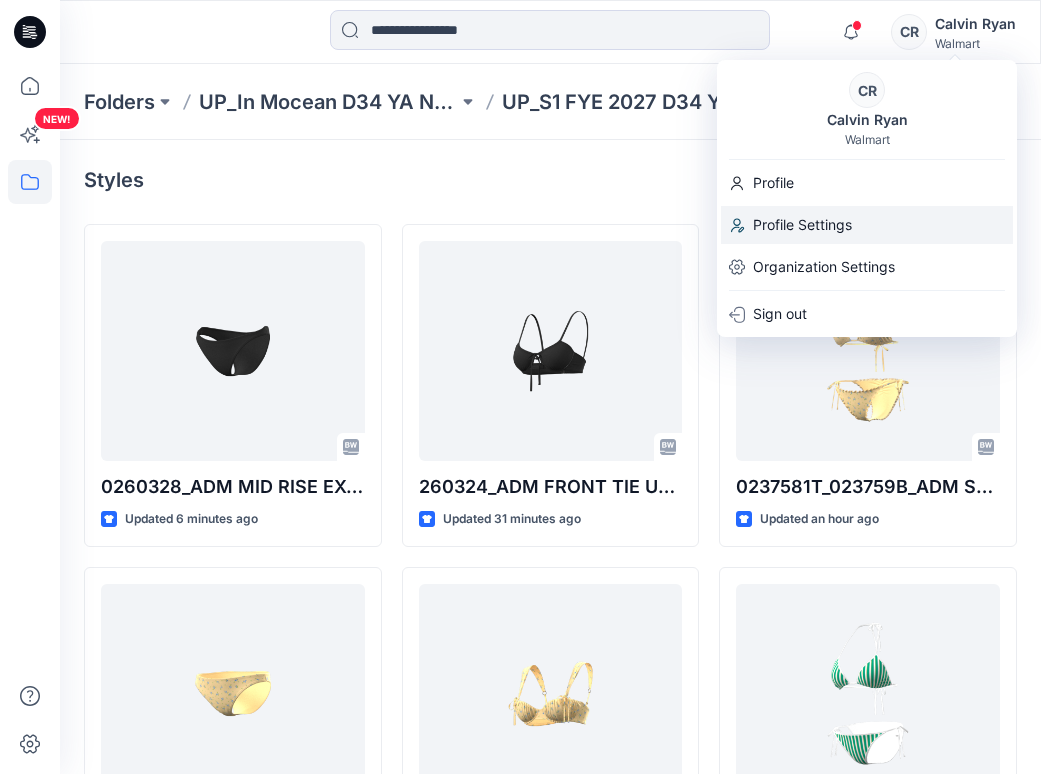click on "Profile Settings" at bounding box center [802, 225] 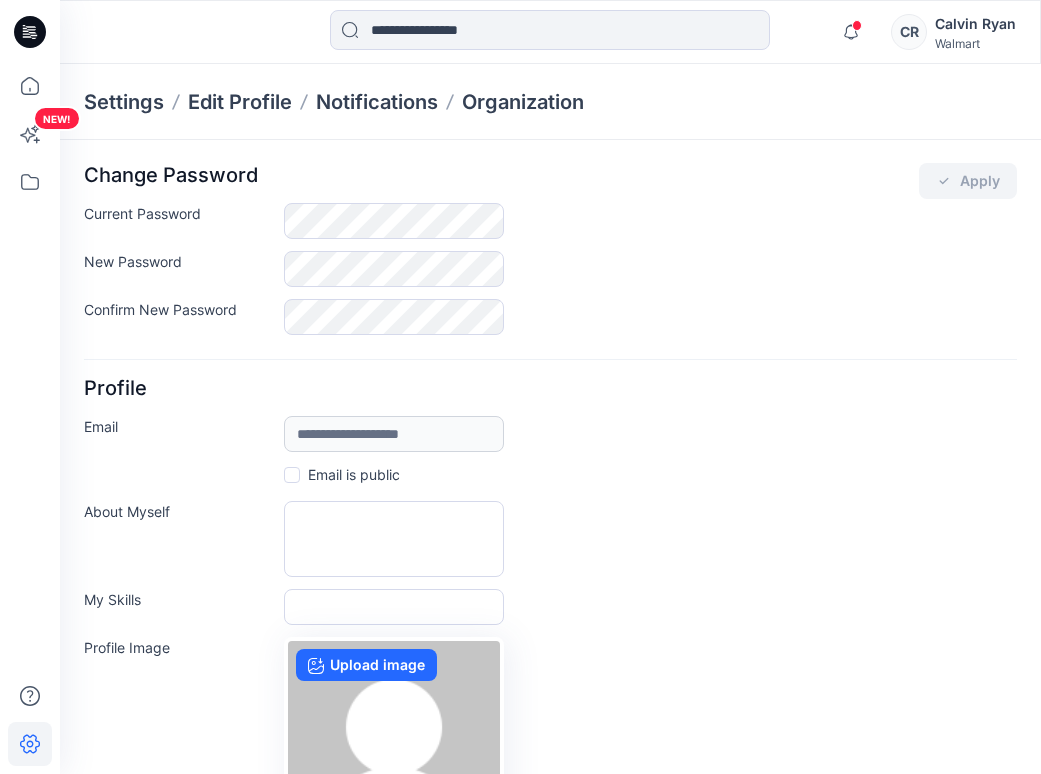 scroll, scrollTop: 0, scrollLeft: 0, axis: both 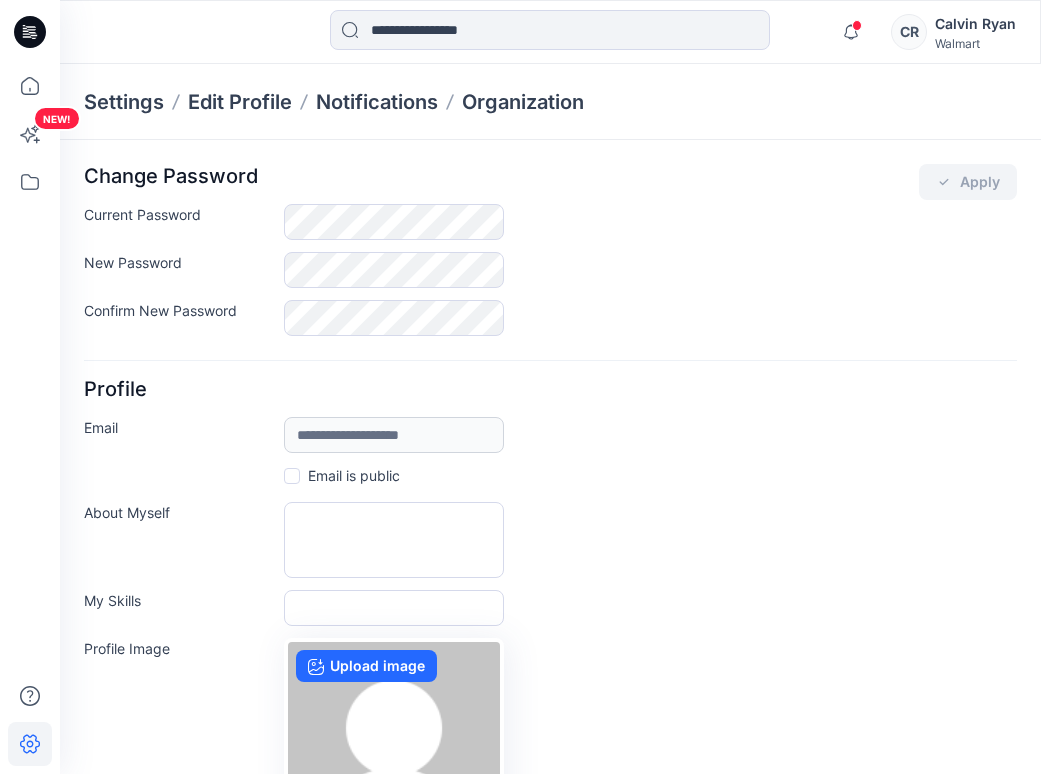 click on "CR" at bounding box center [909, 32] 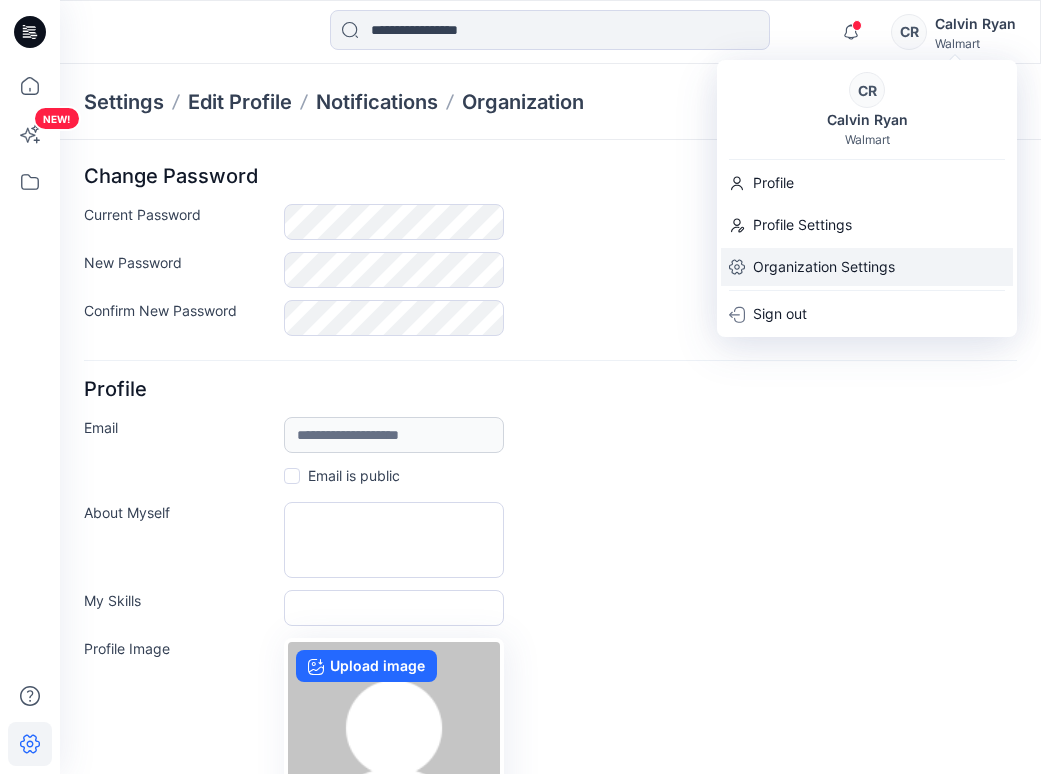 click on "Organization Settings" at bounding box center [824, 267] 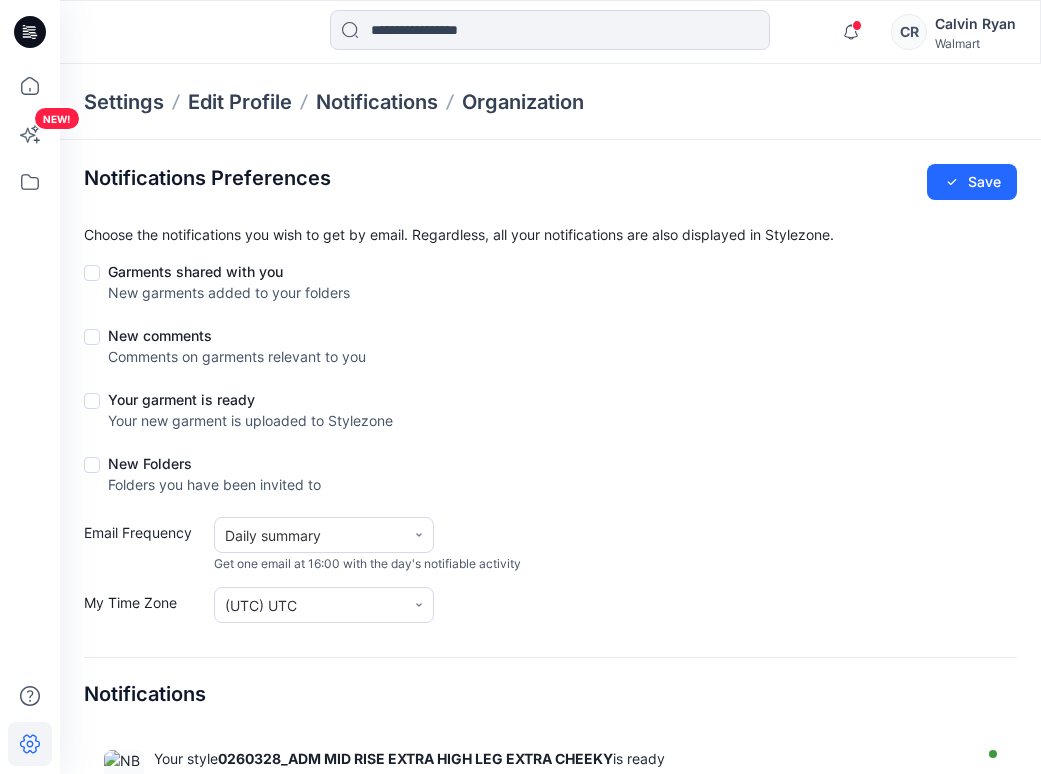 click at bounding box center (92, 337) 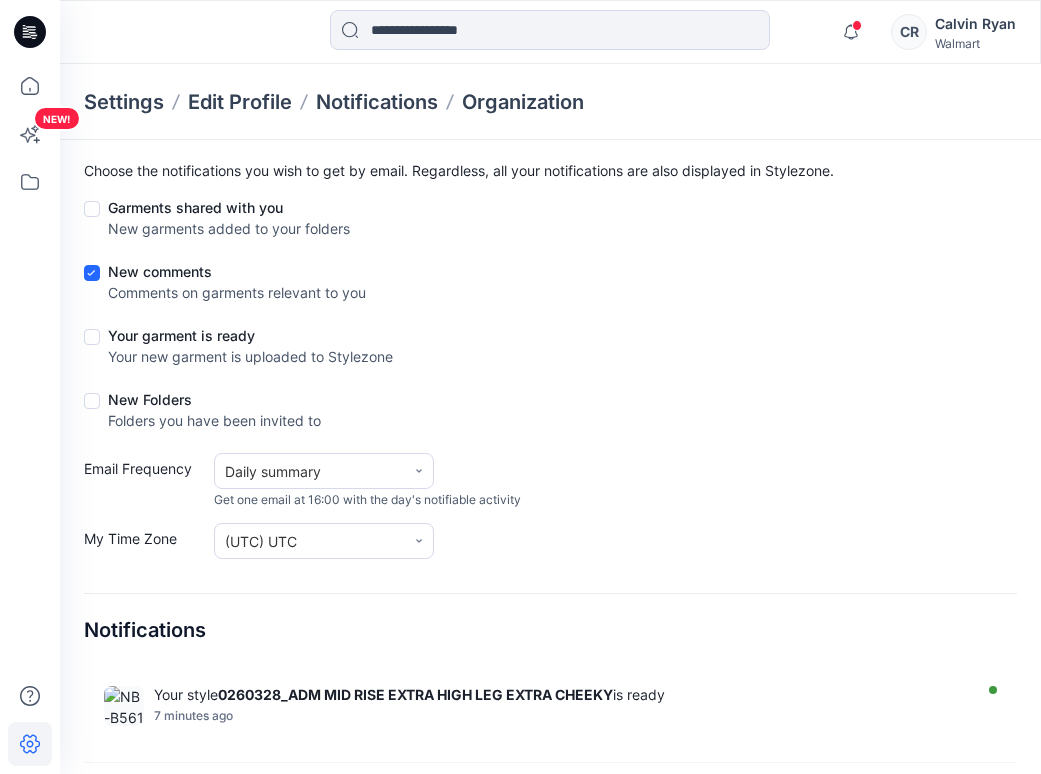 scroll, scrollTop: 0, scrollLeft: 0, axis: both 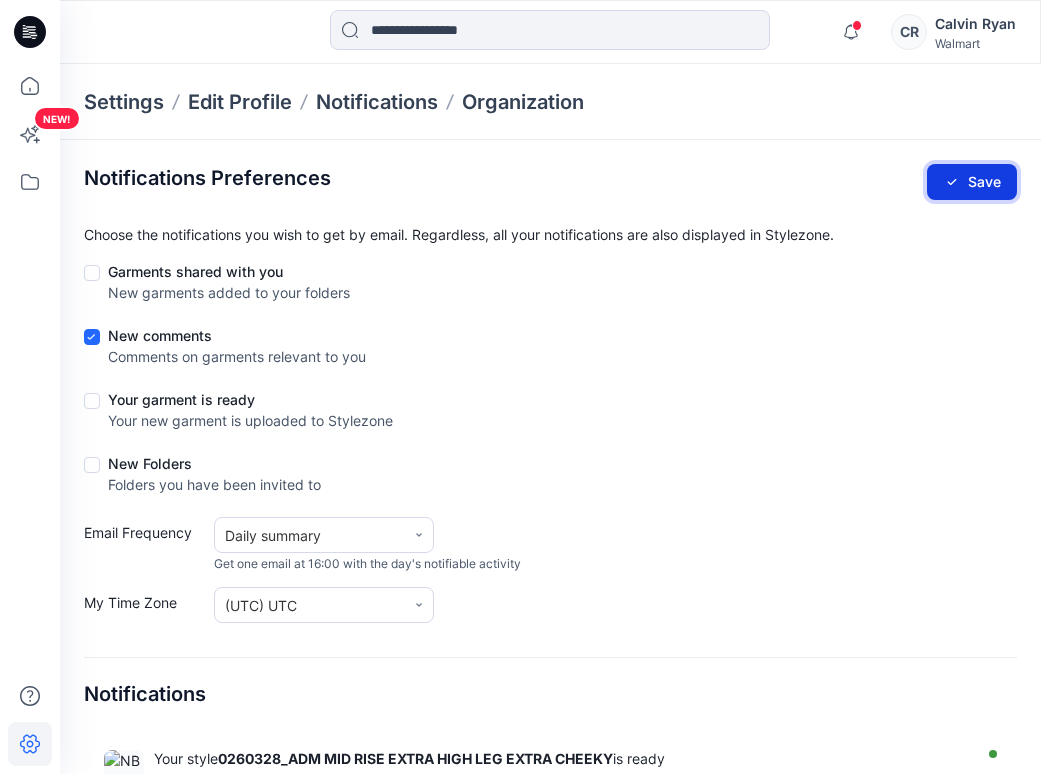click on "Save" at bounding box center (972, 182) 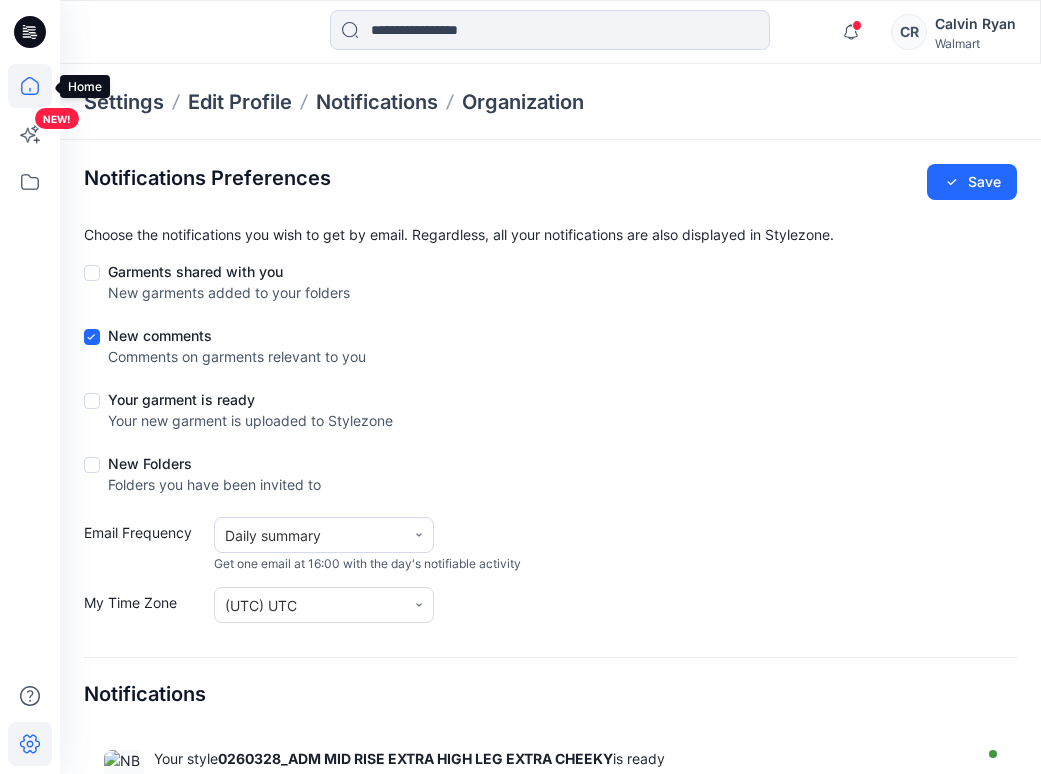 click 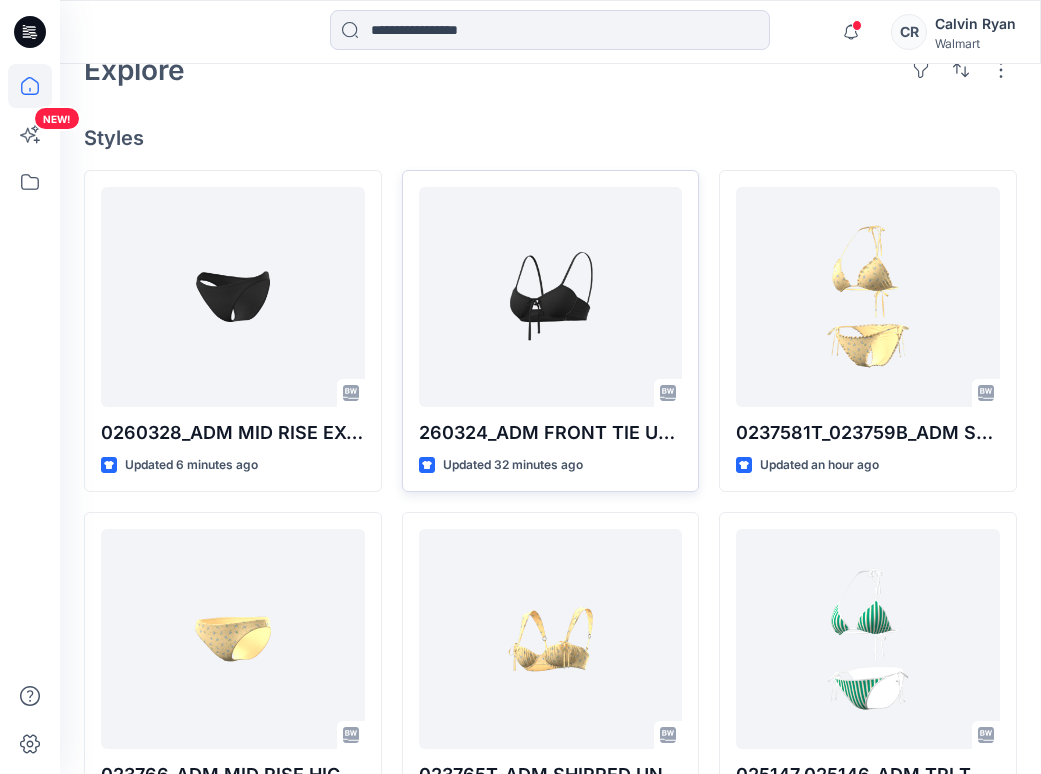 scroll, scrollTop: 500, scrollLeft: 0, axis: vertical 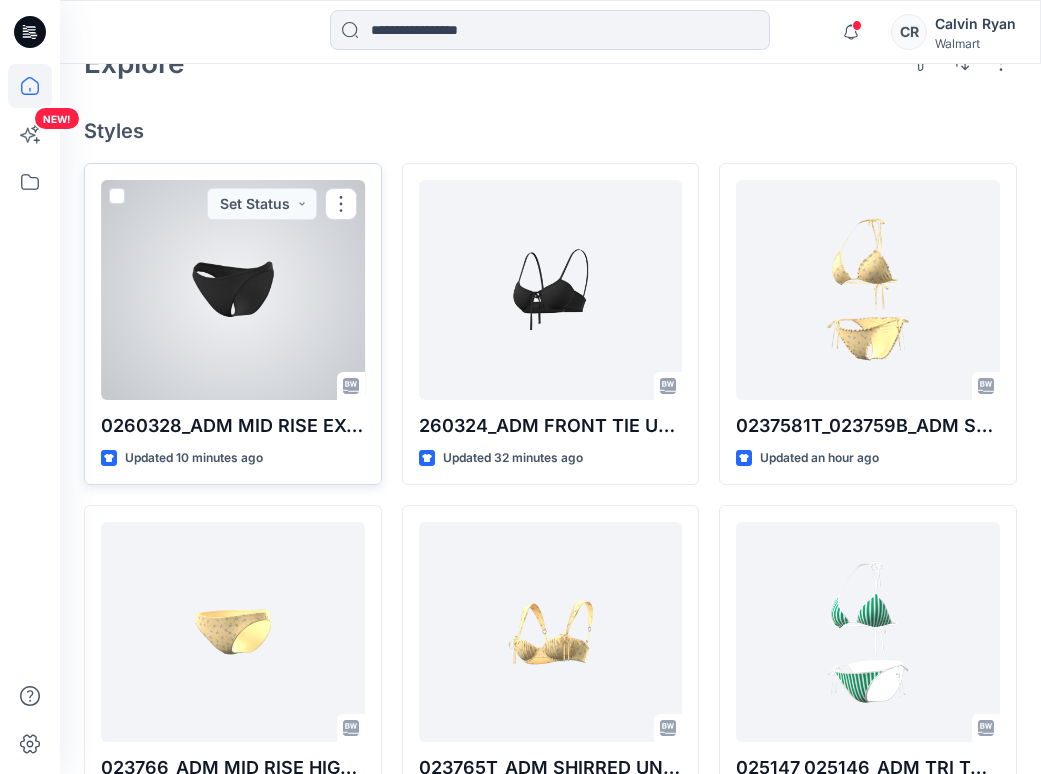 click at bounding box center (233, 290) 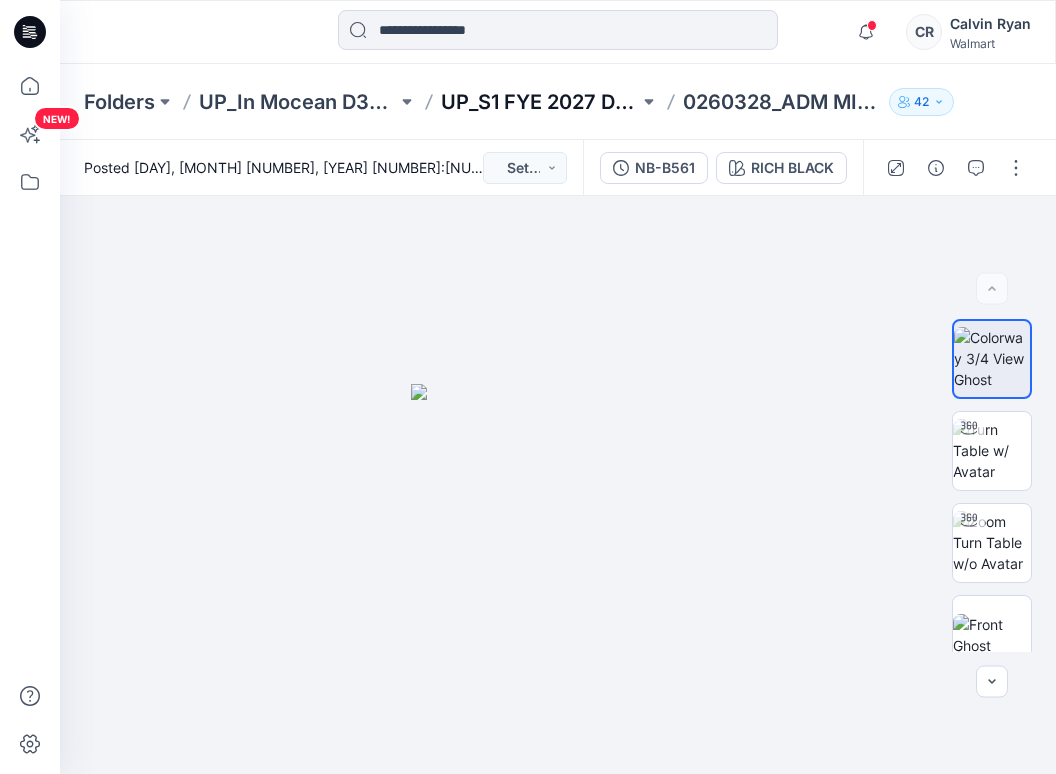 click on "UP_S1 FYE 2027 D34 YA NoBo Swim InMocean" at bounding box center (540, 102) 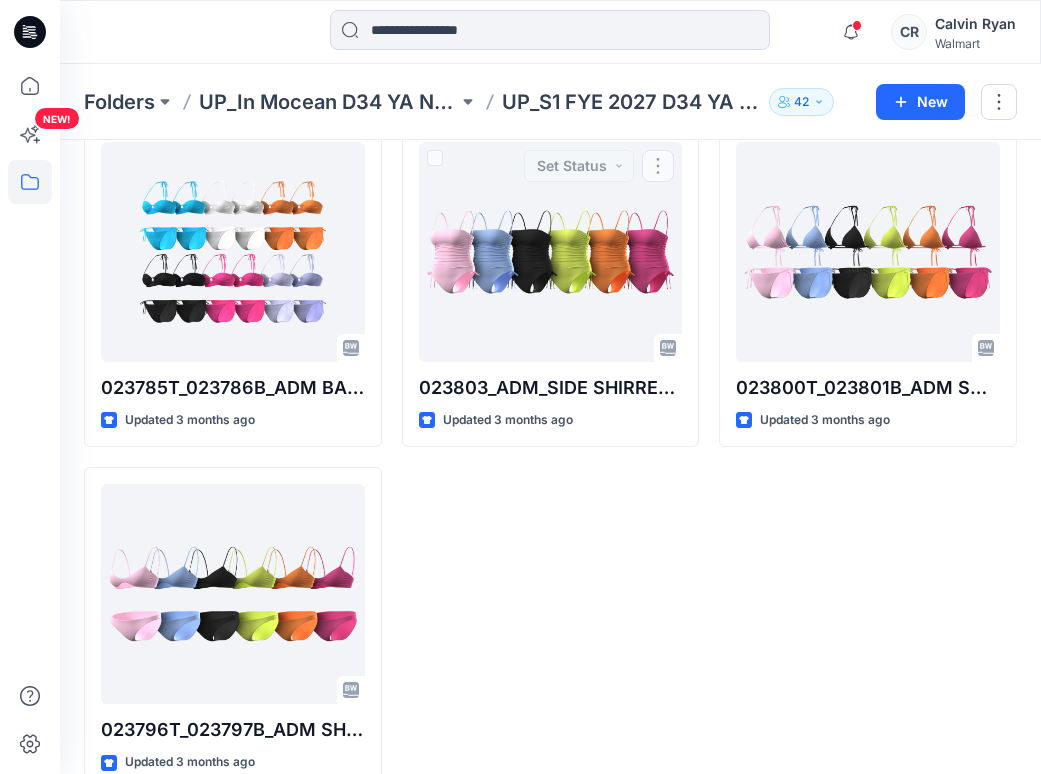 scroll, scrollTop: 2537, scrollLeft: 0, axis: vertical 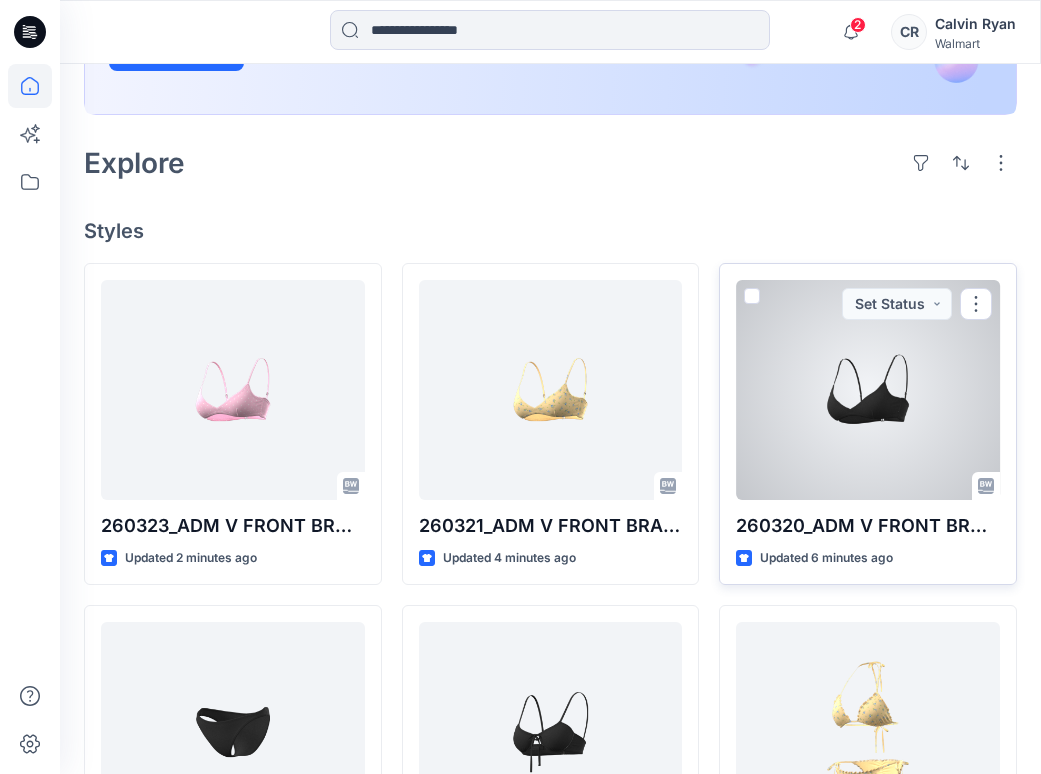click at bounding box center [868, 390] 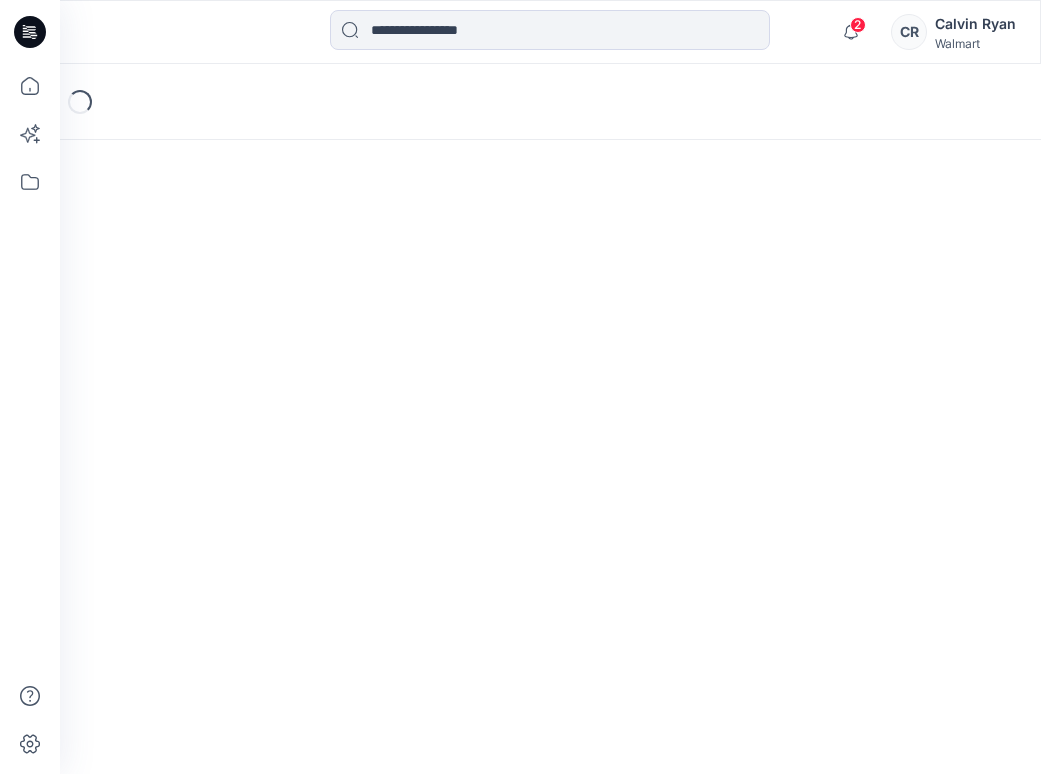 scroll, scrollTop: 0, scrollLeft: 0, axis: both 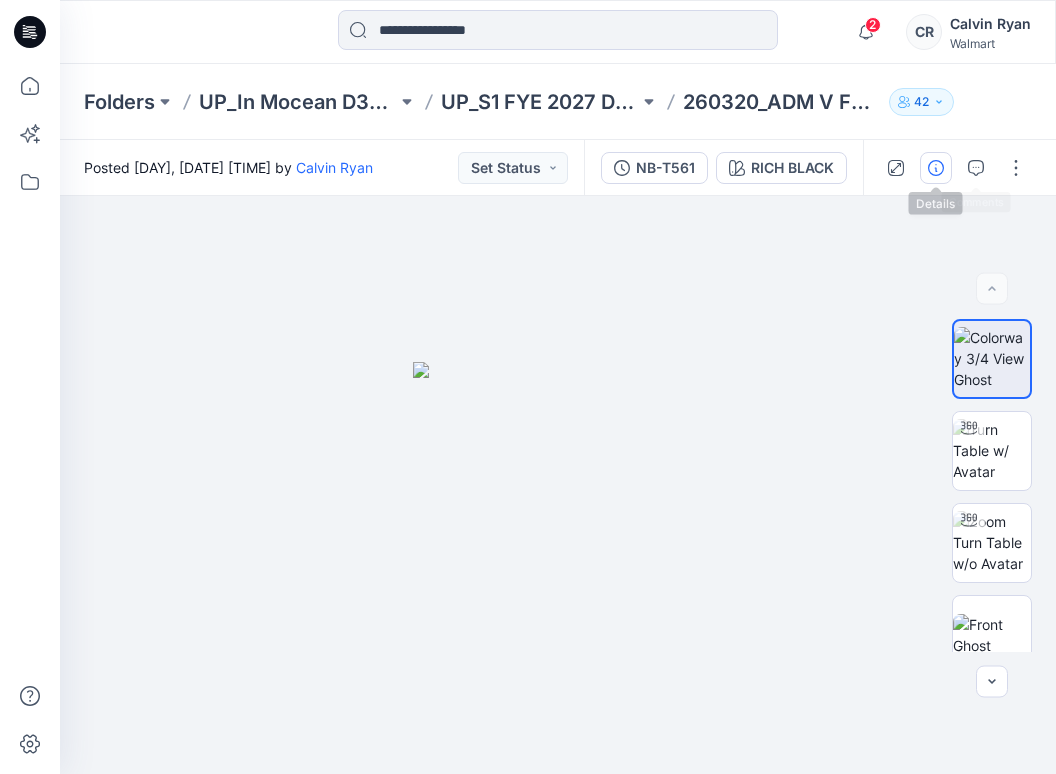 click at bounding box center [936, 168] 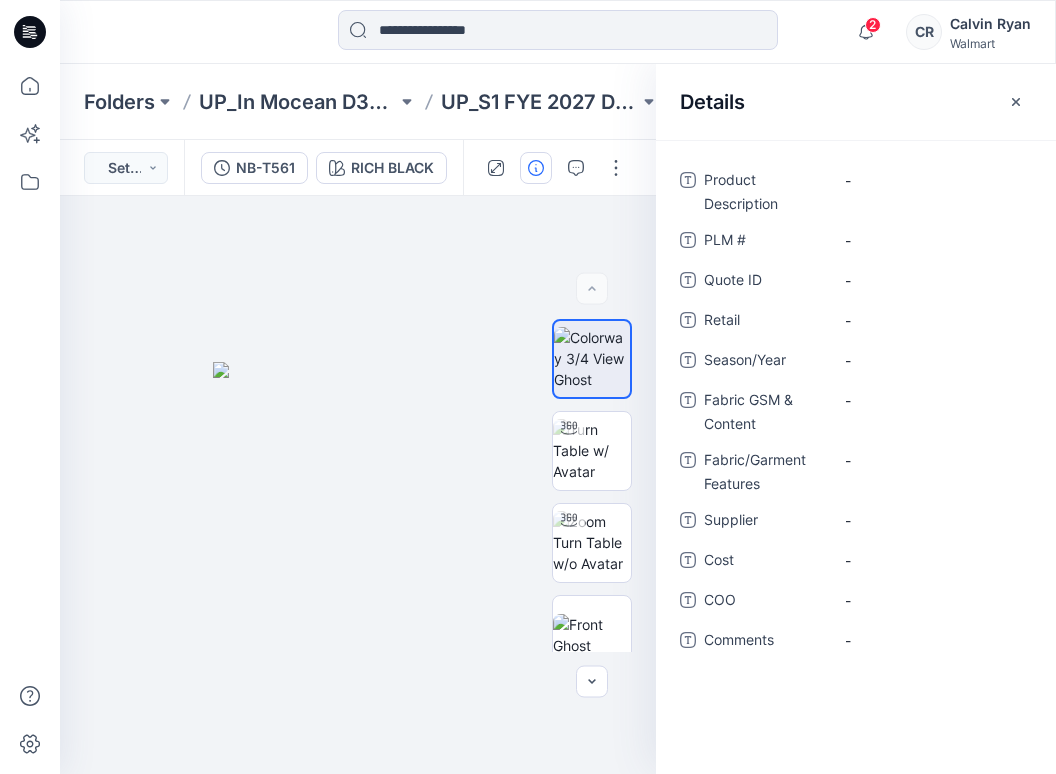 click on "Details" at bounding box center [856, 101] 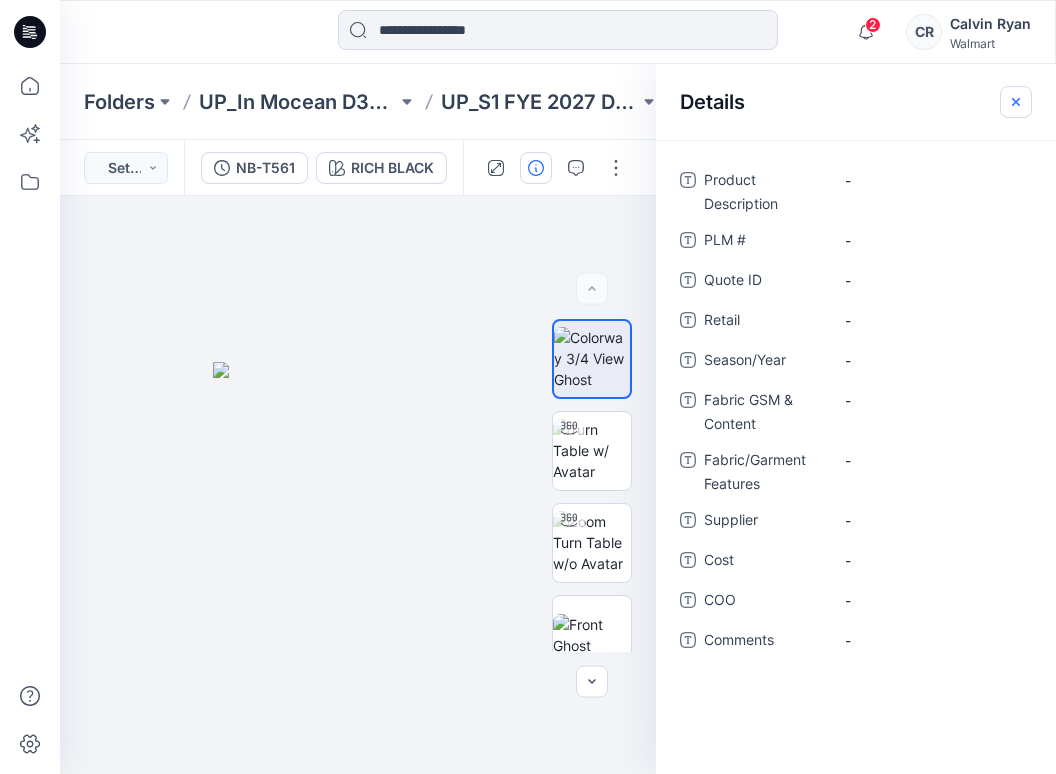click on "Details" at bounding box center [856, 101] 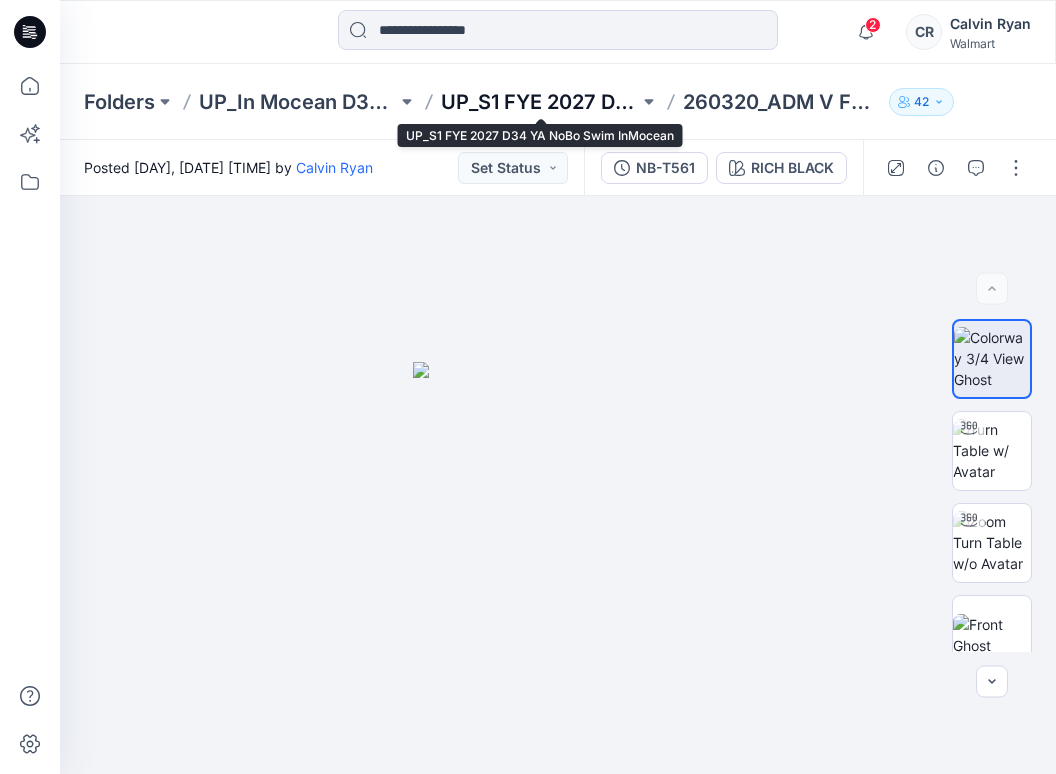 click on "UP_S1 FYE 2027 D34 YA NoBo Swim InMocean" at bounding box center [540, 102] 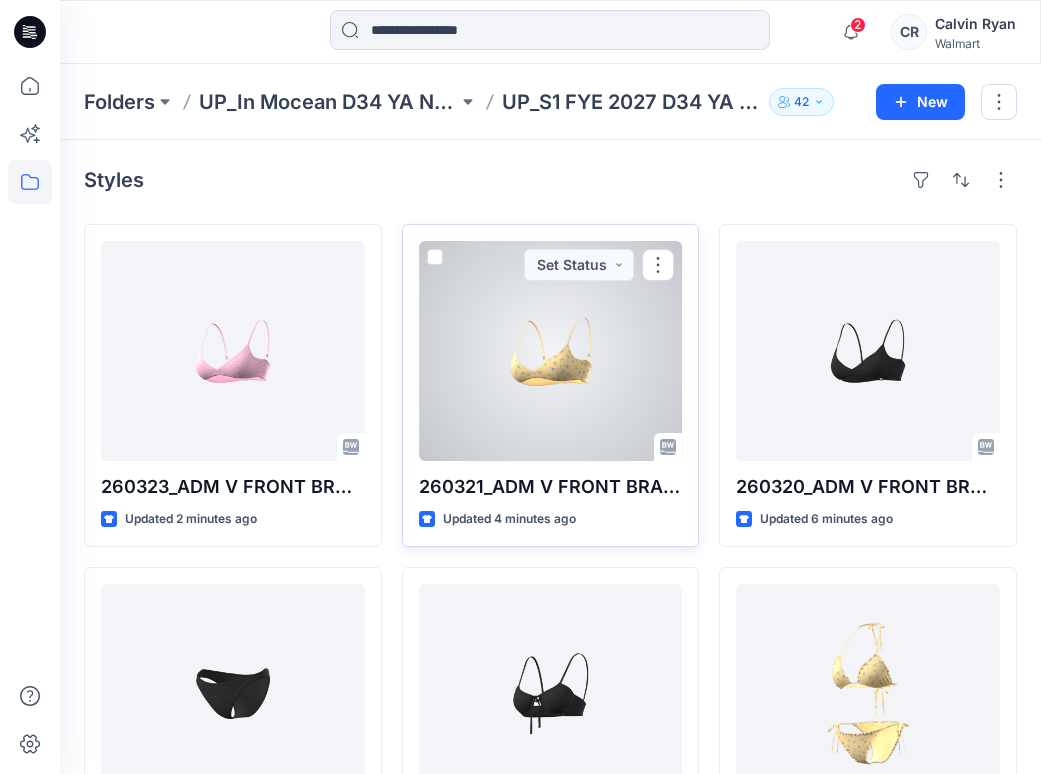 click at bounding box center (551, 351) 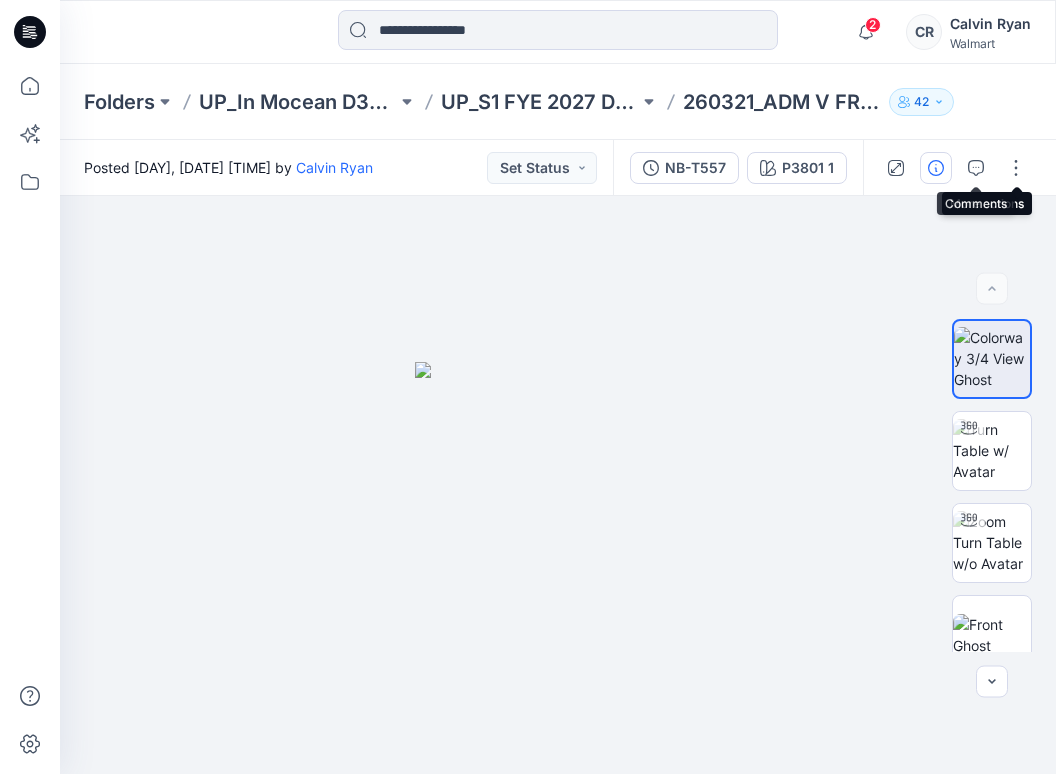 click 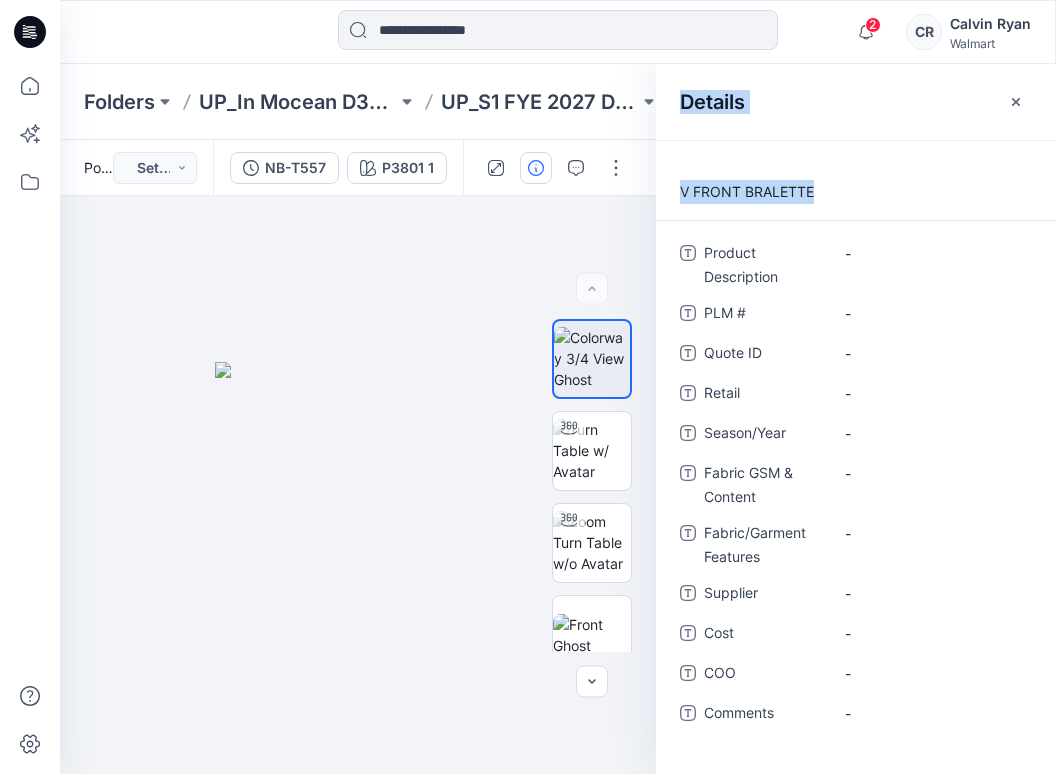 drag, startPoint x: 825, startPoint y: 194, endPoint x: 652, endPoint y: 186, distance: 173.18488 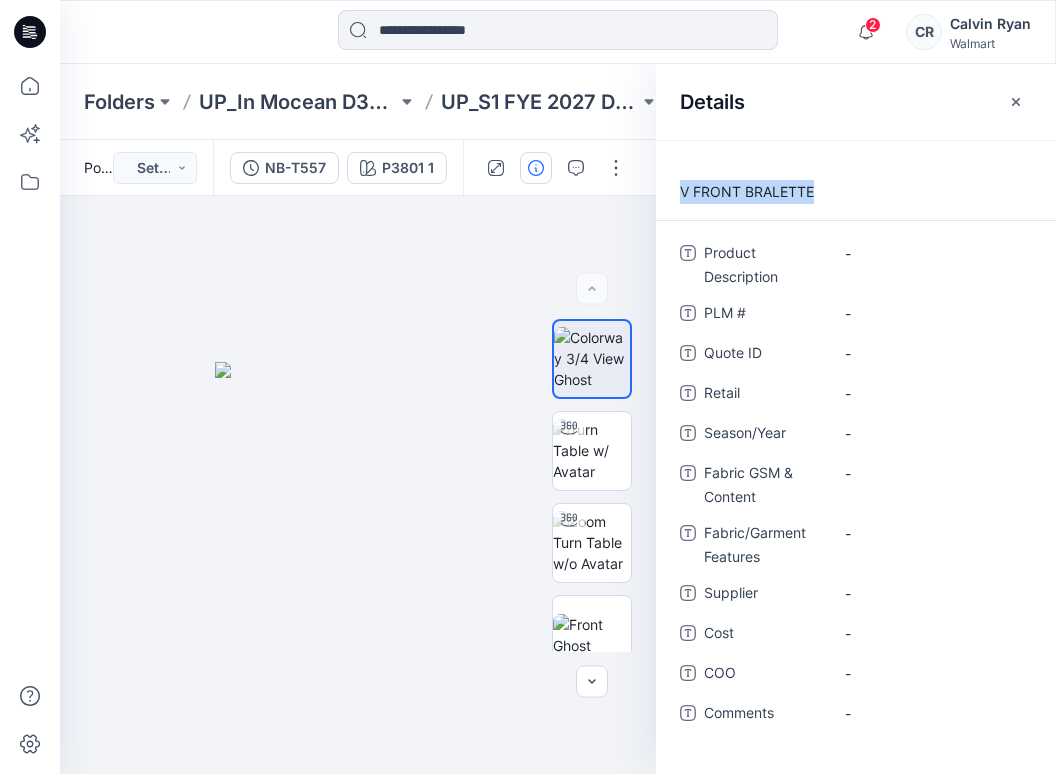drag, startPoint x: 813, startPoint y: 188, endPoint x: 675, endPoint y: 189, distance: 138.00362 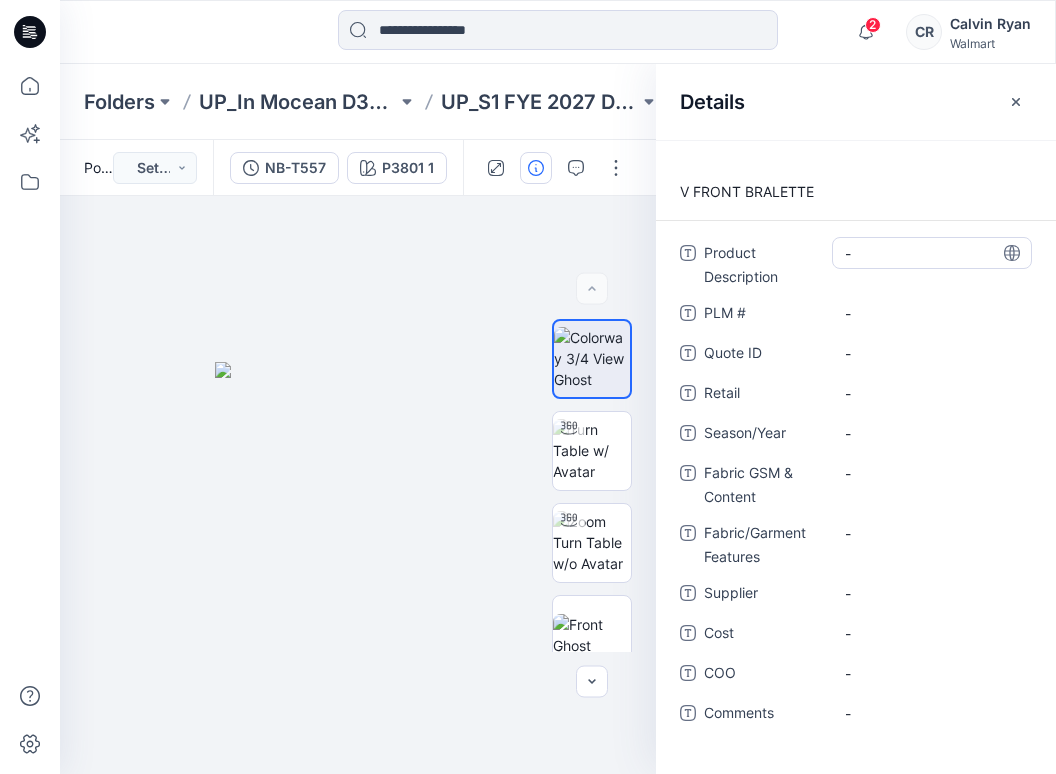 click on "-" at bounding box center (932, 253) 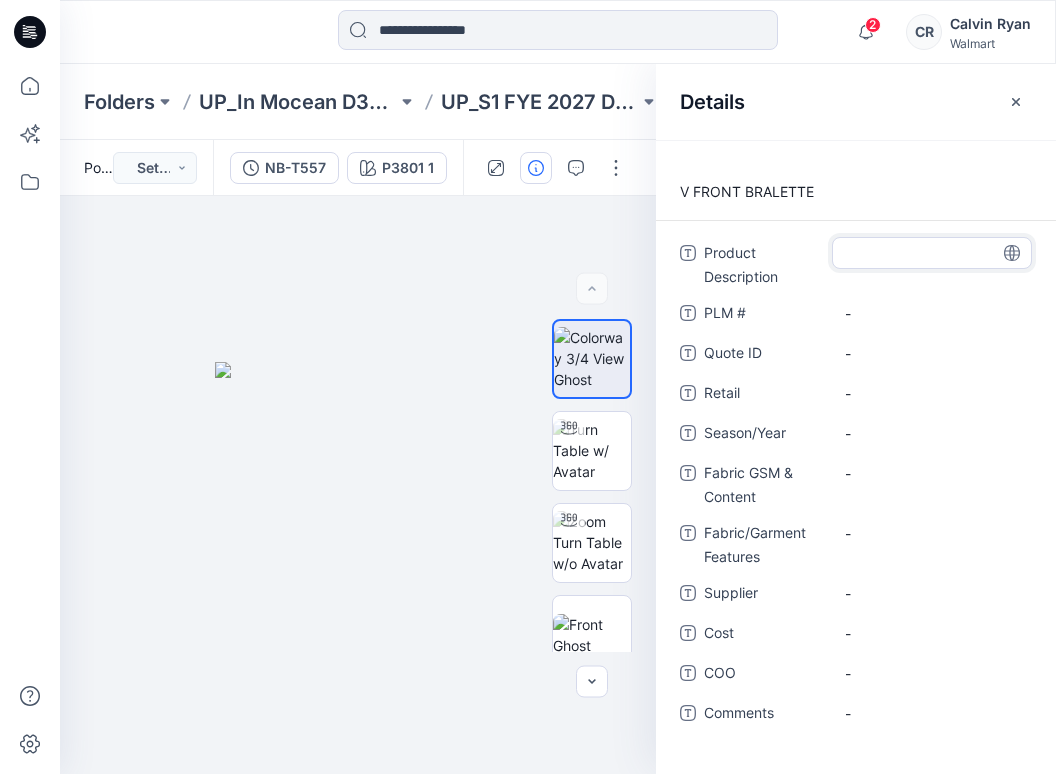 type on "**********" 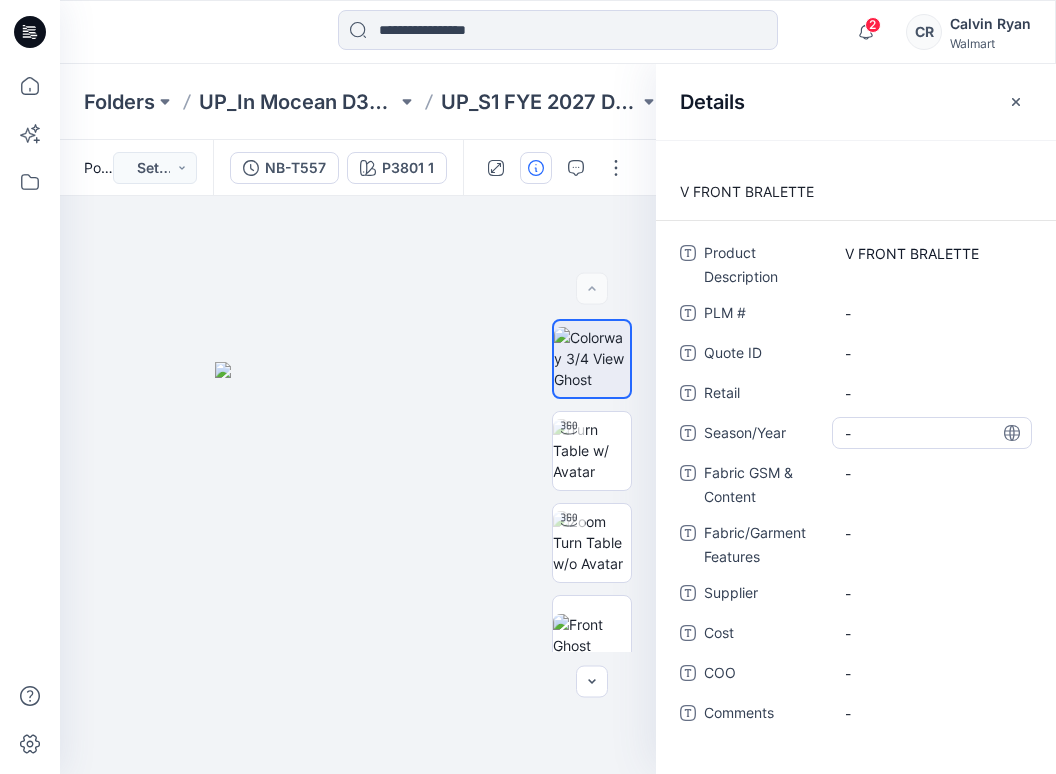 click on "-" at bounding box center (932, 433) 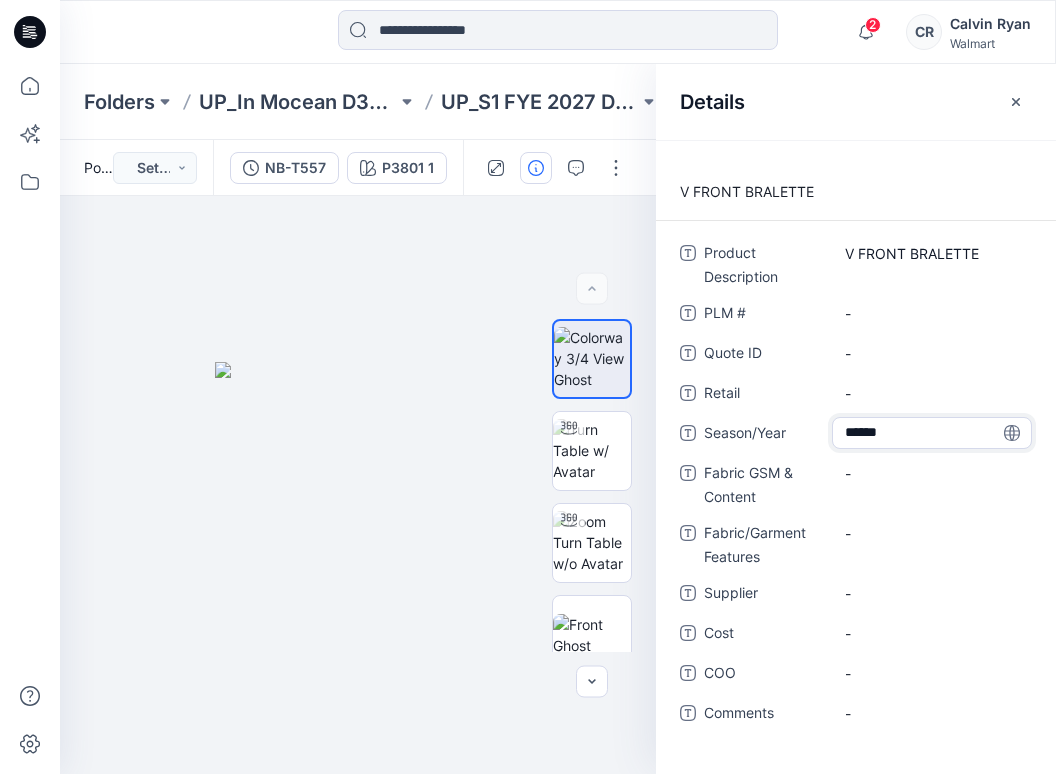 type on "*******" 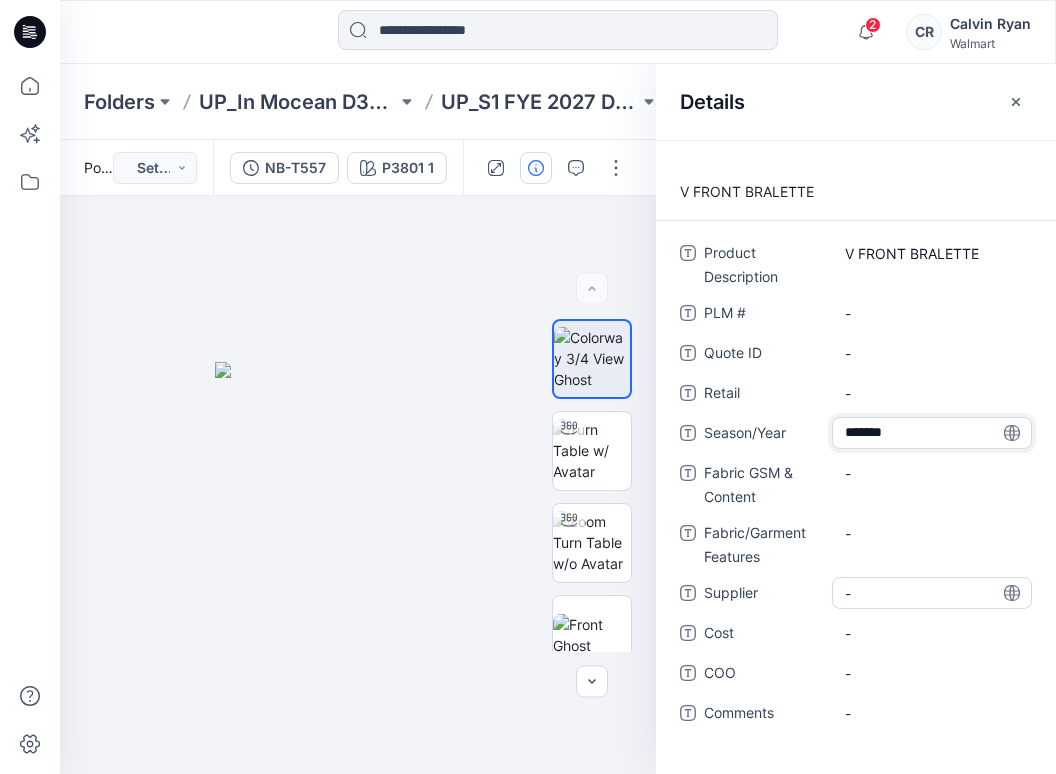 click on "-" at bounding box center (932, 593) 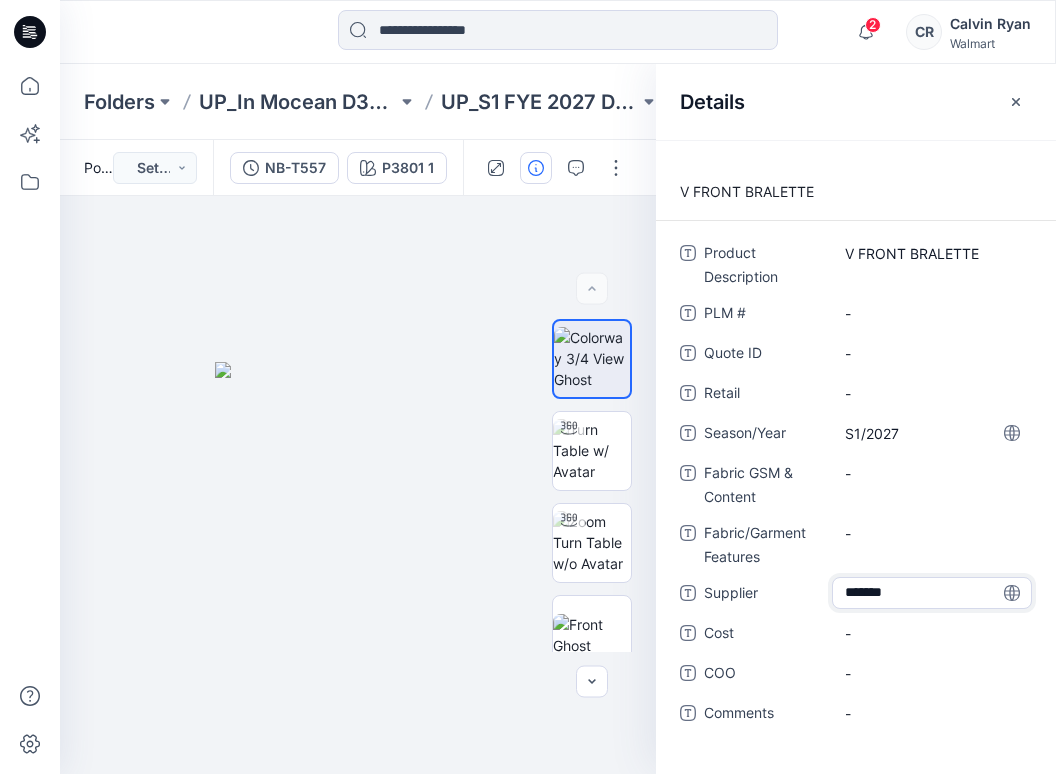 type on "********" 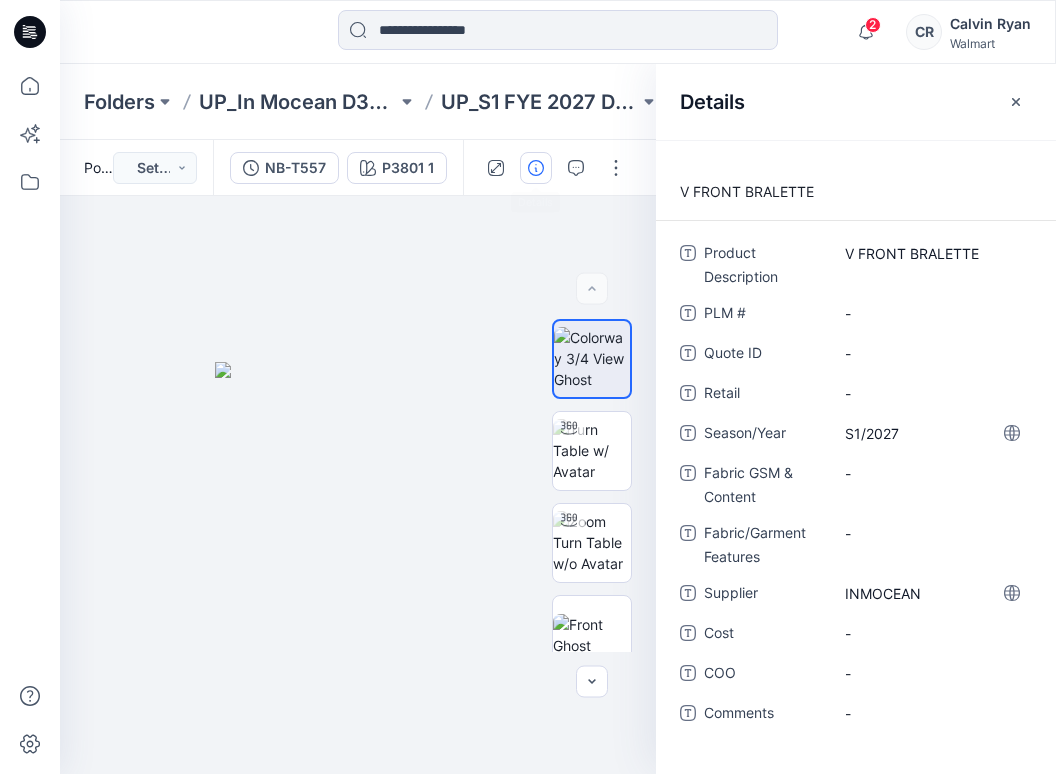 click on "Folders UP_In Mocean D34 YA NoBo Swim UP_S1 FYE 2027 D34 YA NoBo Swim InMocean 260321_ADM V FRONT BRALETTE 42" at bounding box center (558, 102) 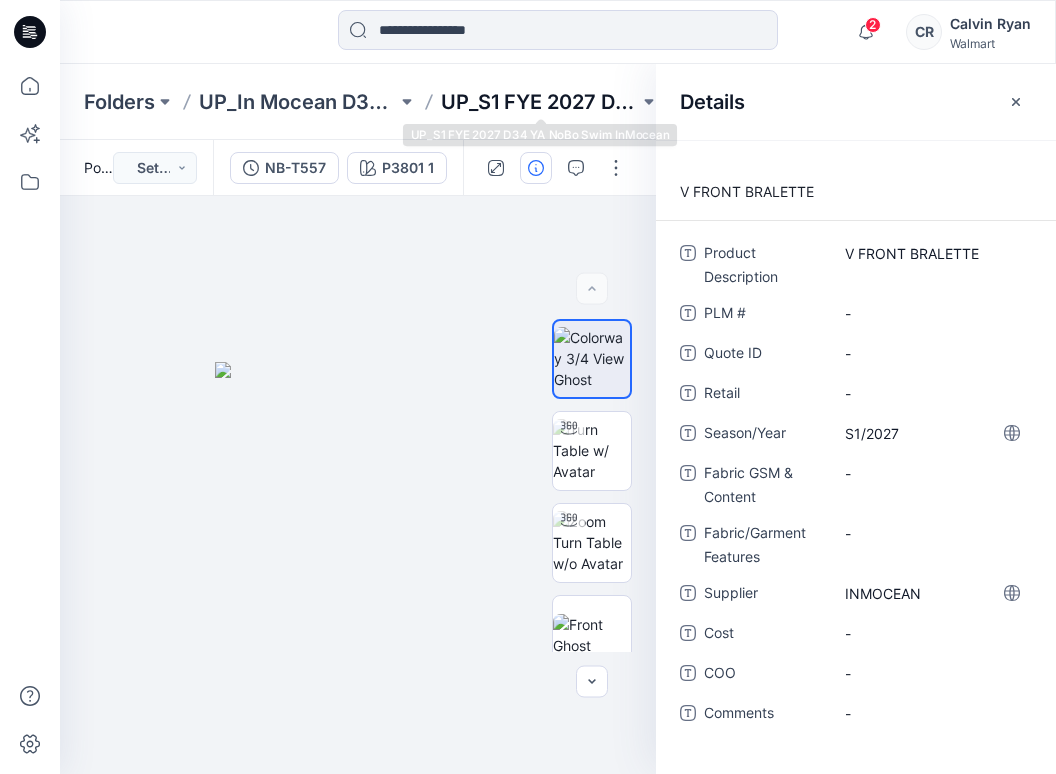 click on "UP_S1 FYE 2027 D34 YA NoBo Swim InMocean" at bounding box center [540, 102] 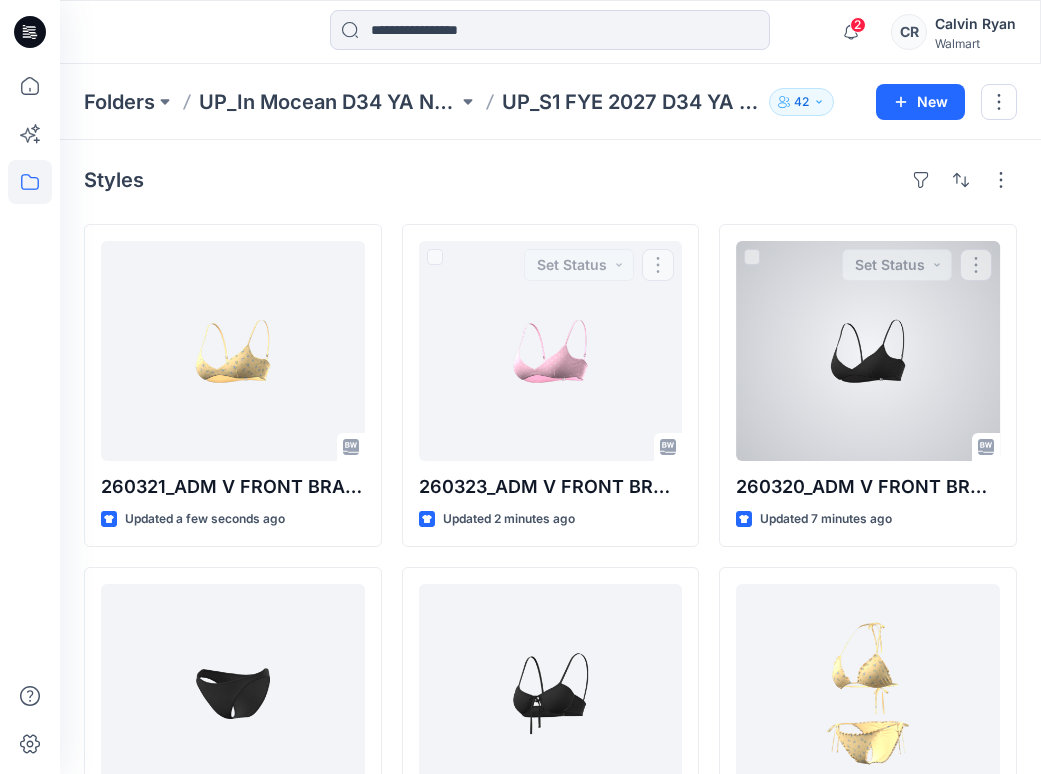 click at bounding box center (868, 351) 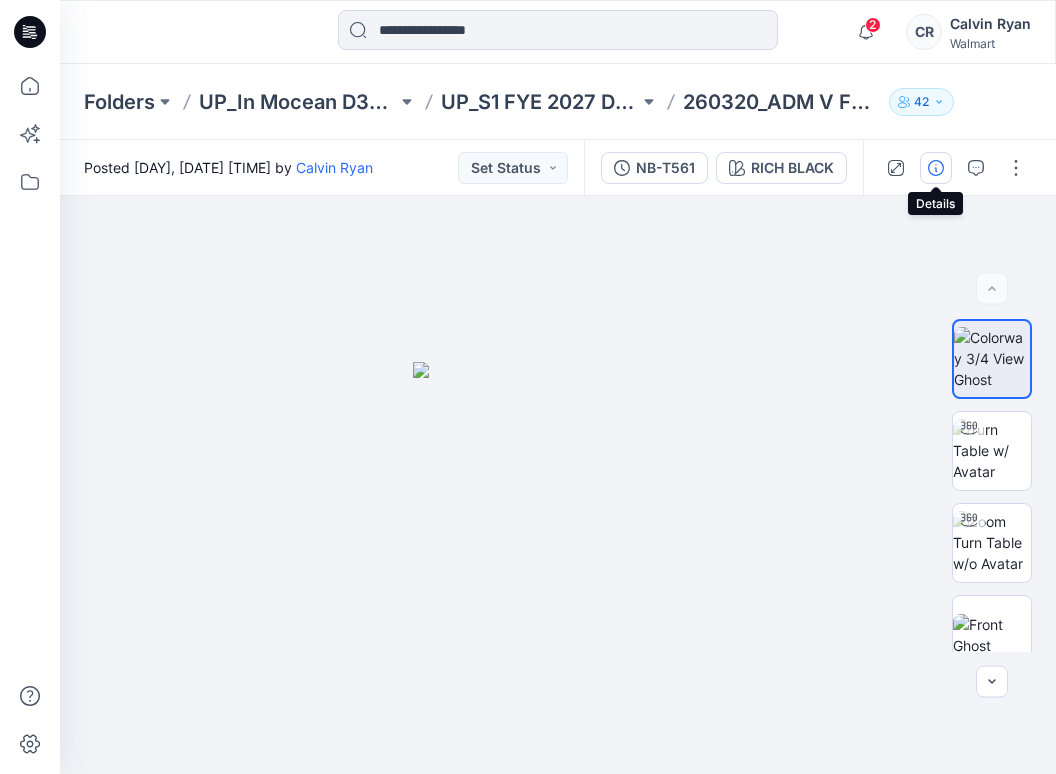 click 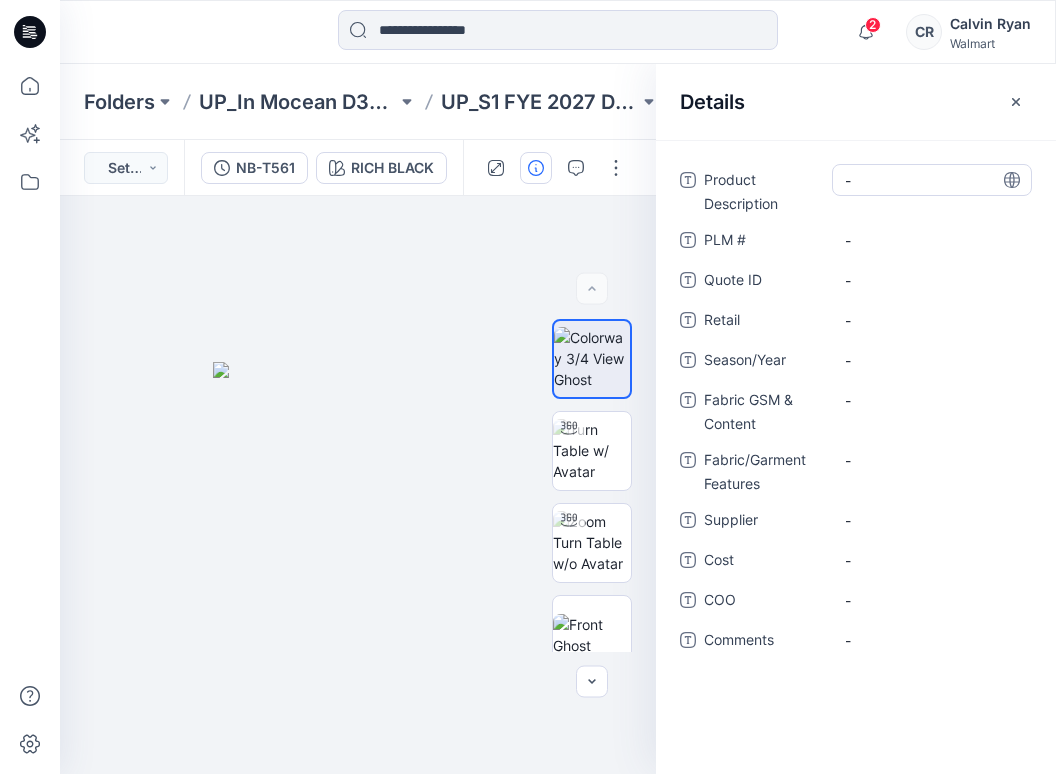 click on "-" at bounding box center [932, 180] 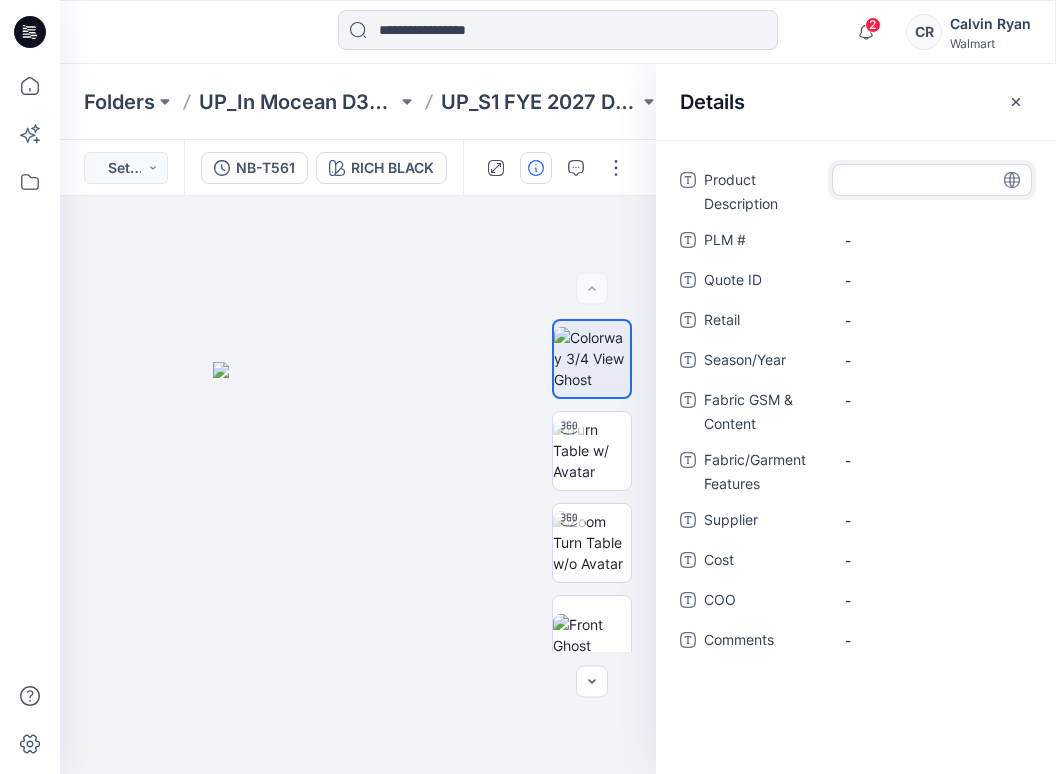 type on "**********" 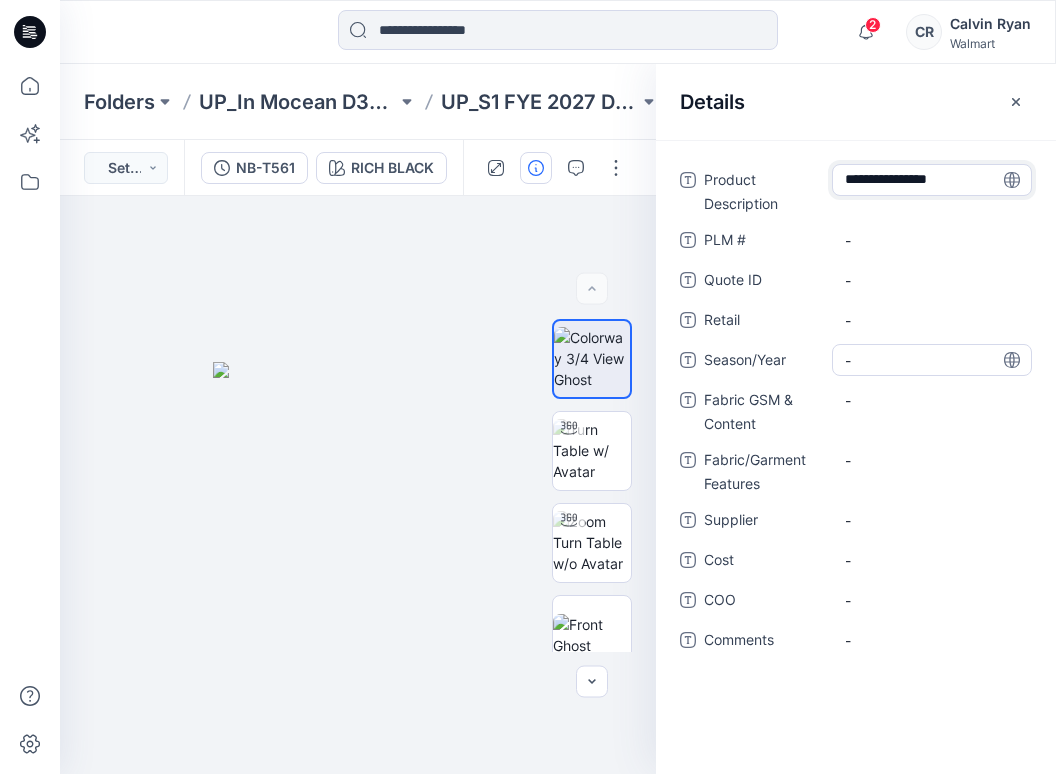 click on "-" at bounding box center (932, 360) 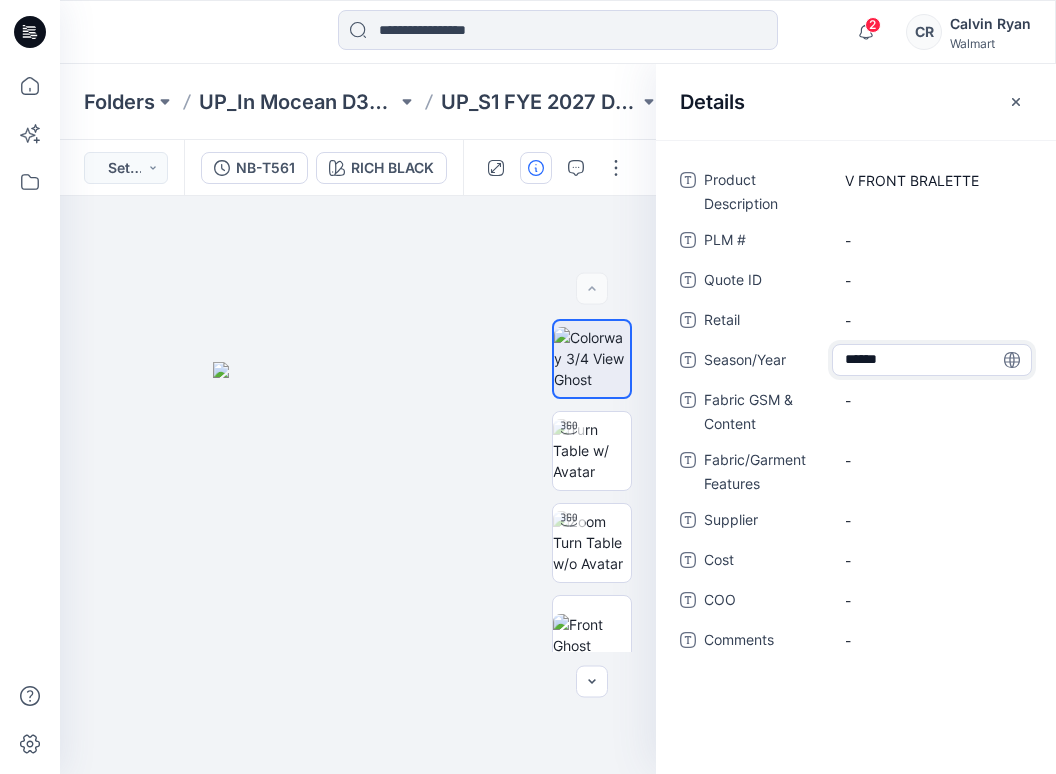 type on "*******" 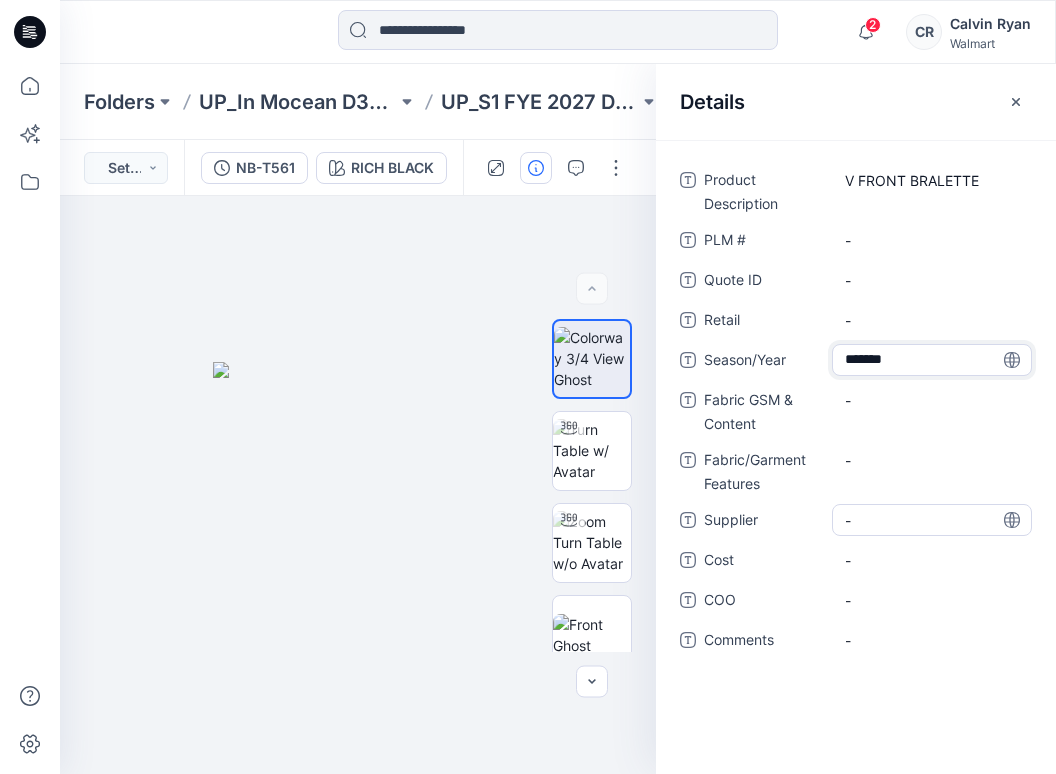 click on "-" at bounding box center (932, 520) 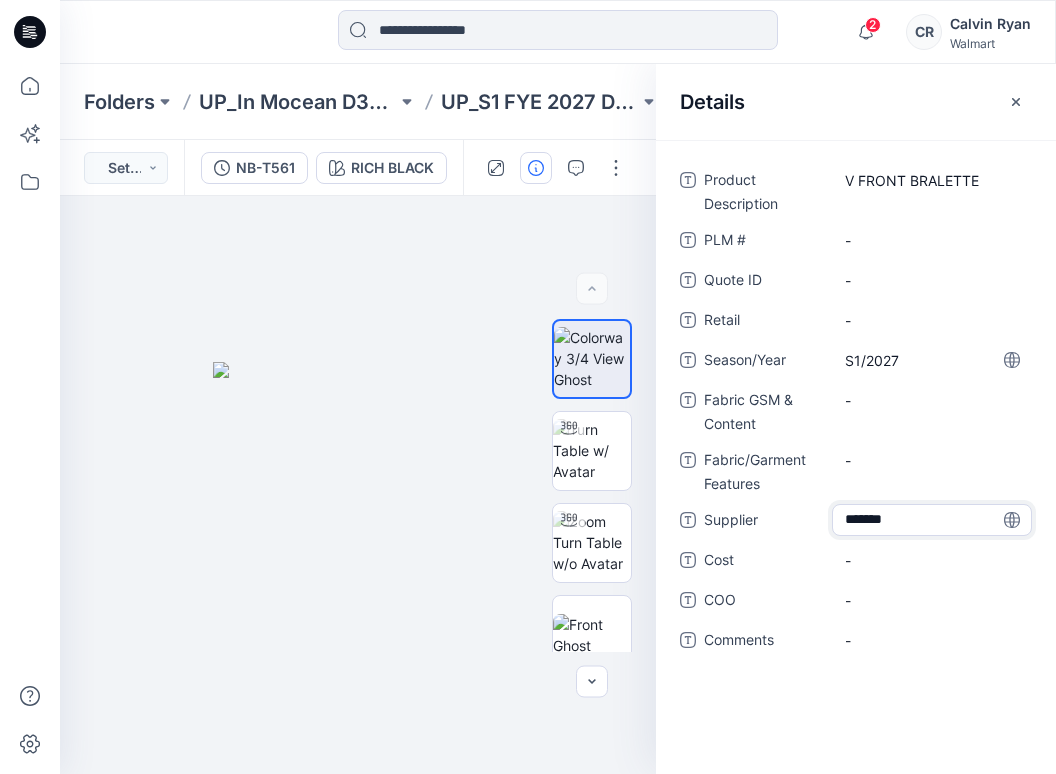 type on "********" 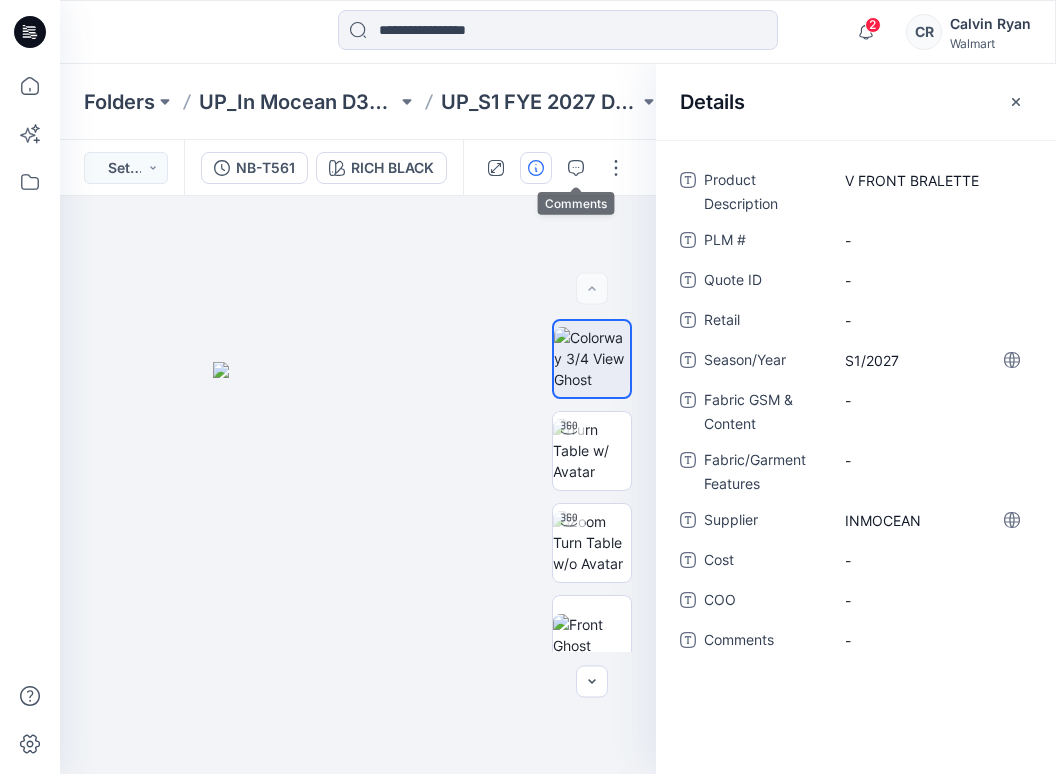click on "Folders UP_In Mocean D34 YA NoBo Swim UP_S1 FYE 2027 D34 YA NoBo Swim InMocean 260320_ADM V FRONT BRALETTE 42" at bounding box center (558, 102) 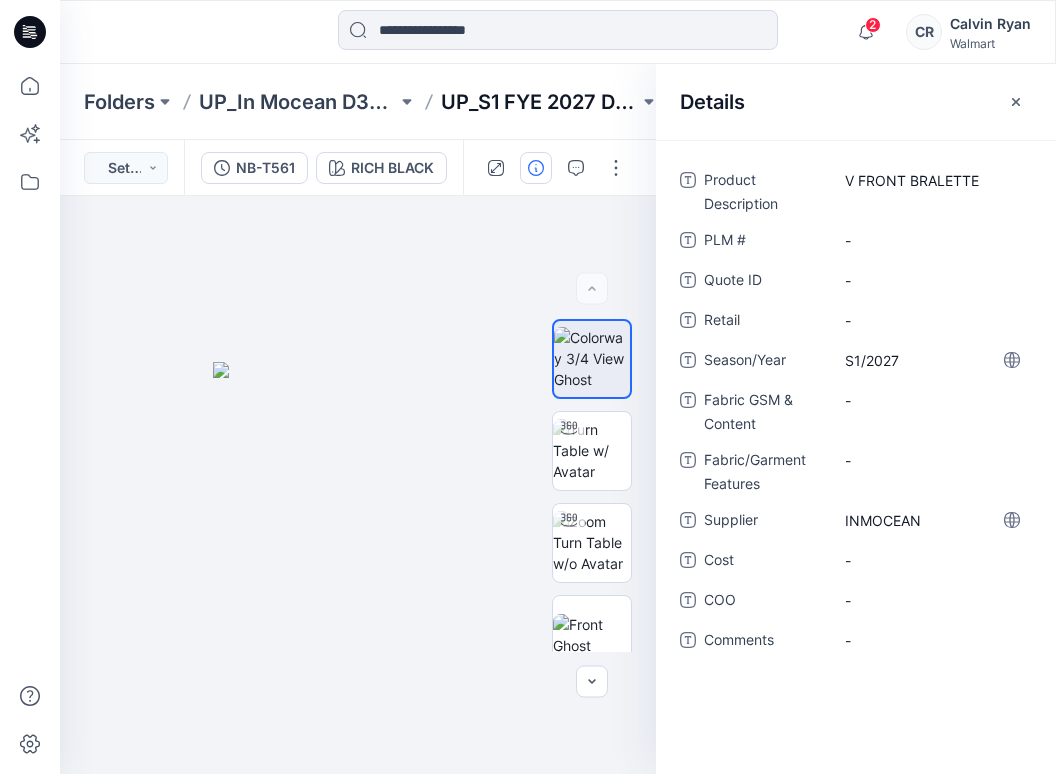 click on "UP_S1 FYE 2027 D34 YA NoBo Swim InMocean" at bounding box center (540, 102) 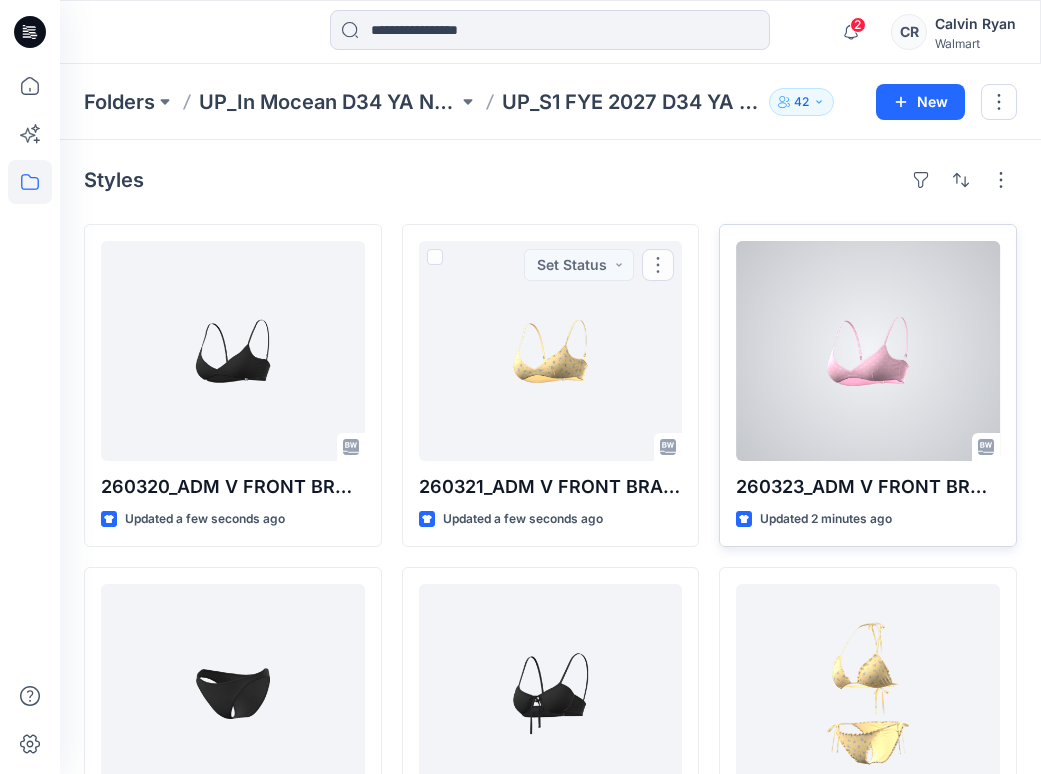 click at bounding box center (868, 351) 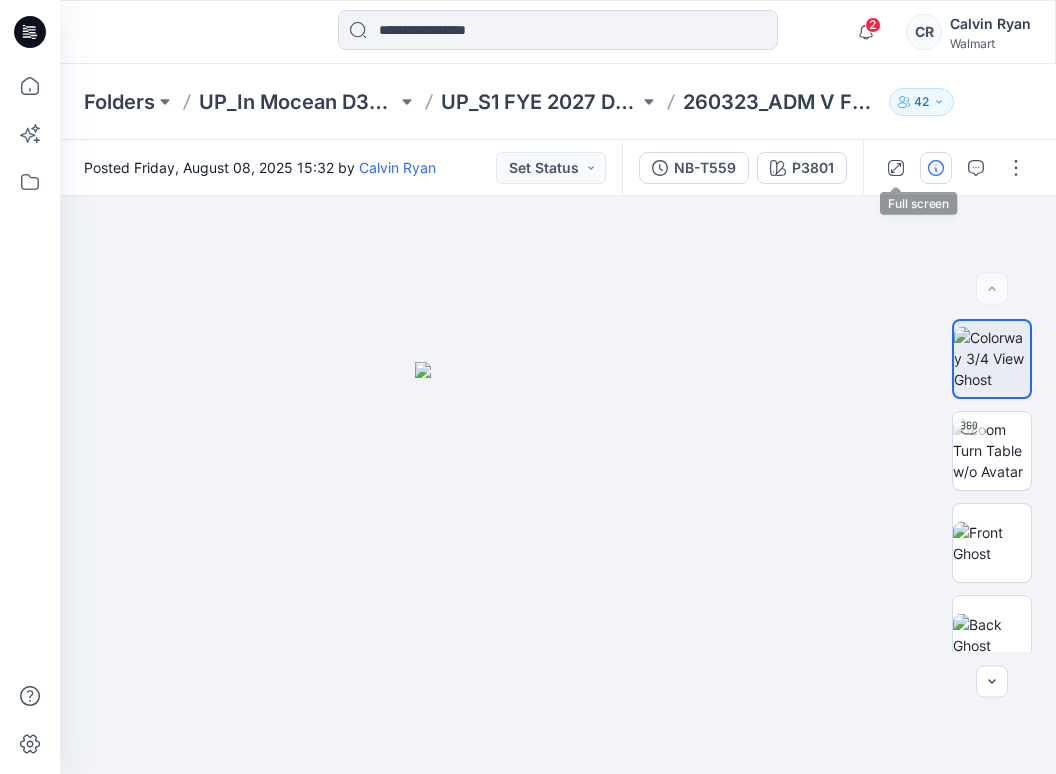 click 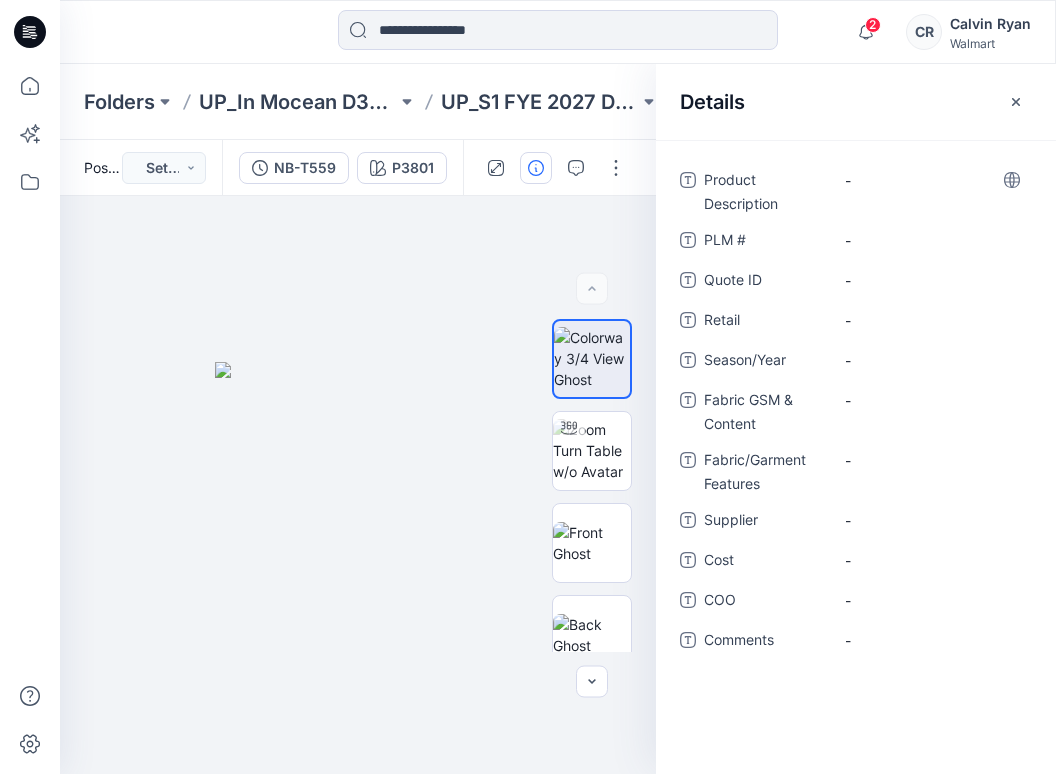 click on "-" at bounding box center [932, 190] 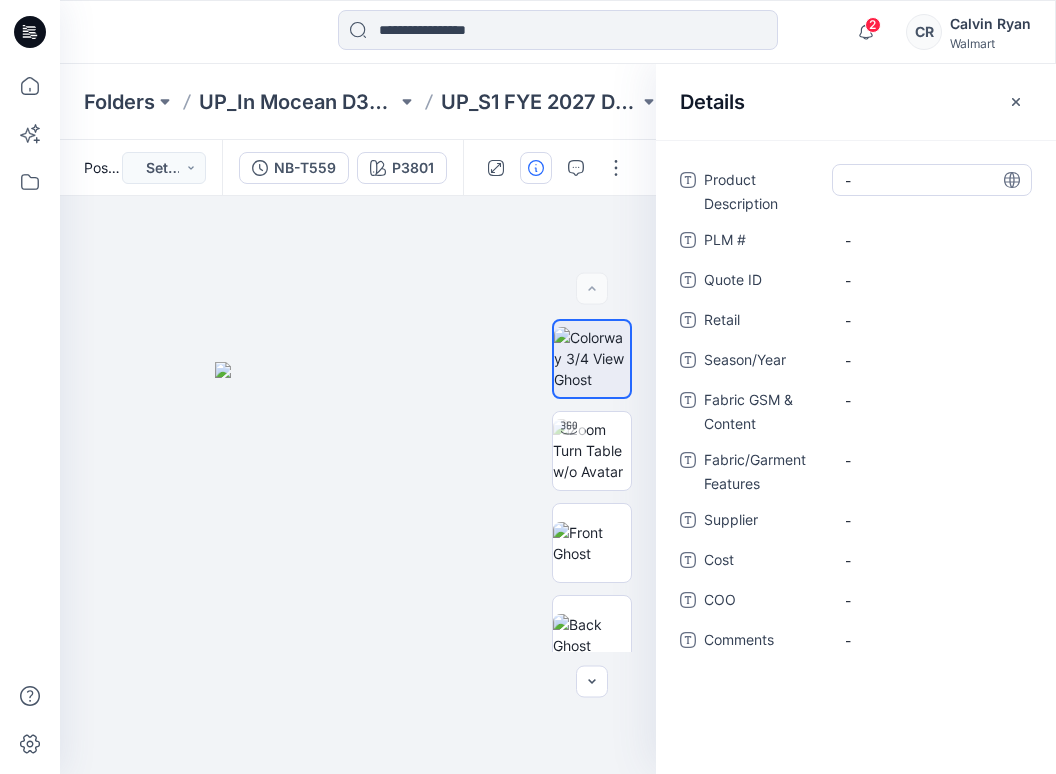 click on "-" at bounding box center (932, 180) 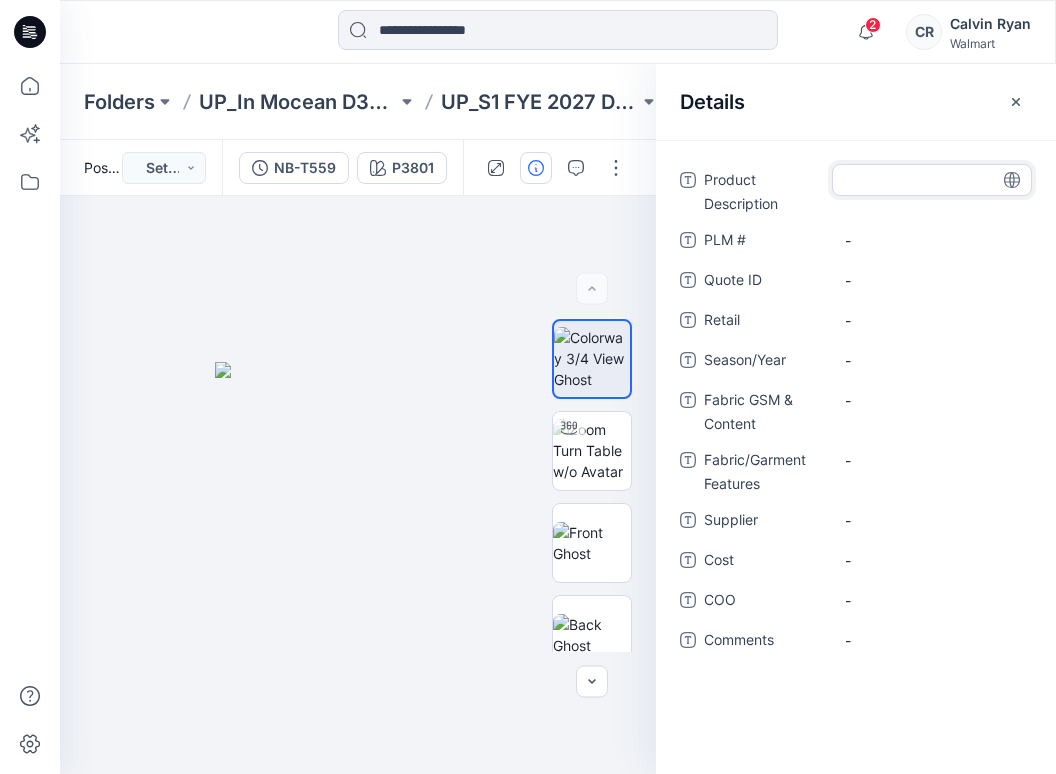 type on "**********" 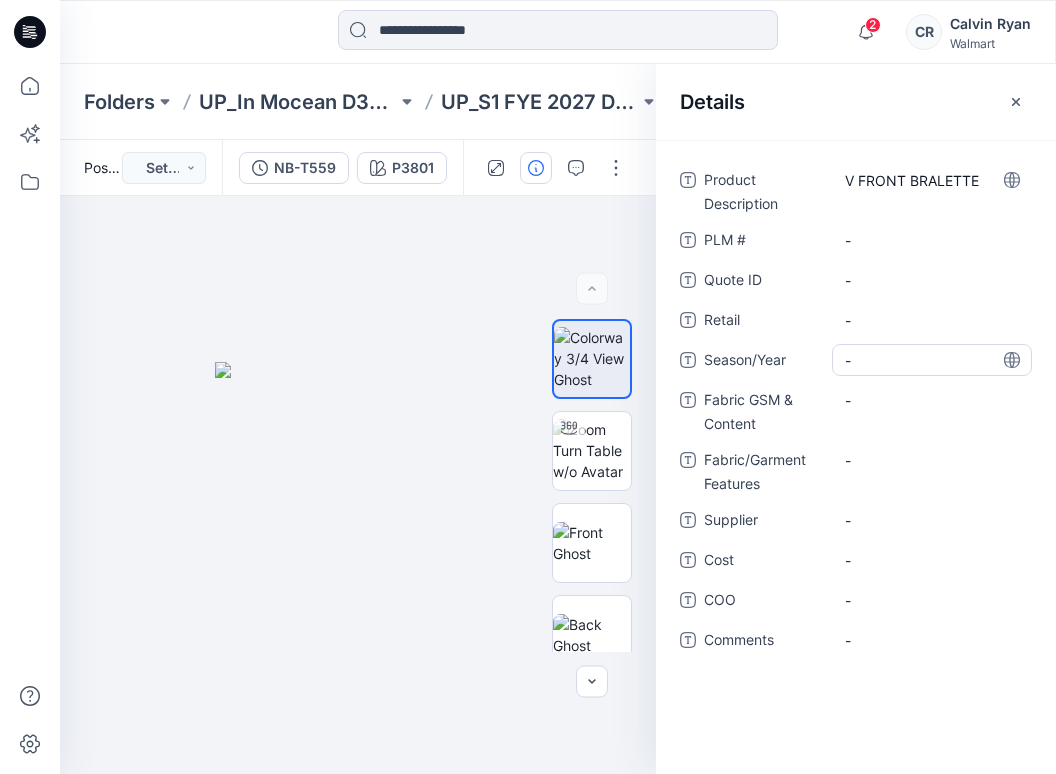 click on "-" at bounding box center (932, 360) 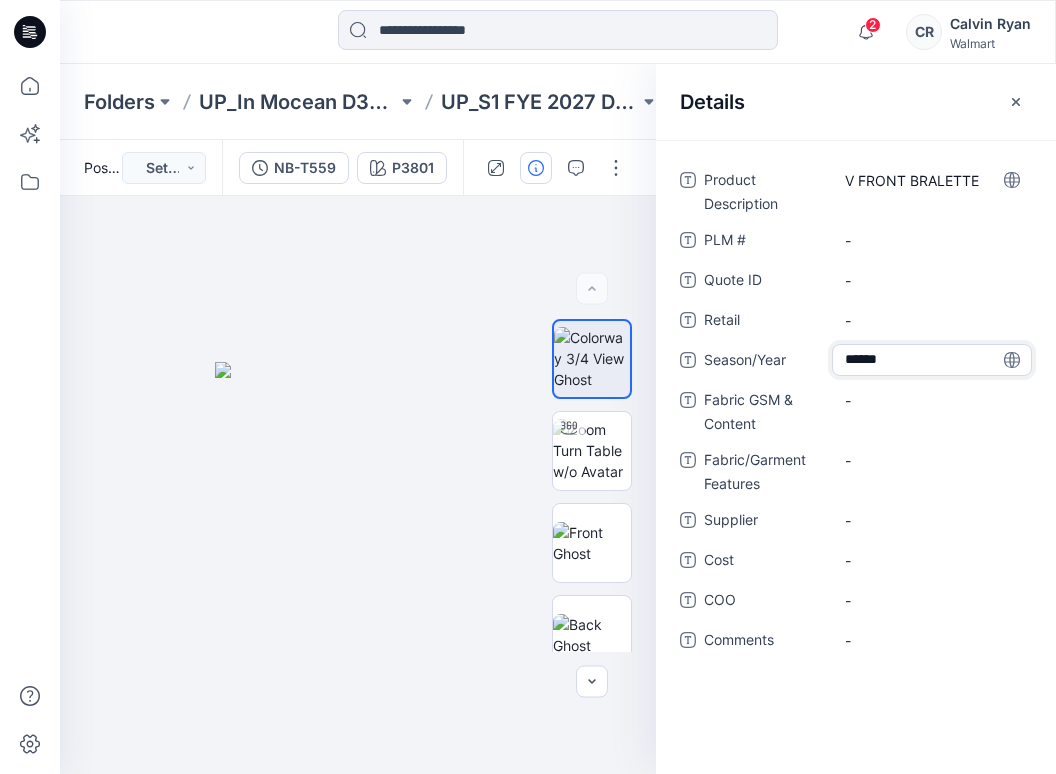 type on "*******" 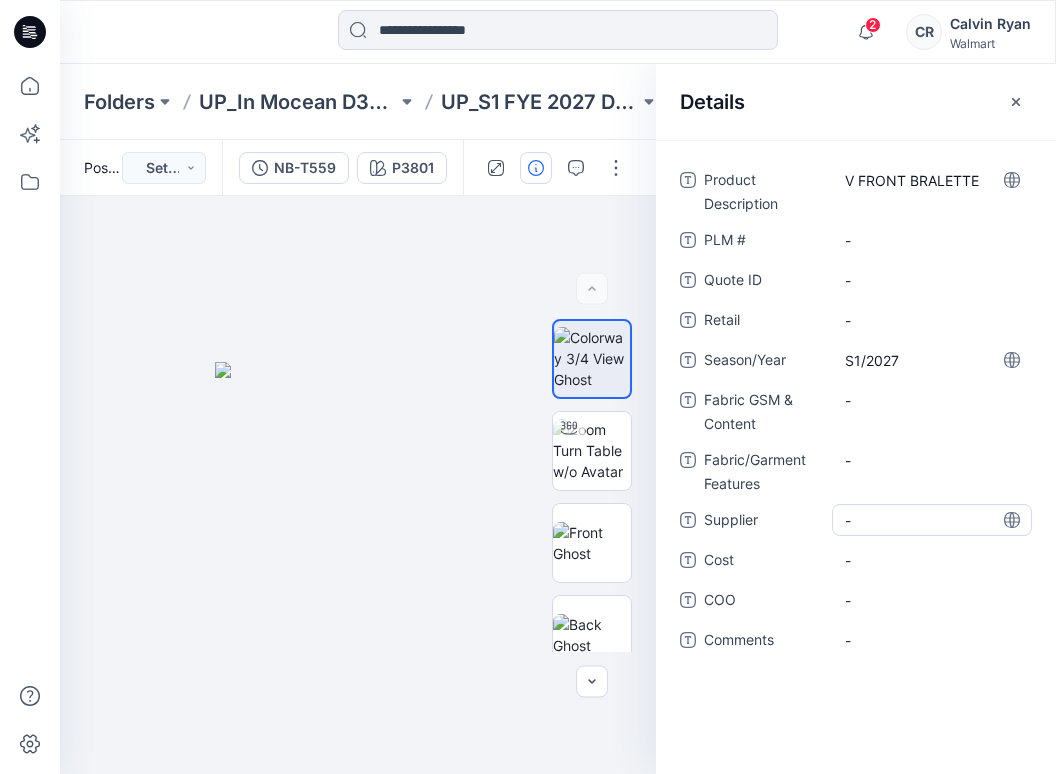 click on "-" at bounding box center [932, 520] 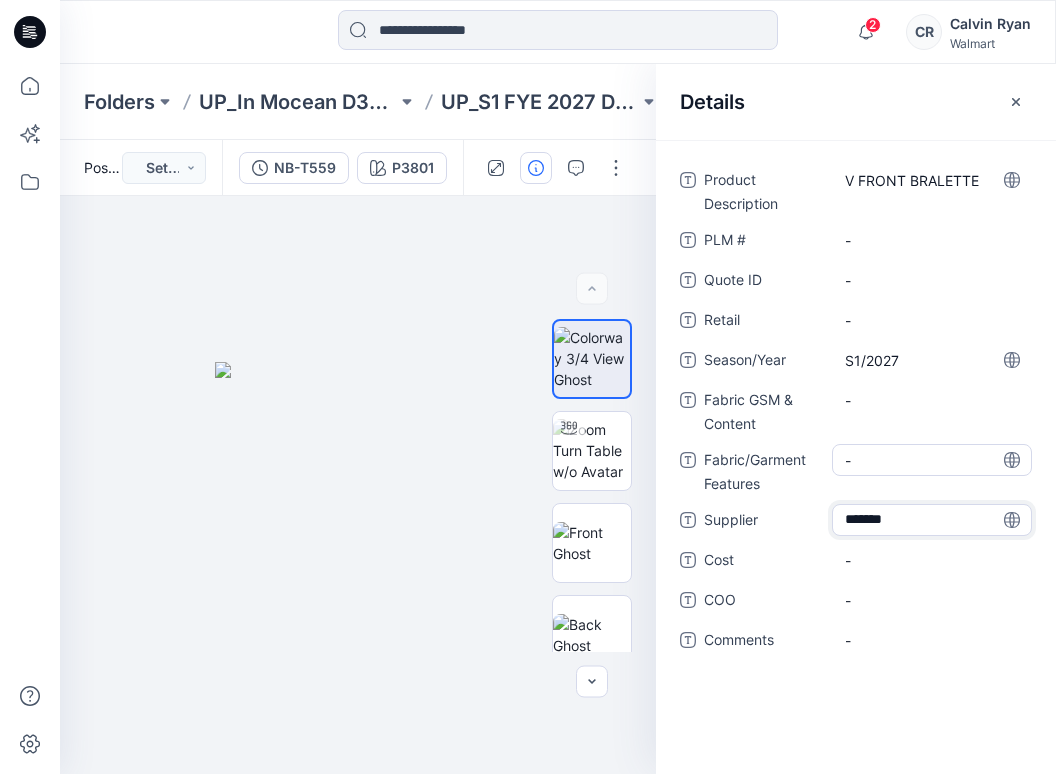 type on "********" 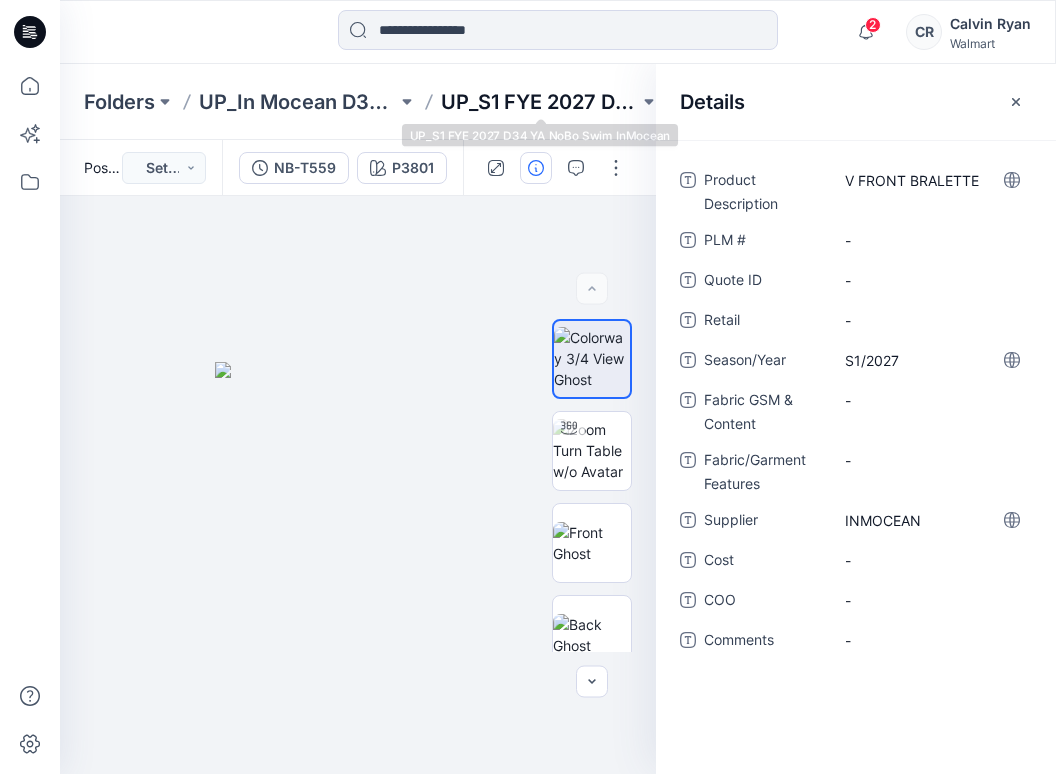 click on "UP_S1 FYE 2027 D34 YA NoBo Swim InMocean" at bounding box center (540, 102) 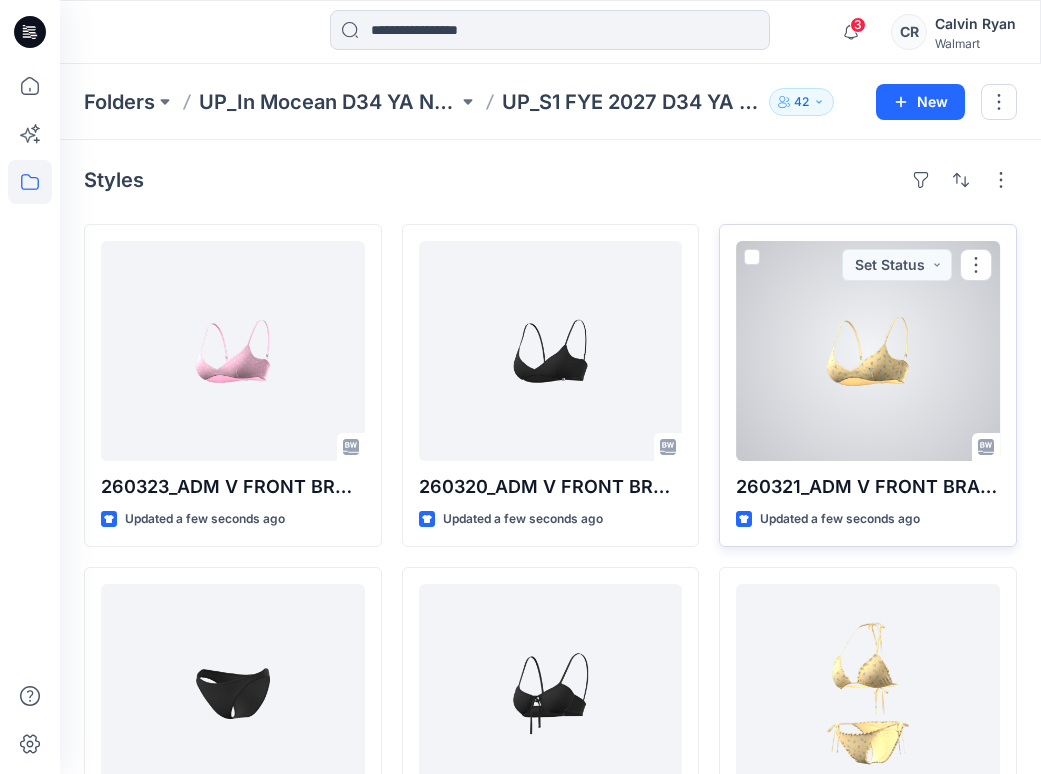click at bounding box center [868, 351] 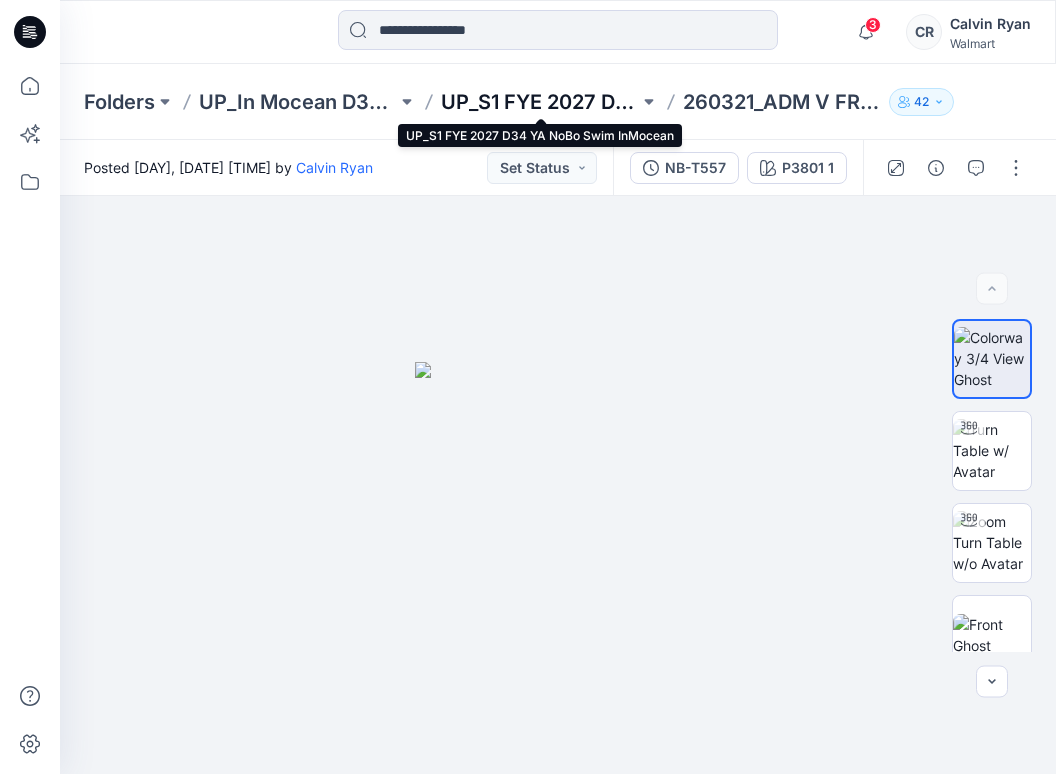 click on "UP_S1 FYE 2027 D34 YA NoBo Swim InMocean" at bounding box center (540, 102) 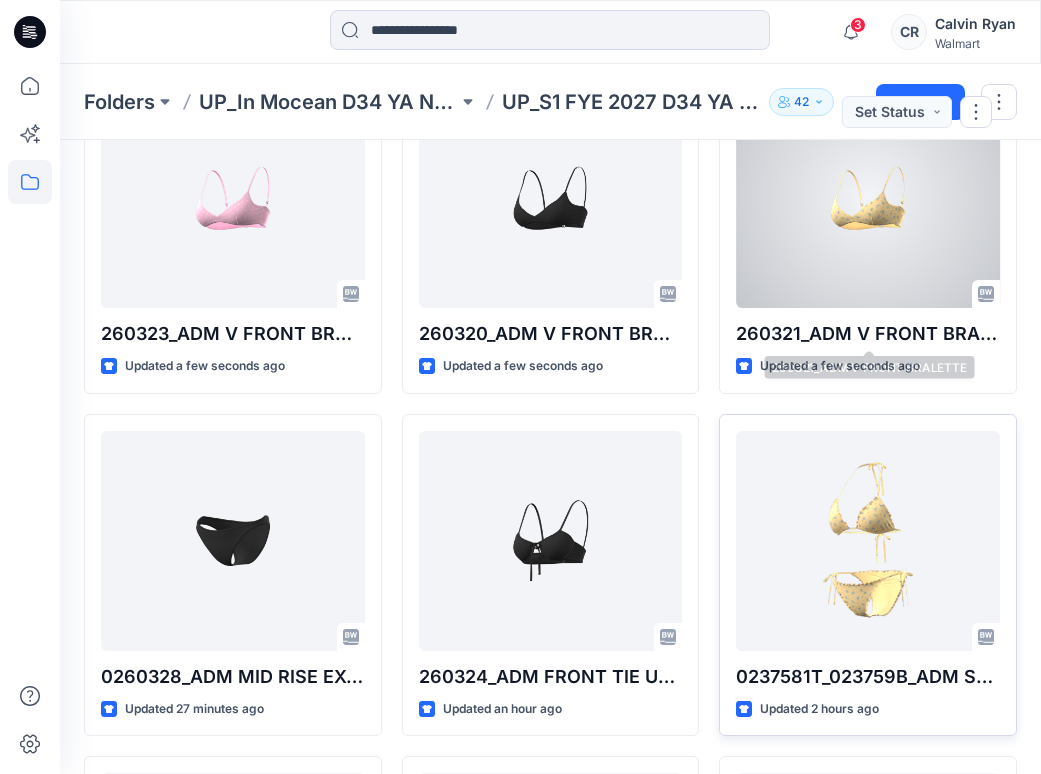 scroll, scrollTop: 200, scrollLeft: 0, axis: vertical 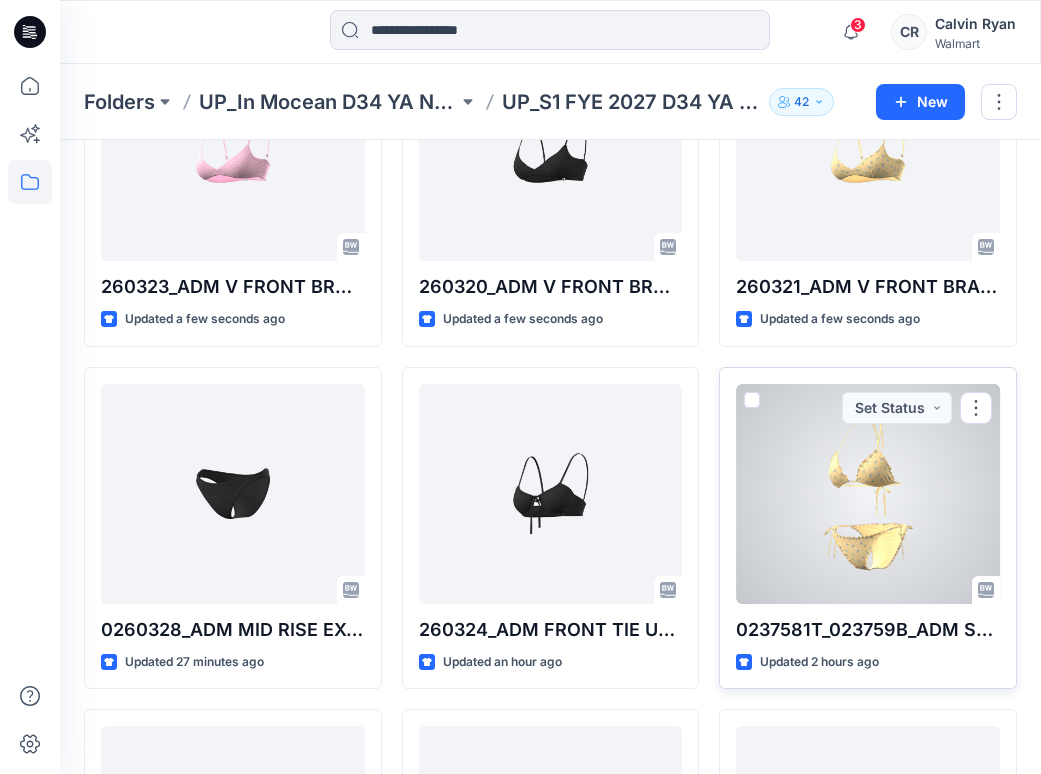 click at bounding box center (868, 494) 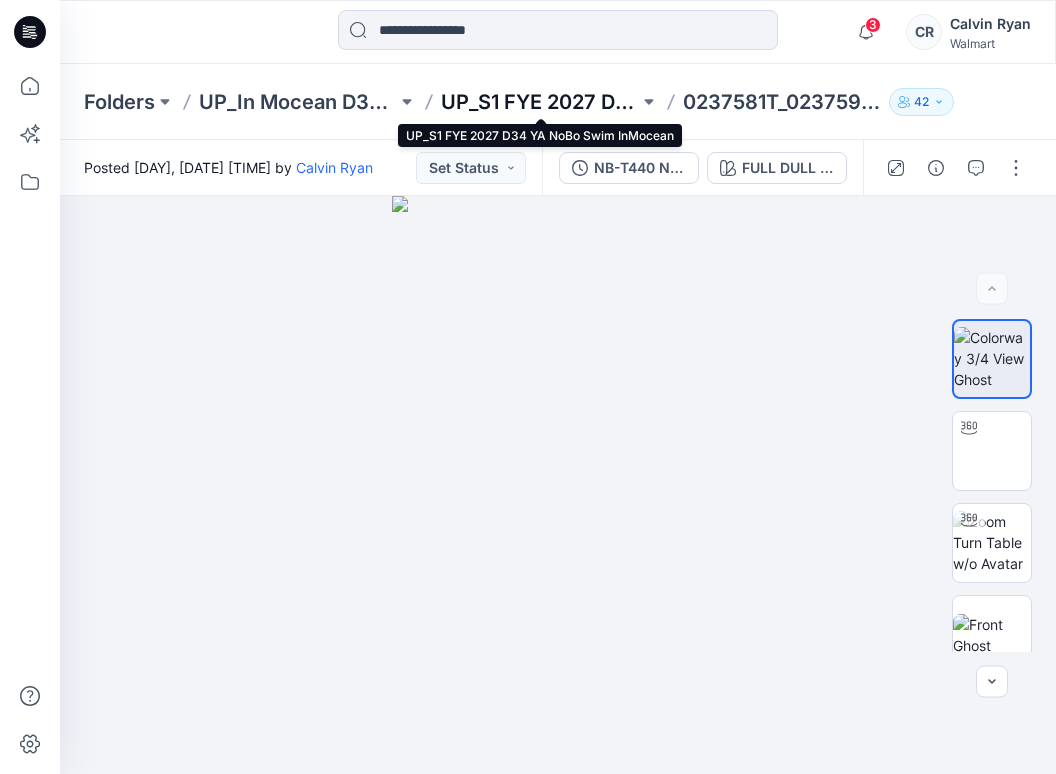 click on "UP_S1 FYE 2027 D34 YA NoBo Swim InMocean" at bounding box center [540, 102] 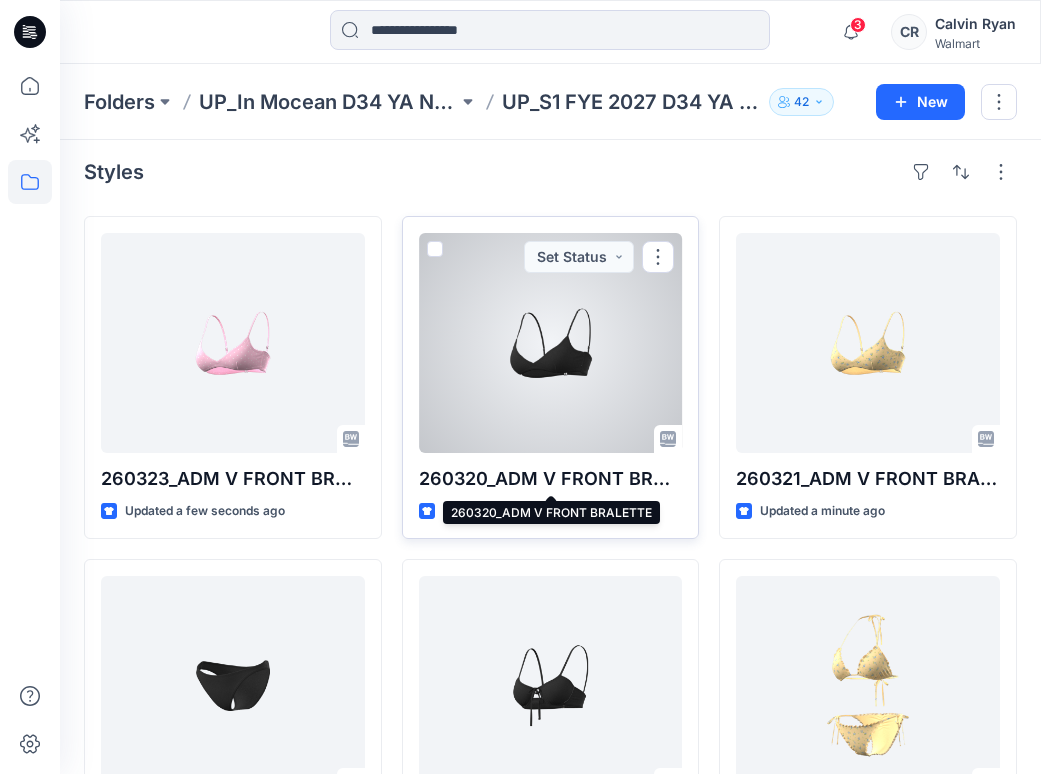 scroll, scrollTop: 0, scrollLeft: 0, axis: both 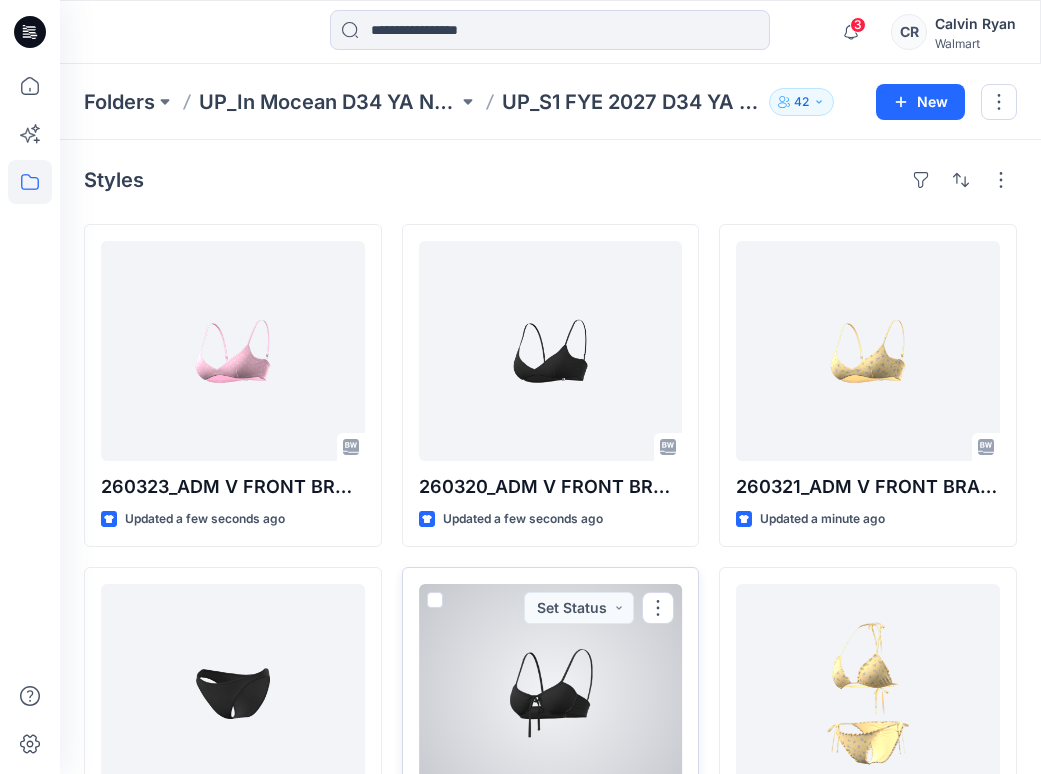 click at bounding box center [551, 694] 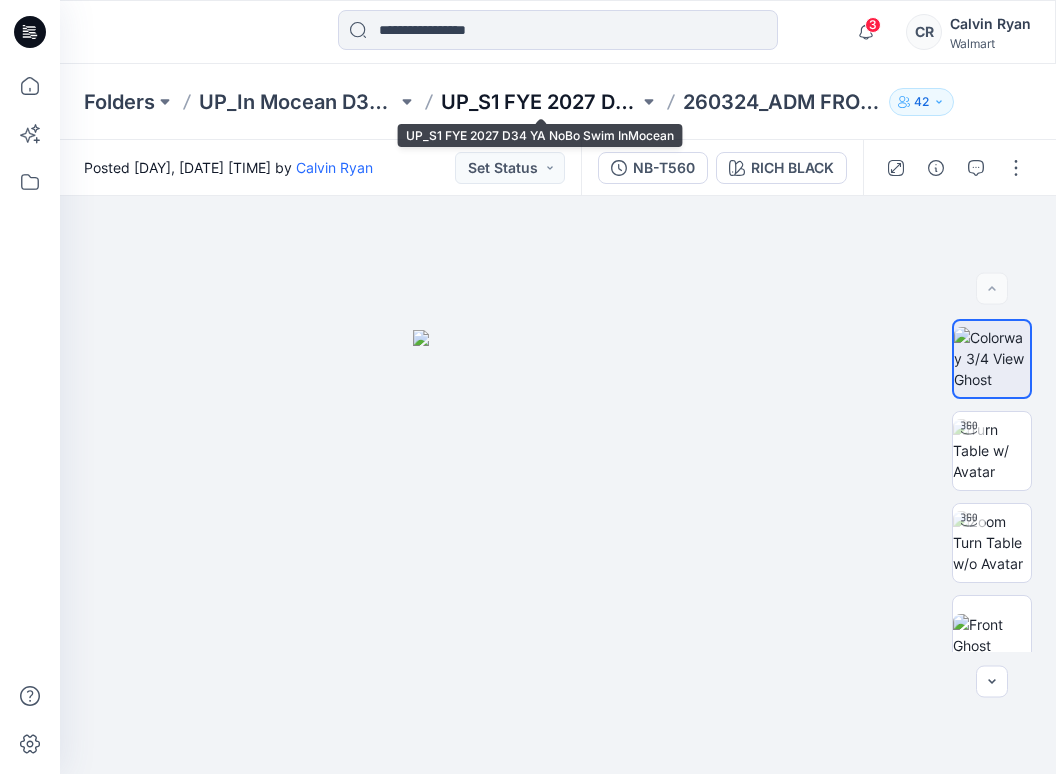 click on "UP_S1 FYE 2027 D34 YA NoBo Swim InMocean" at bounding box center [540, 102] 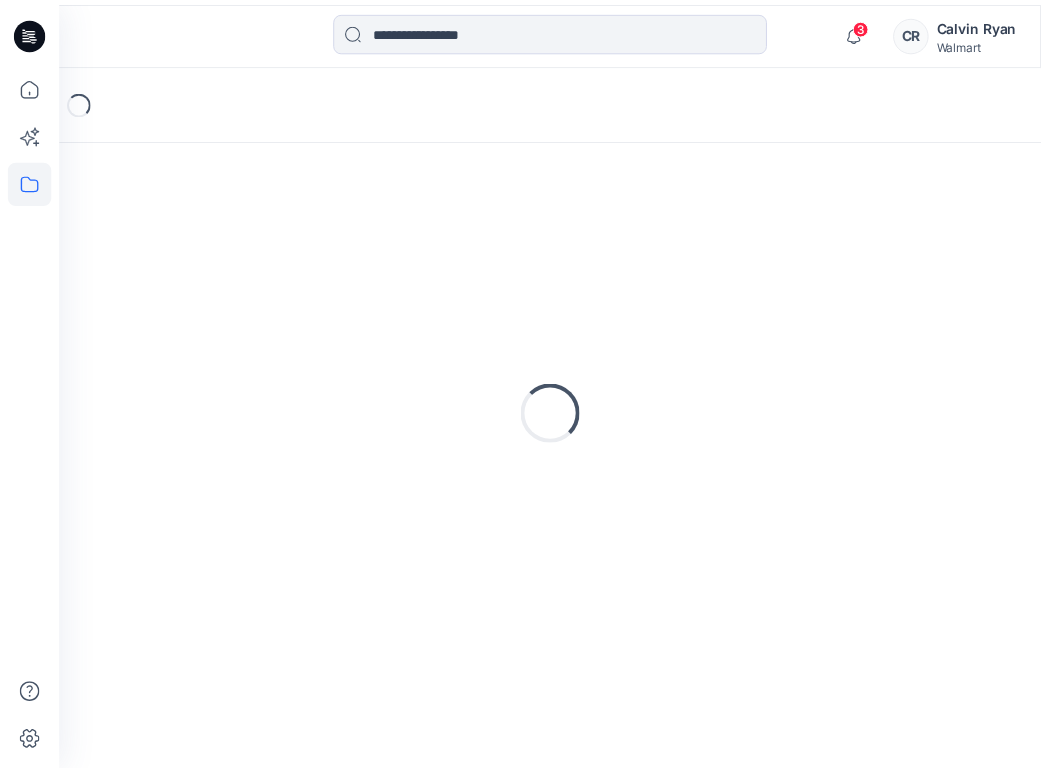 scroll, scrollTop: 0, scrollLeft: 0, axis: both 